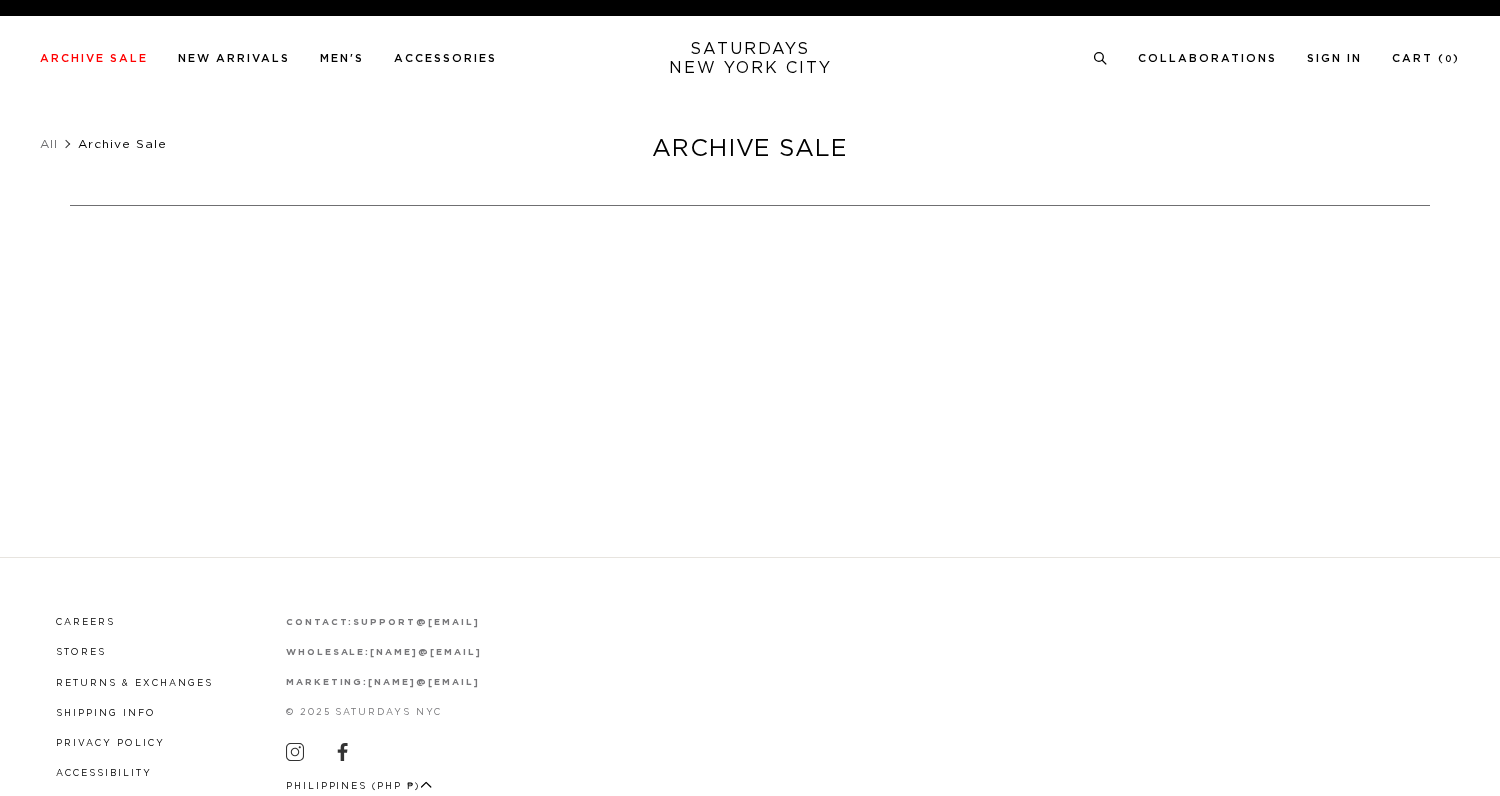 scroll, scrollTop: 0, scrollLeft: 0, axis: both 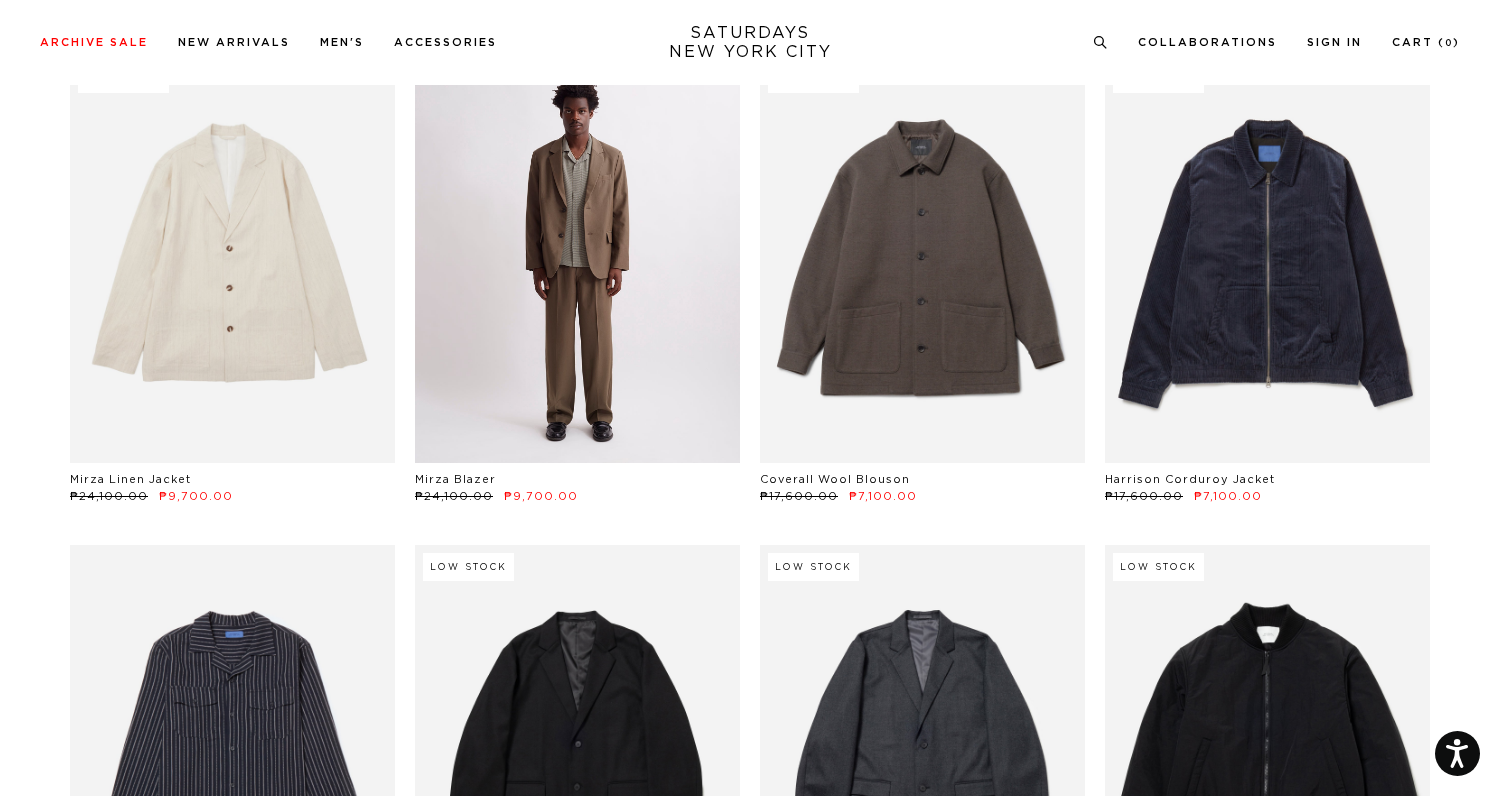 click at bounding box center (577, 260) 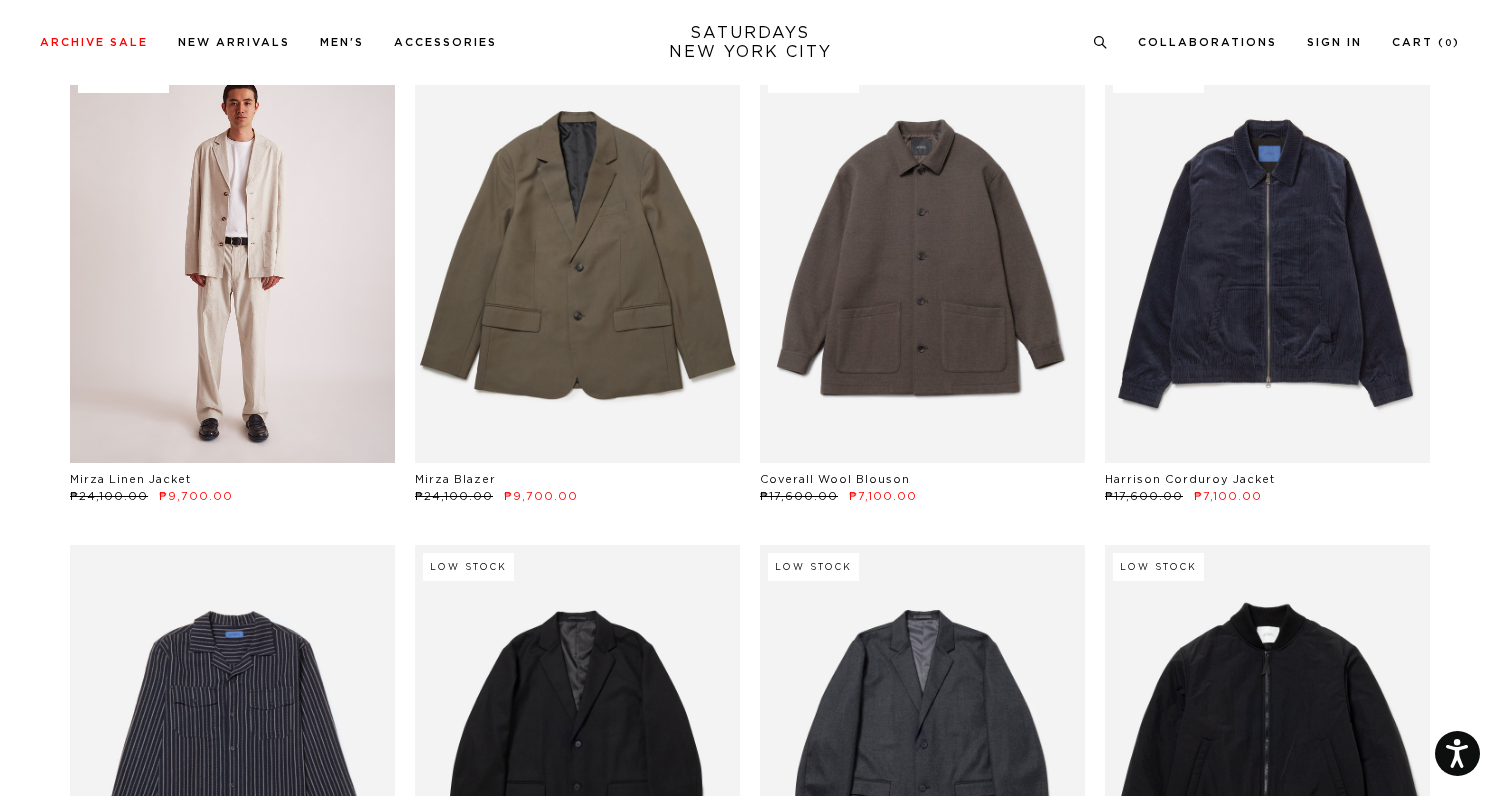 click at bounding box center (232, 260) 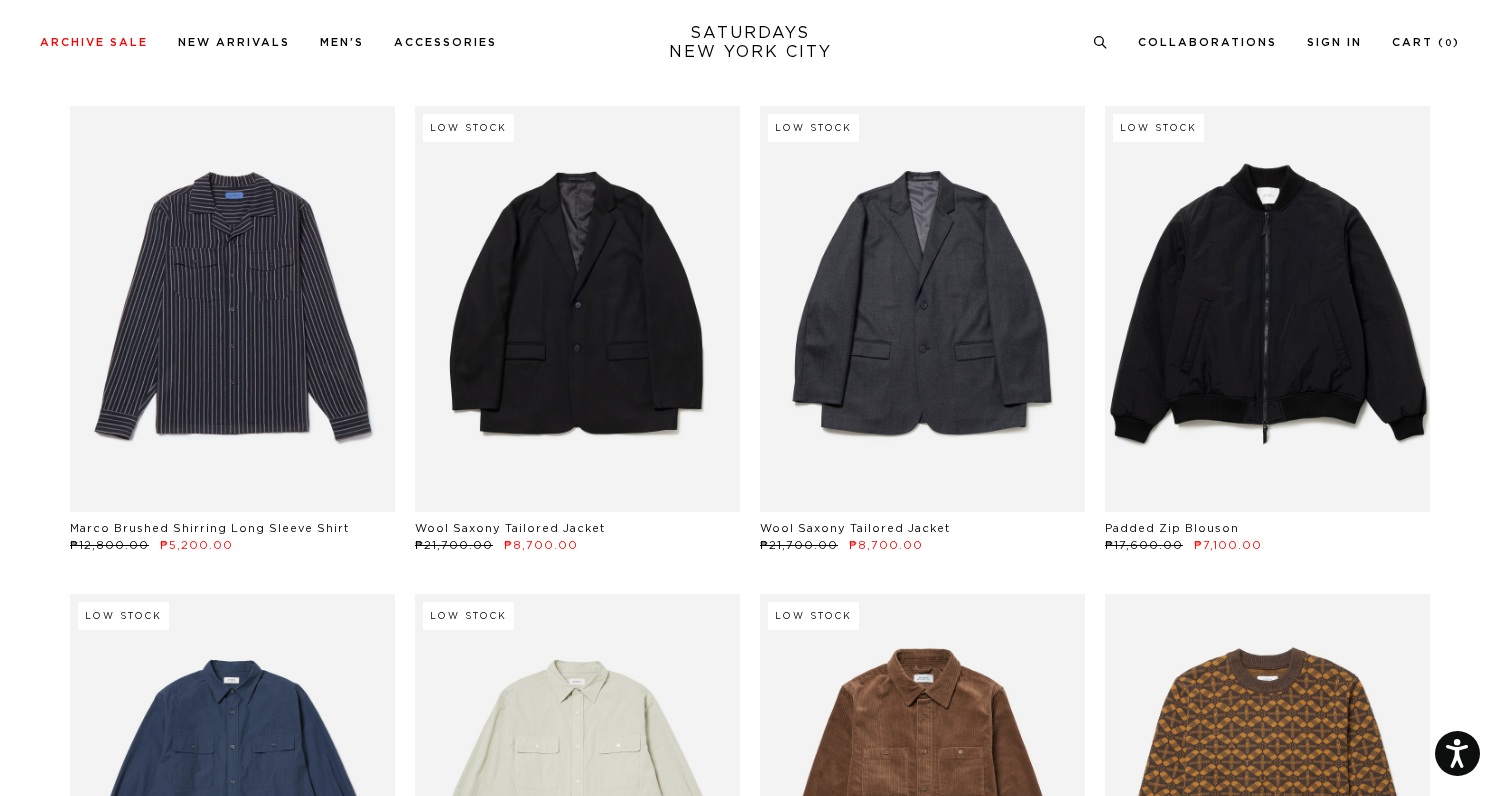 scroll, scrollTop: 37193, scrollLeft: 0, axis: vertical 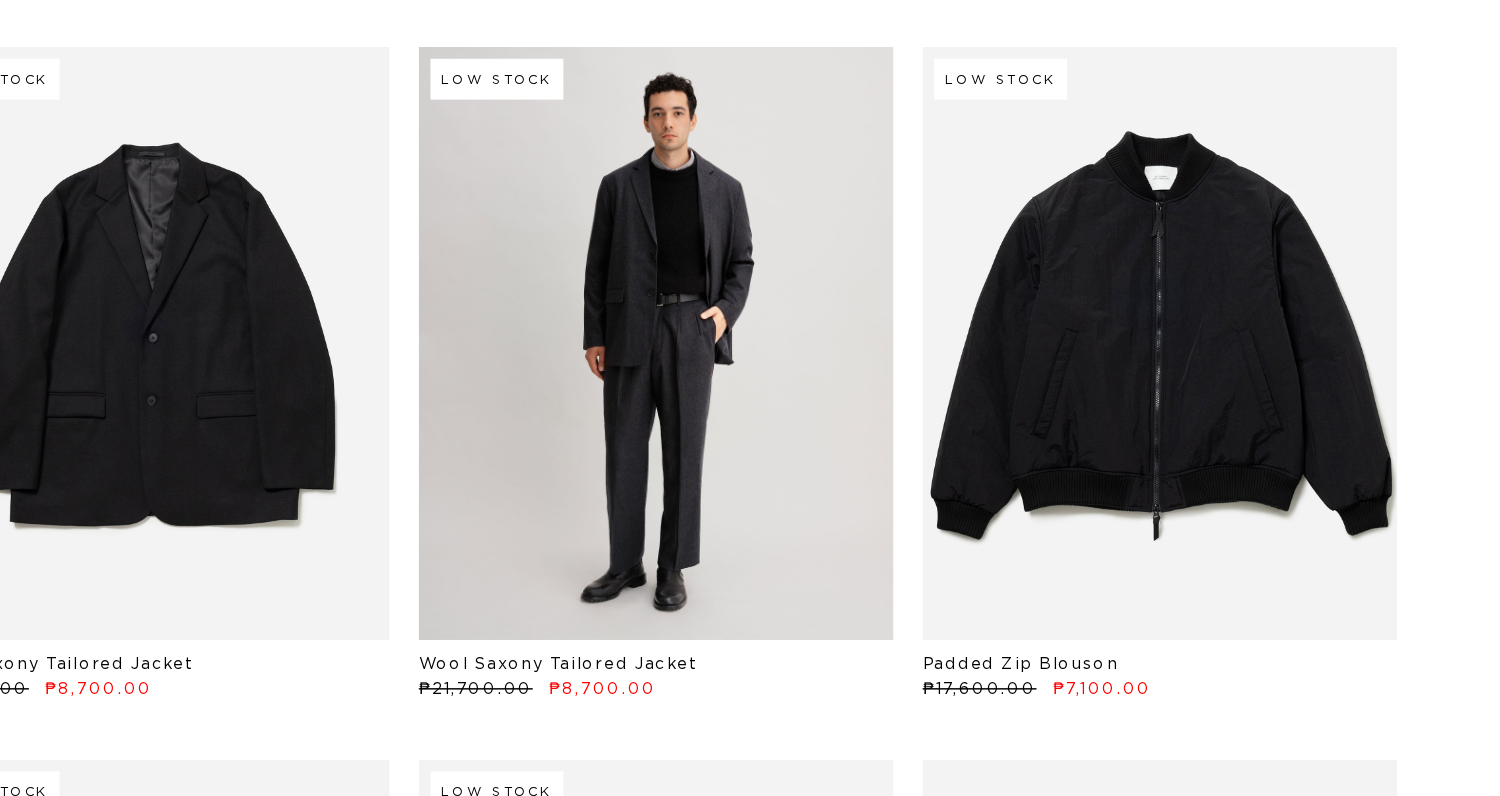 click at bounding box center (922, 323) 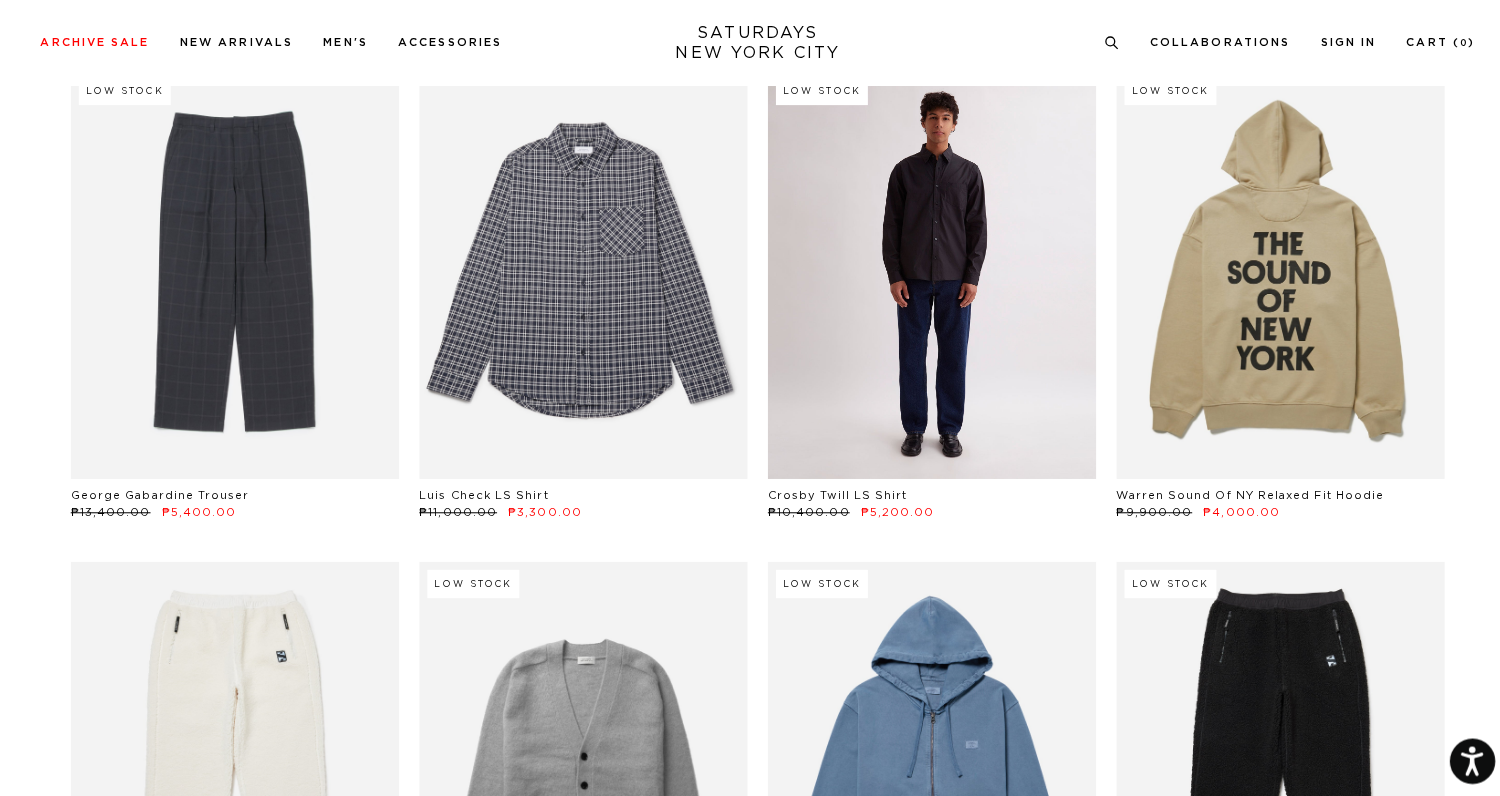 scroll, scrollTop: 38706, scrollLeft: 0, axis: vertical 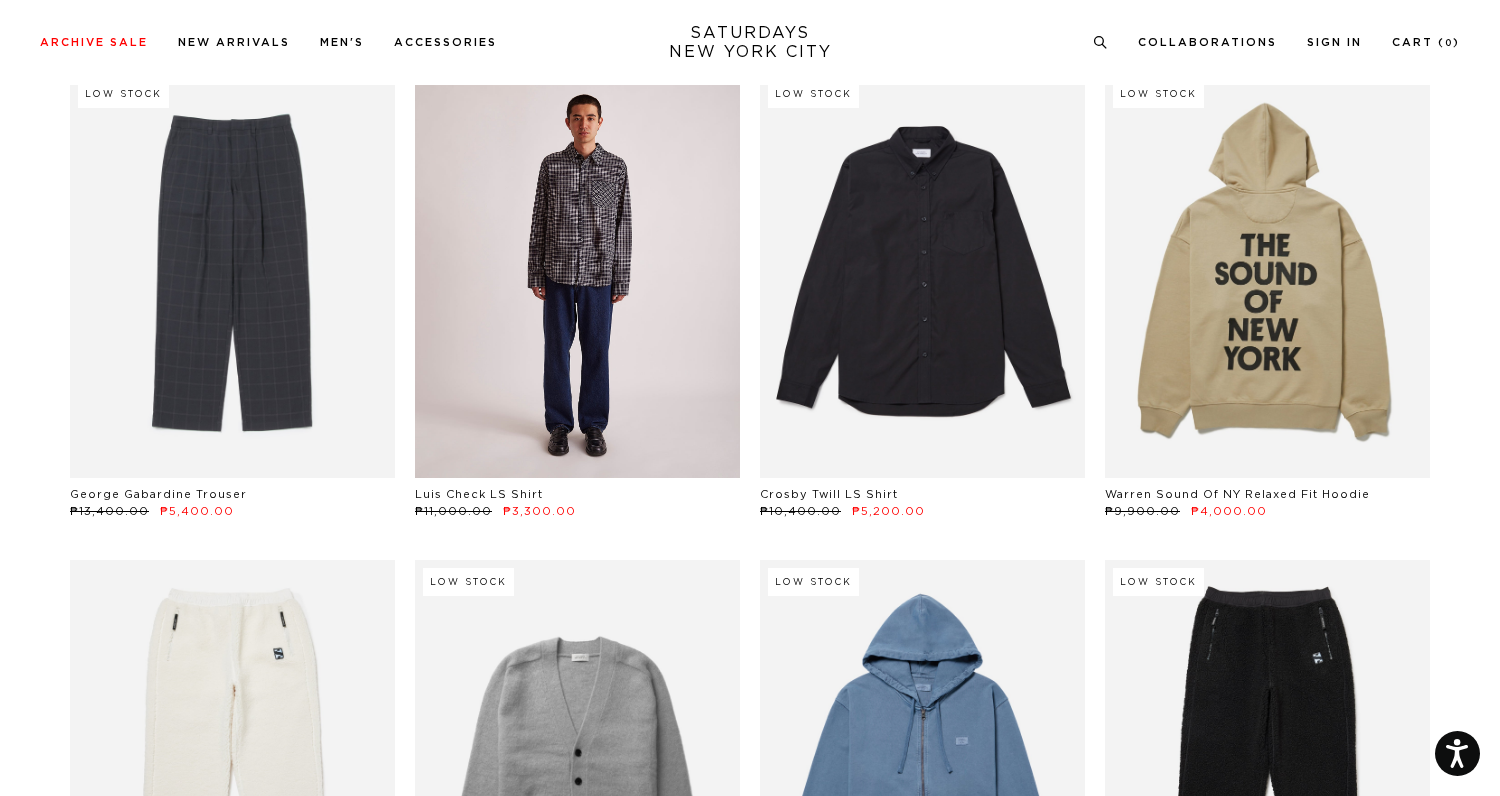 click at bounding box center [577, 275] 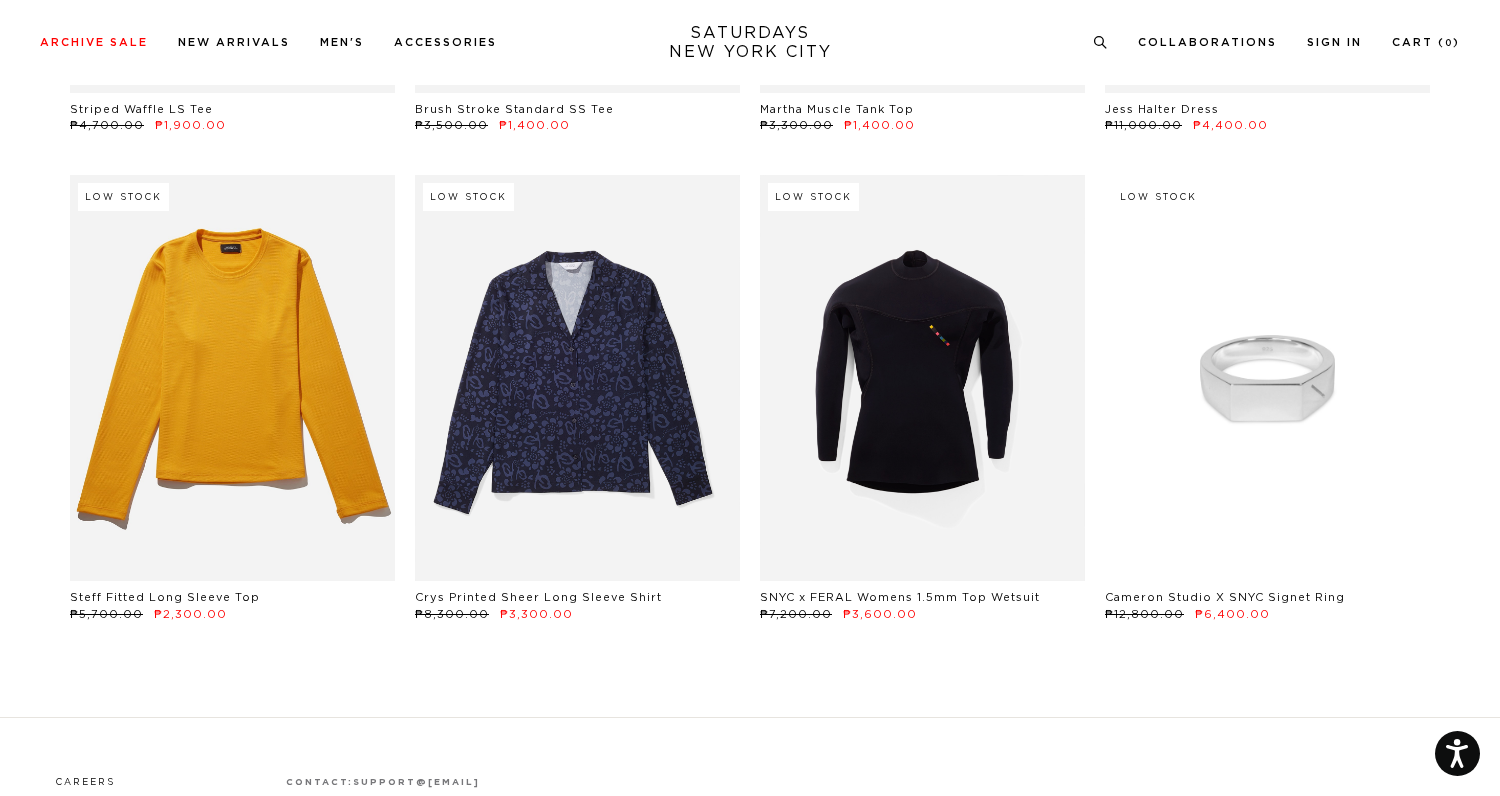 scroll, scrollTop: 48628, scrollLeft: 2, axis: both 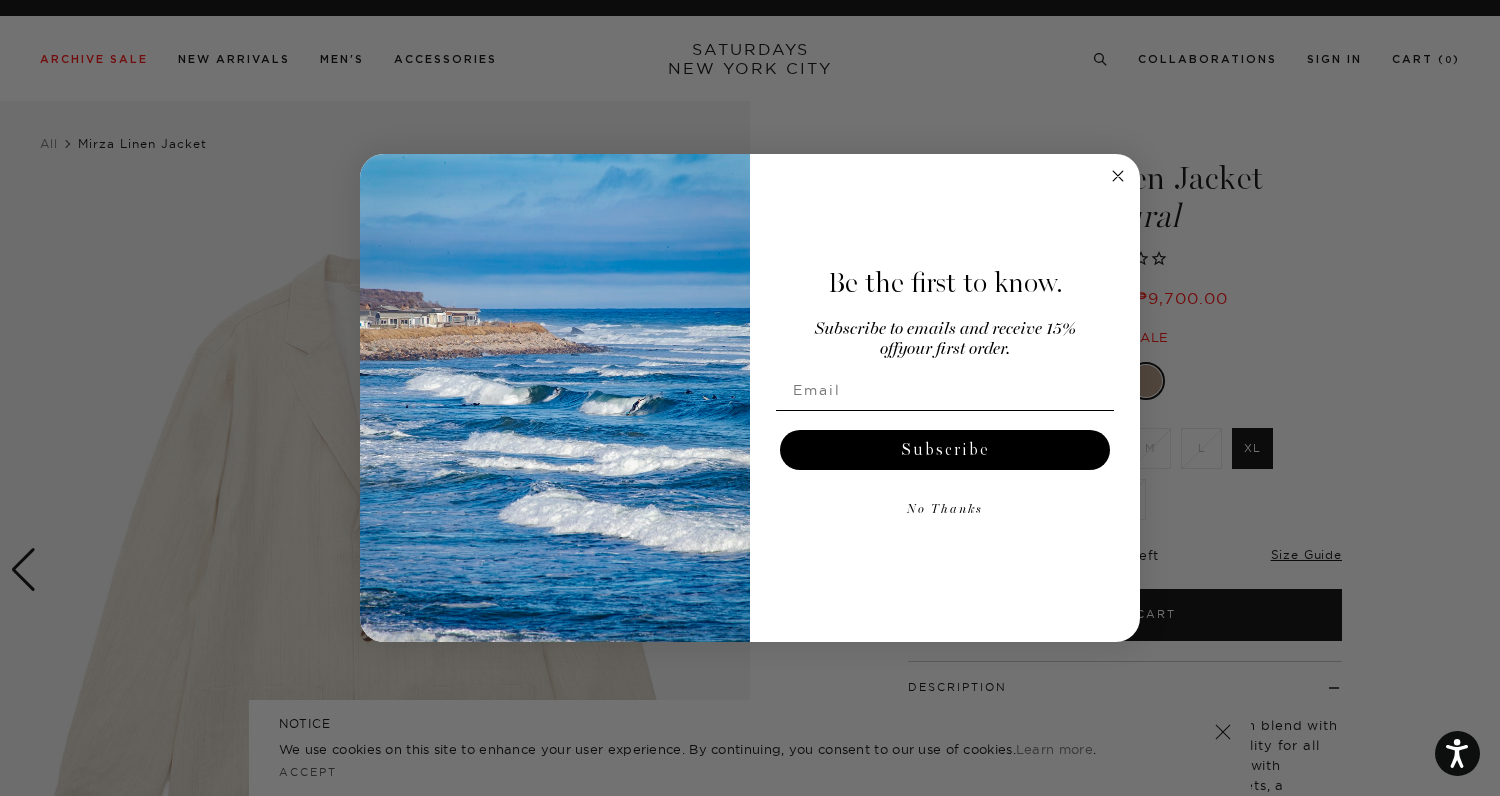 click 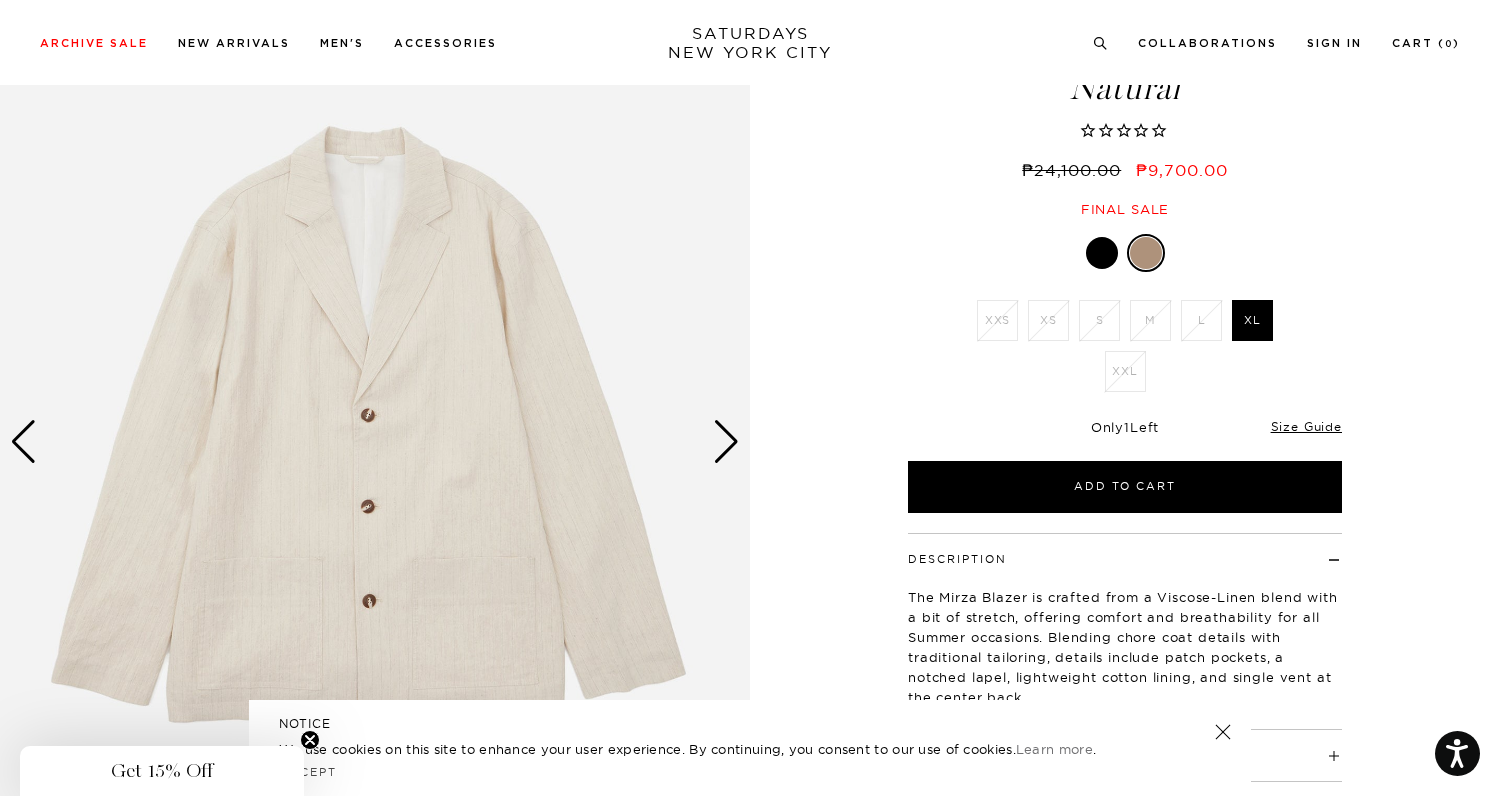 scroll, scrollTop: 119, scrollLeft: 0, axis: vertical 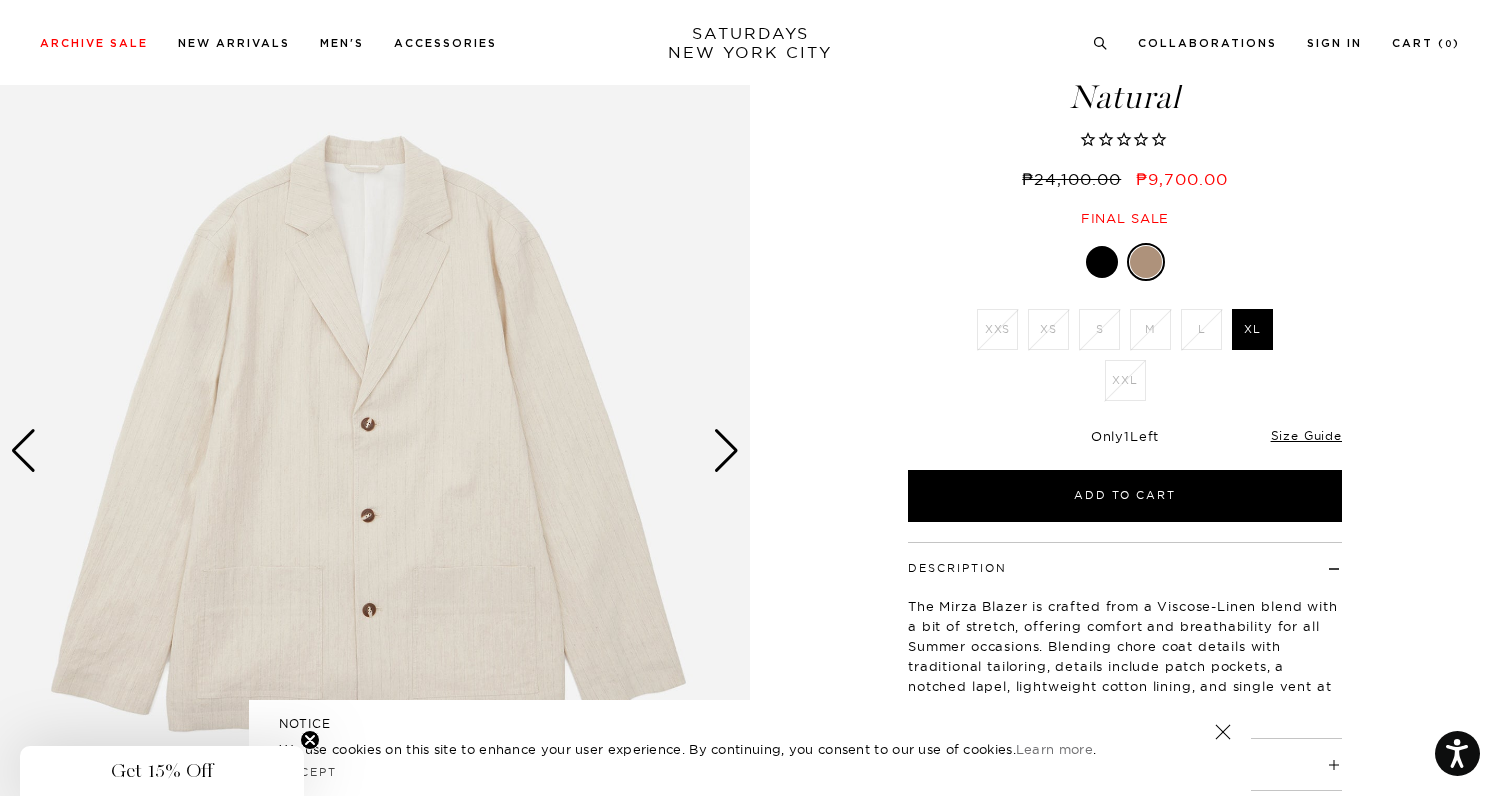 click at bounding box center [726, 451] 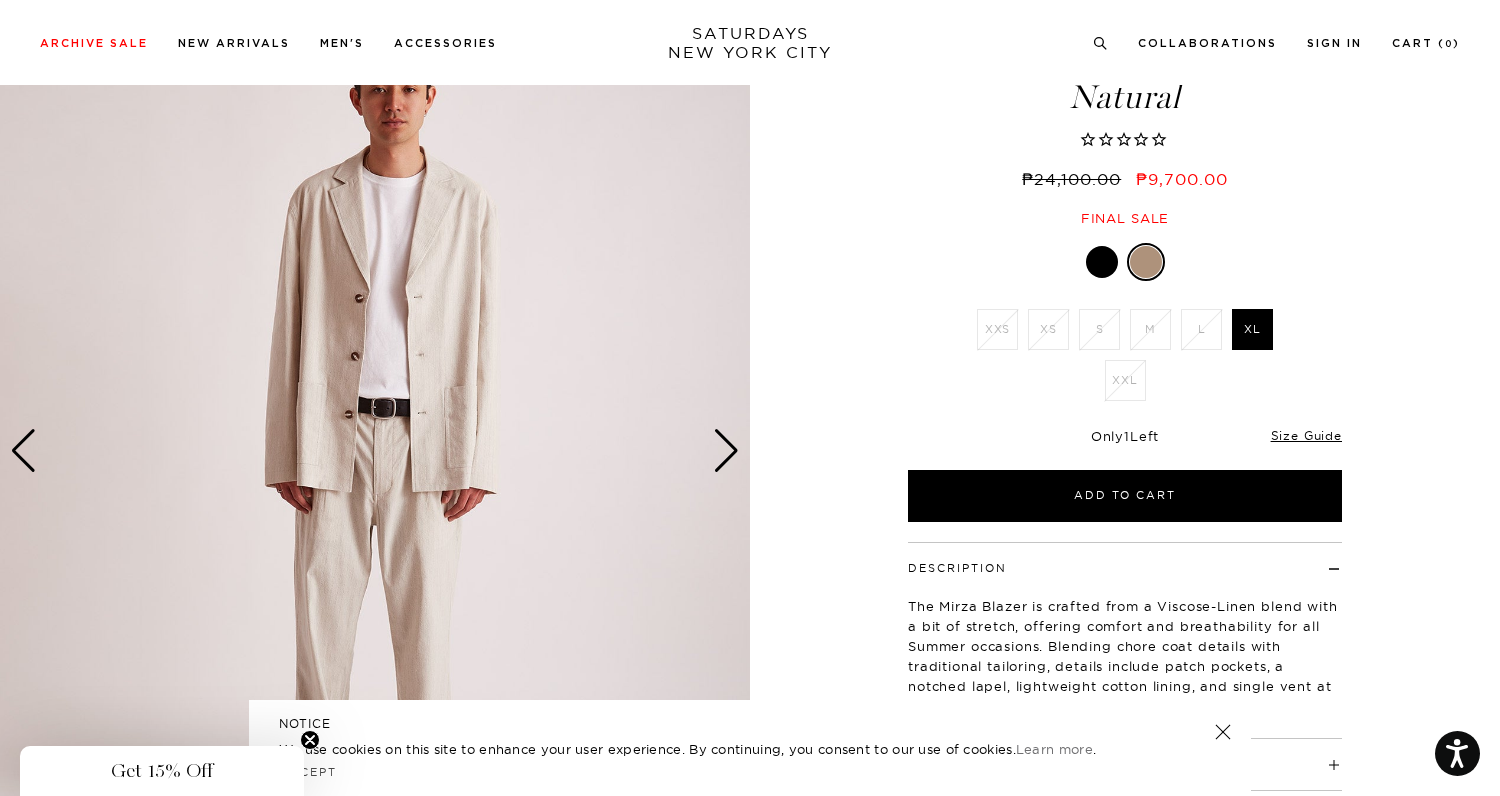 click at bounding box center (726, 451) 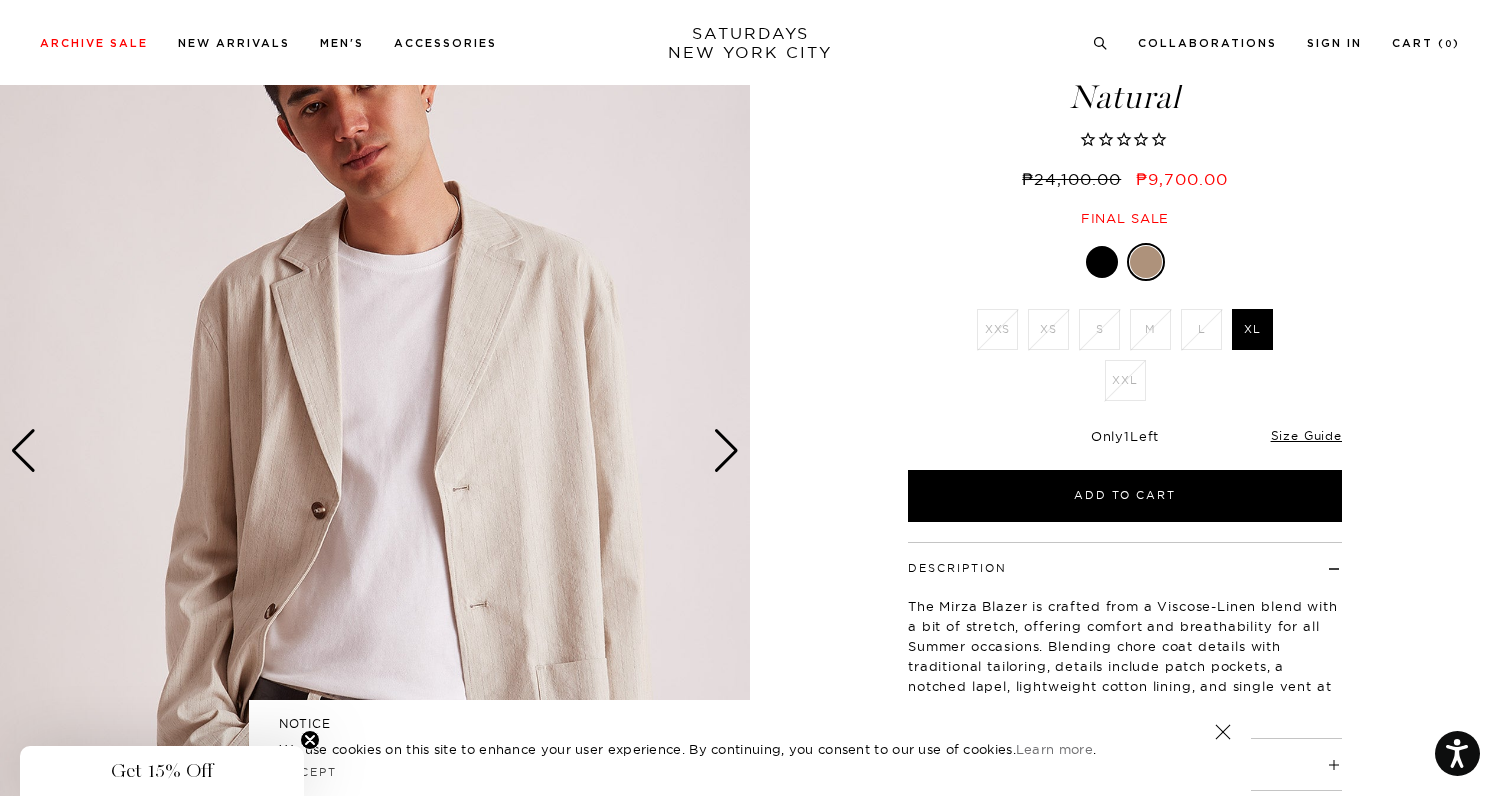 click at bounding box center [726, 451] 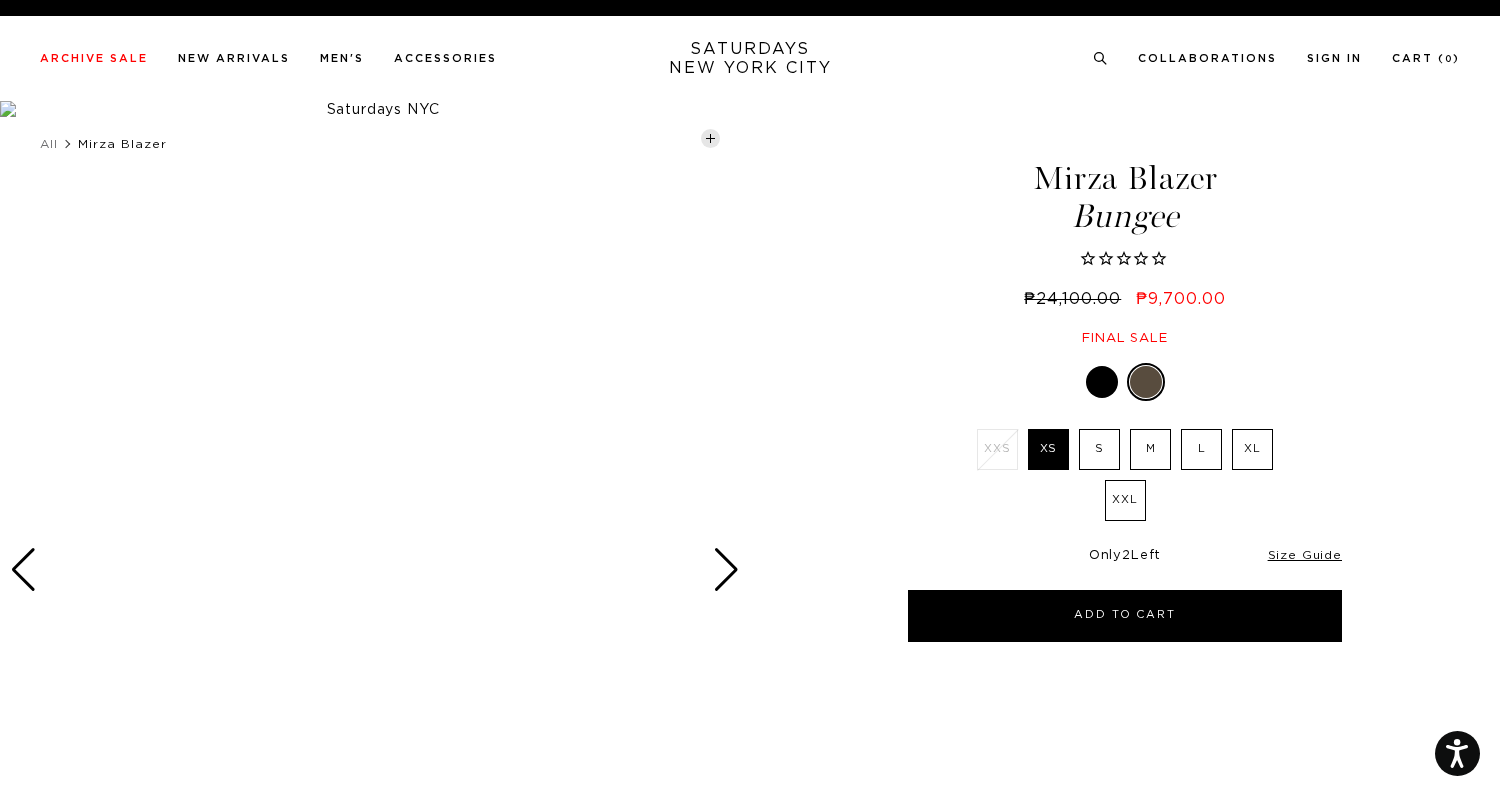 scroll, scrollTop: 0, scrollLeft: 0, axis: both 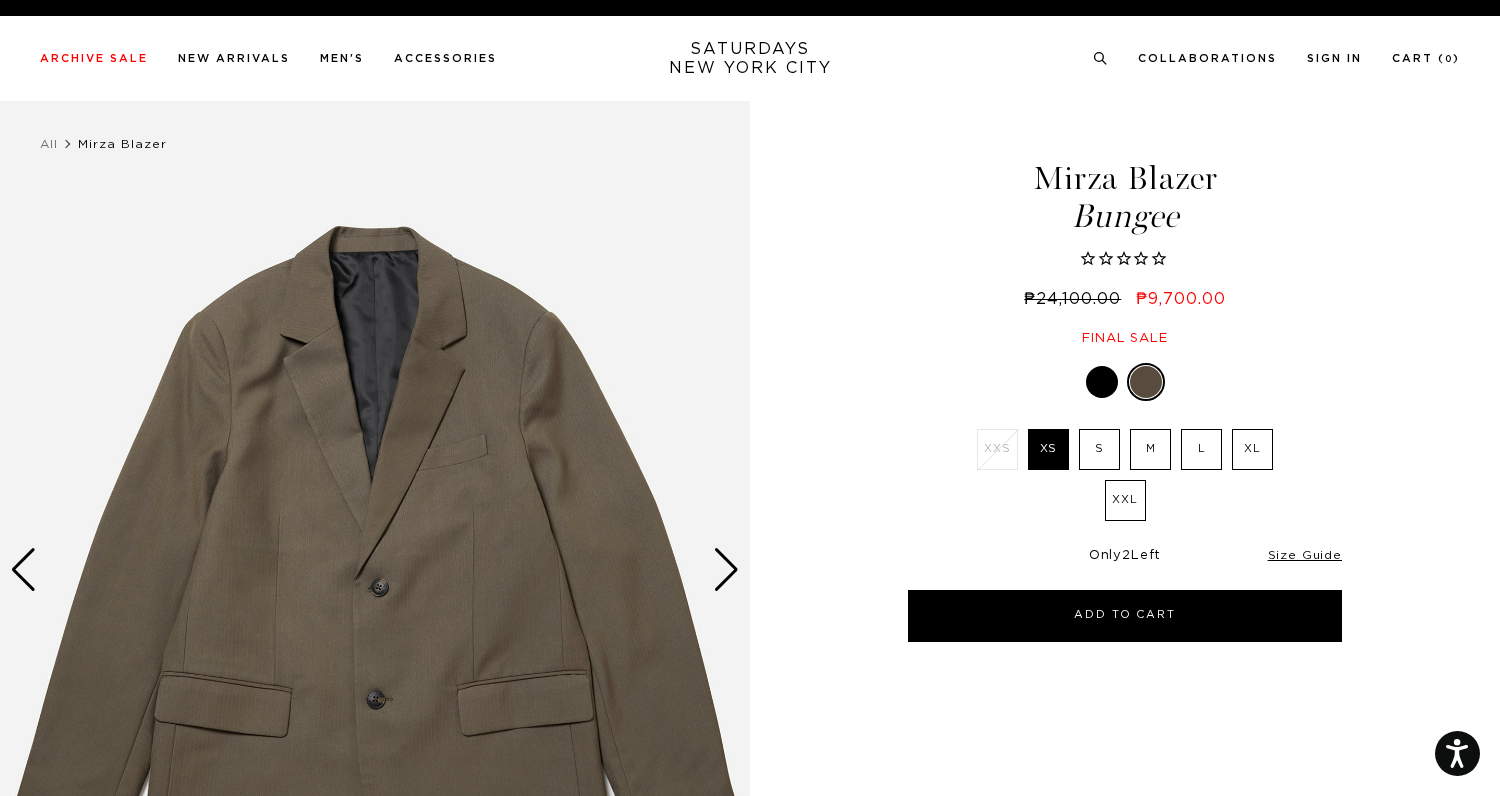 click at bounding box center [1102, 382] 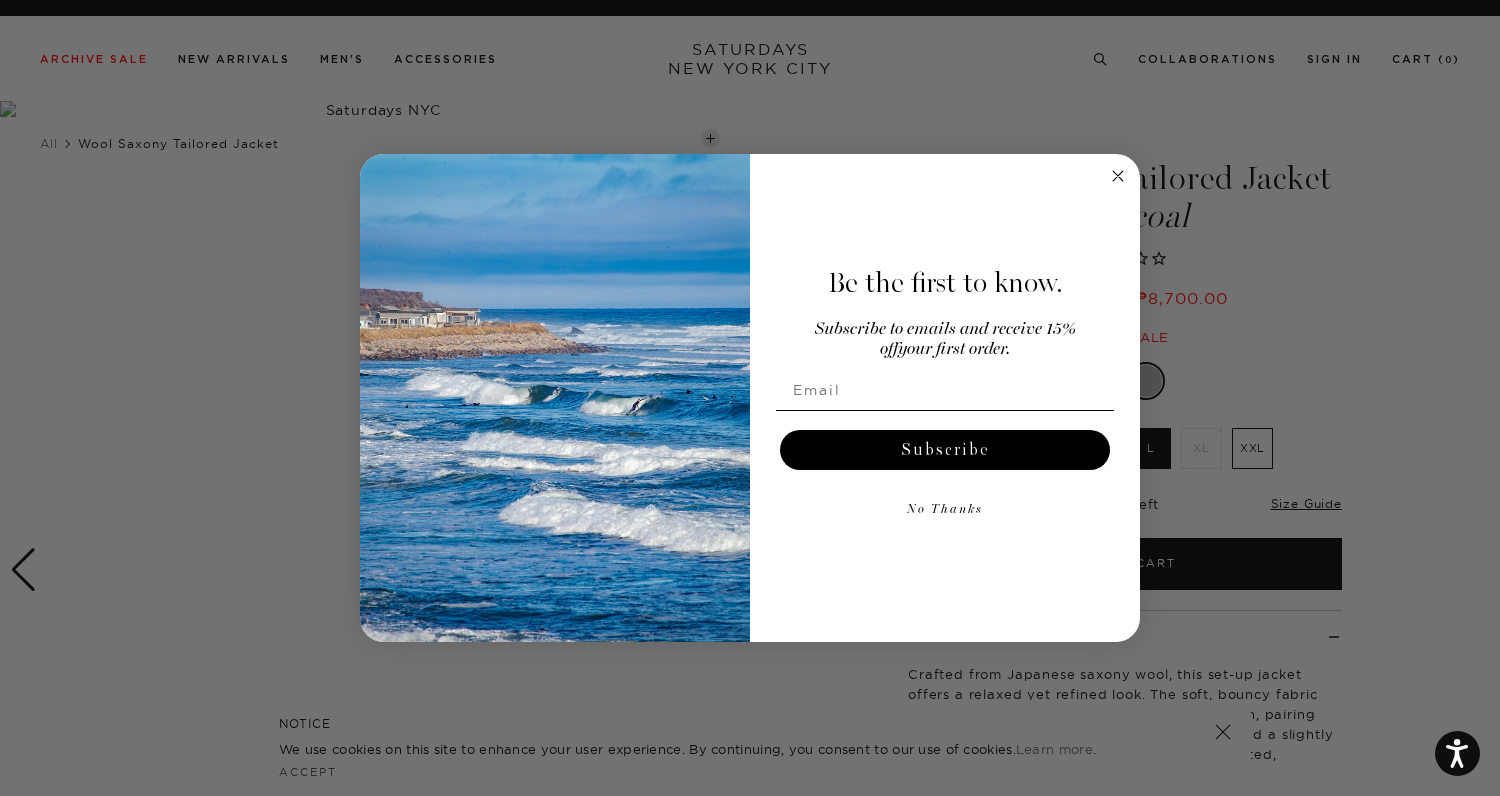 scroll, scrollTop: 0, scrollLeft: 0, axis: both 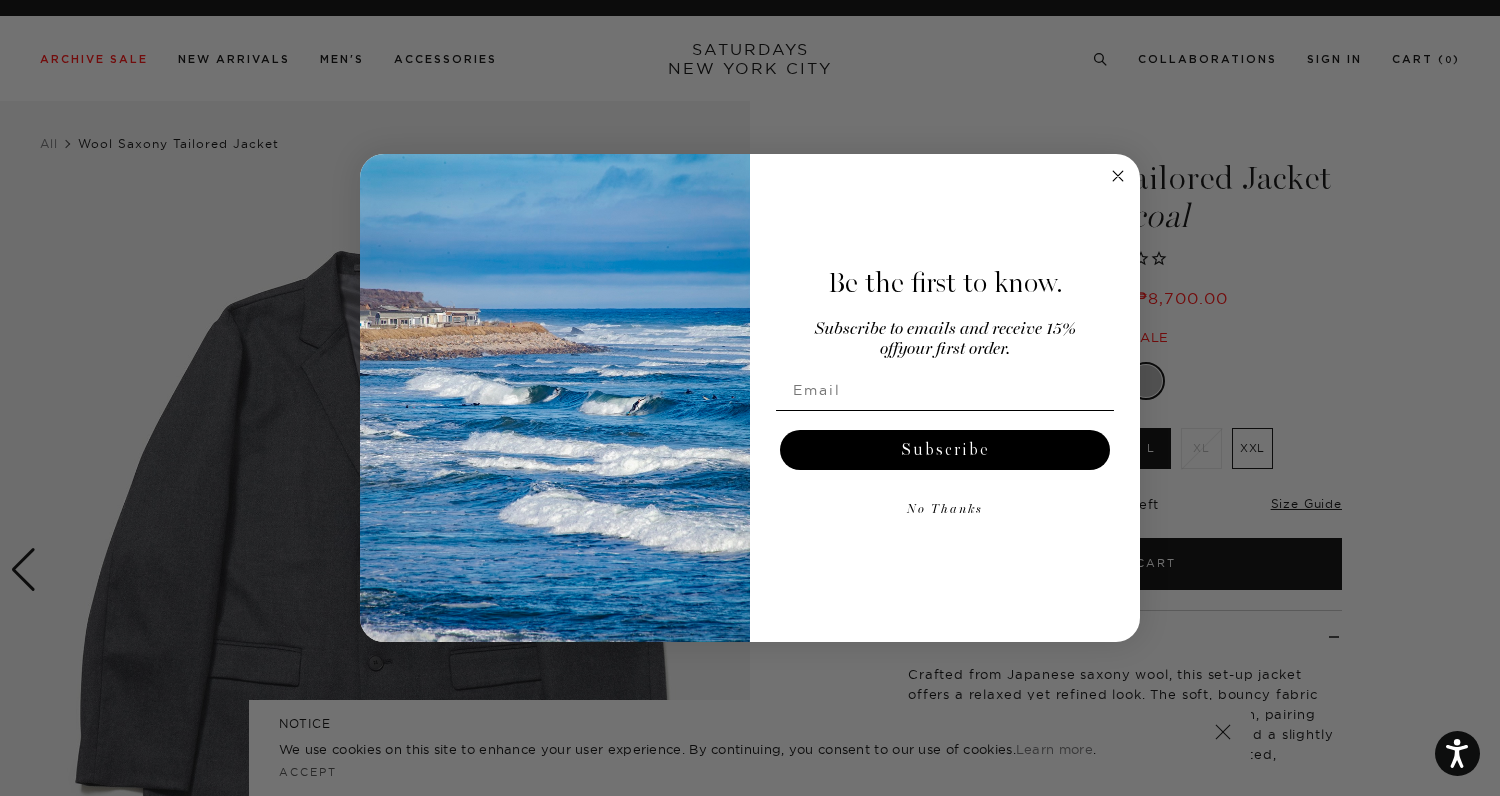 click 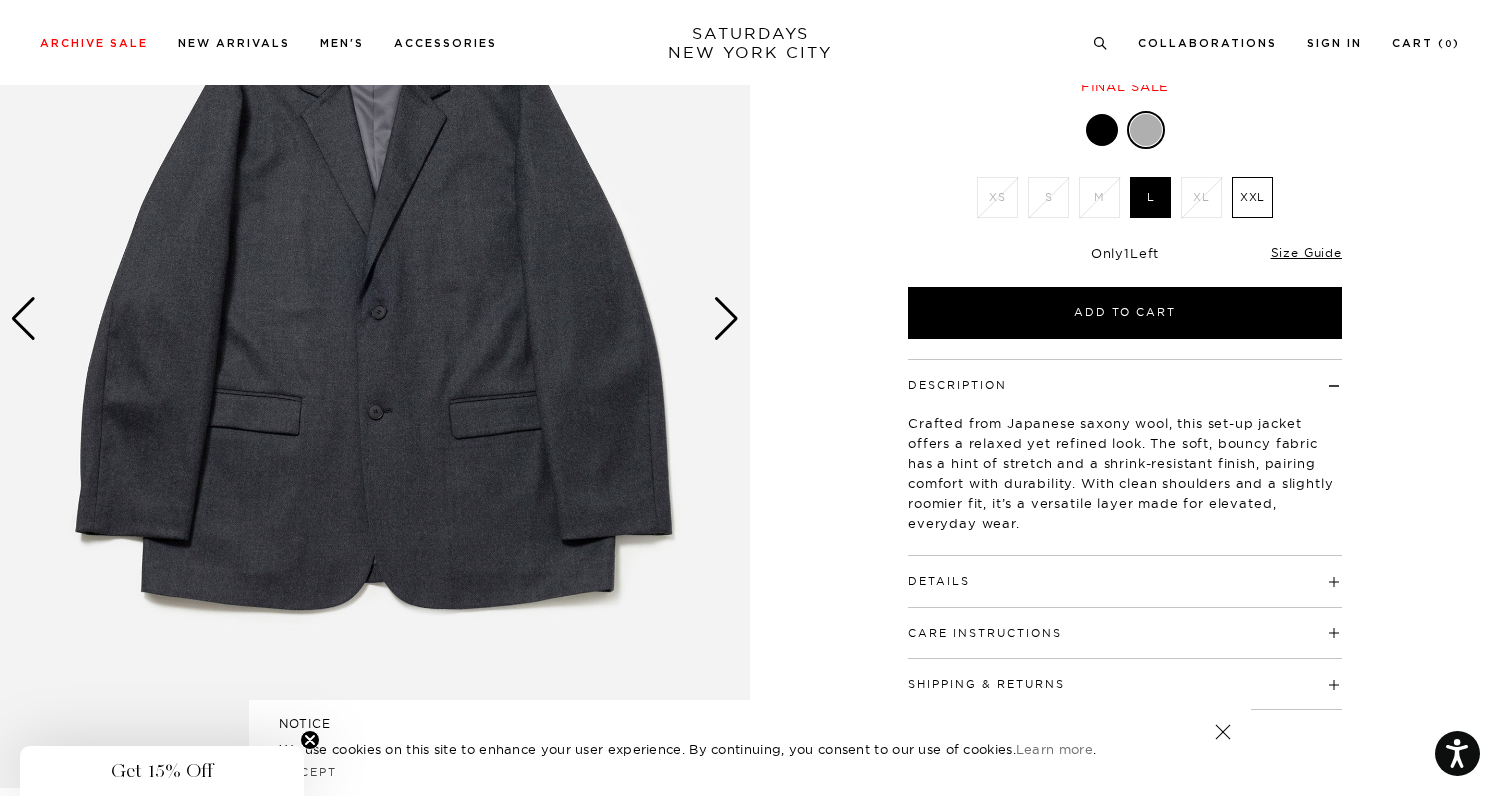 scroll, scrollTop: 243, scrollLeft: 0, axis: vertical 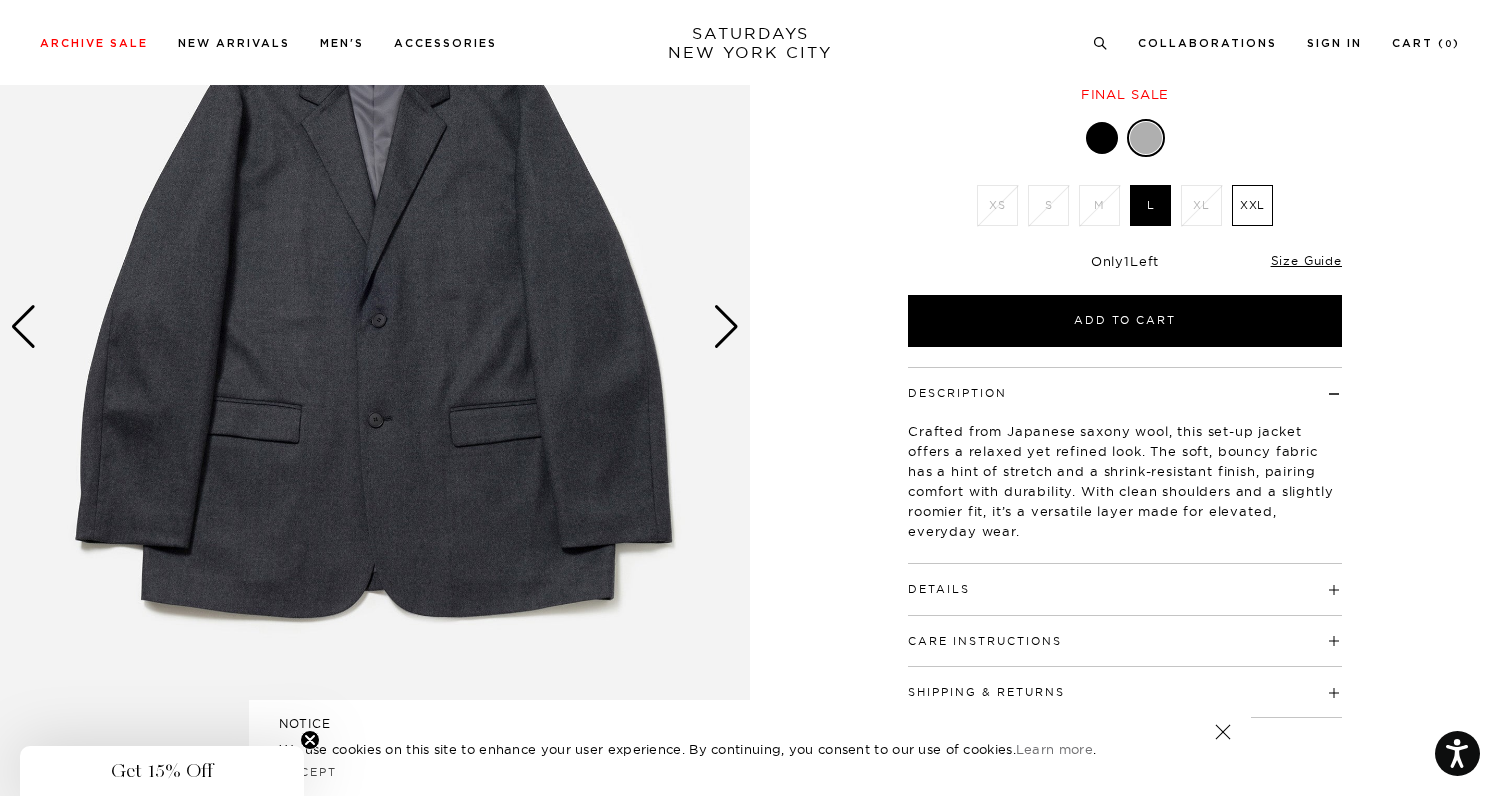 click at bounding box center [1102, 138] 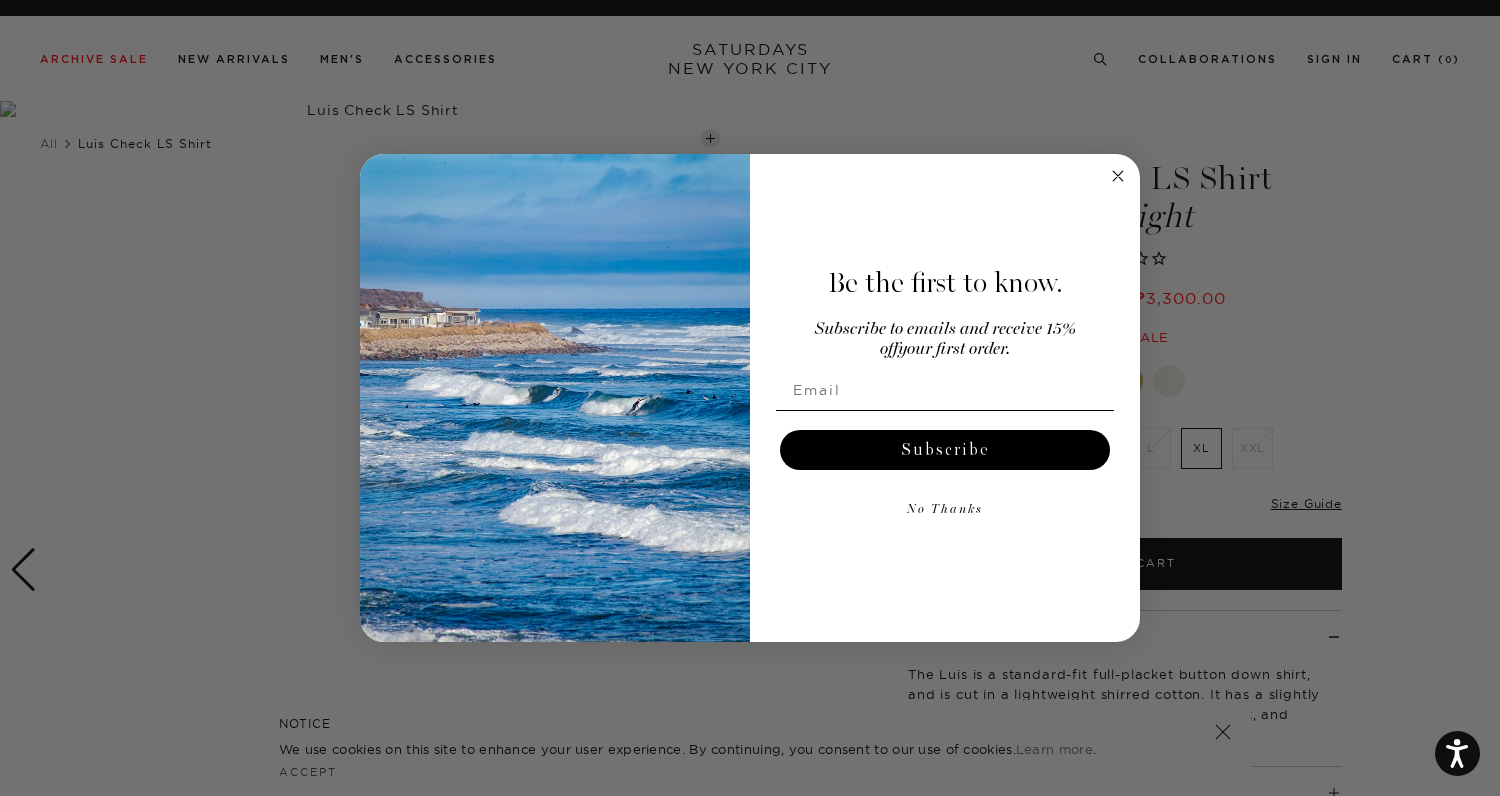 scroll, scrollTop: 0, scrollLeft: 0, axis: both 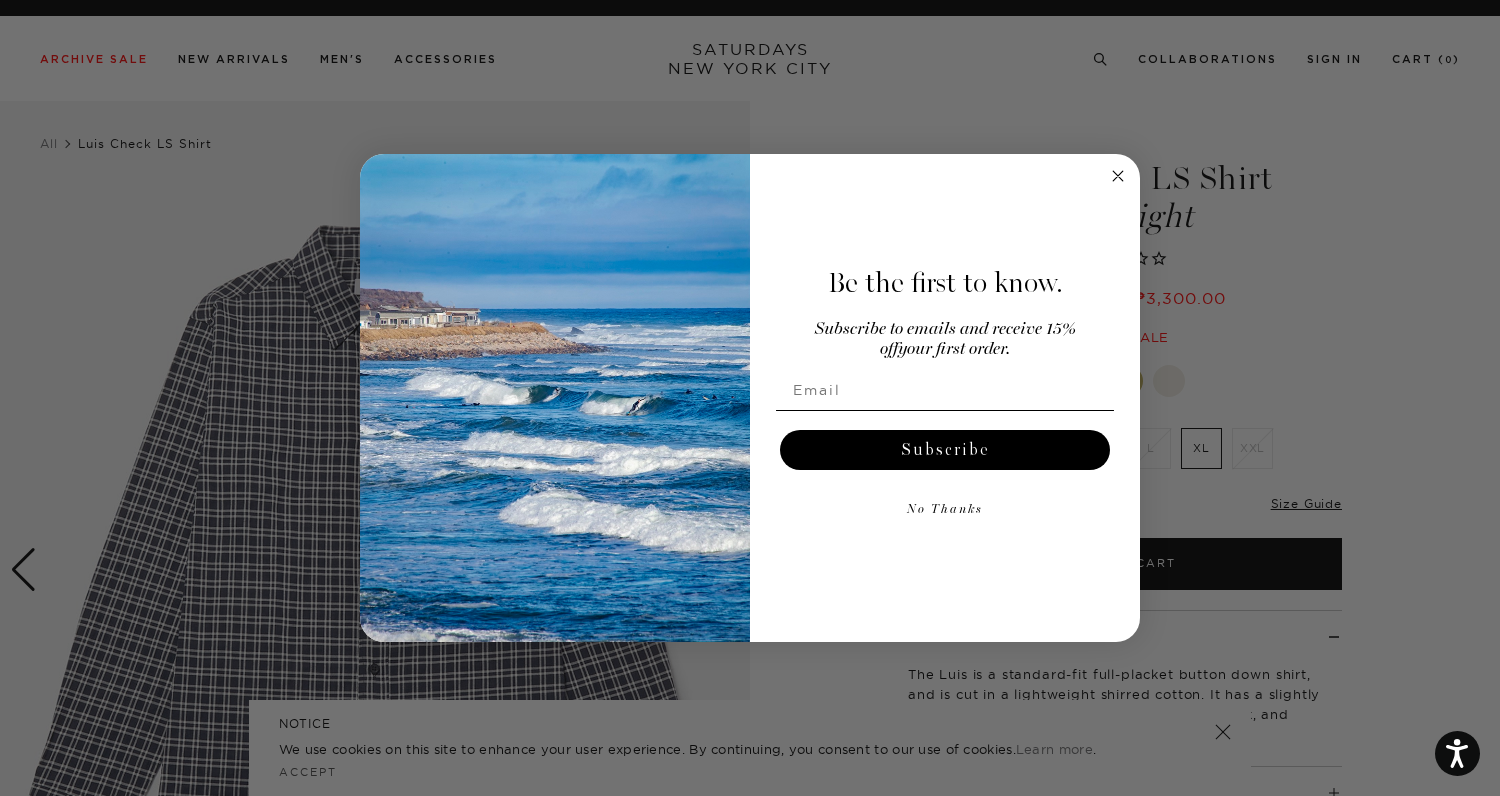 click 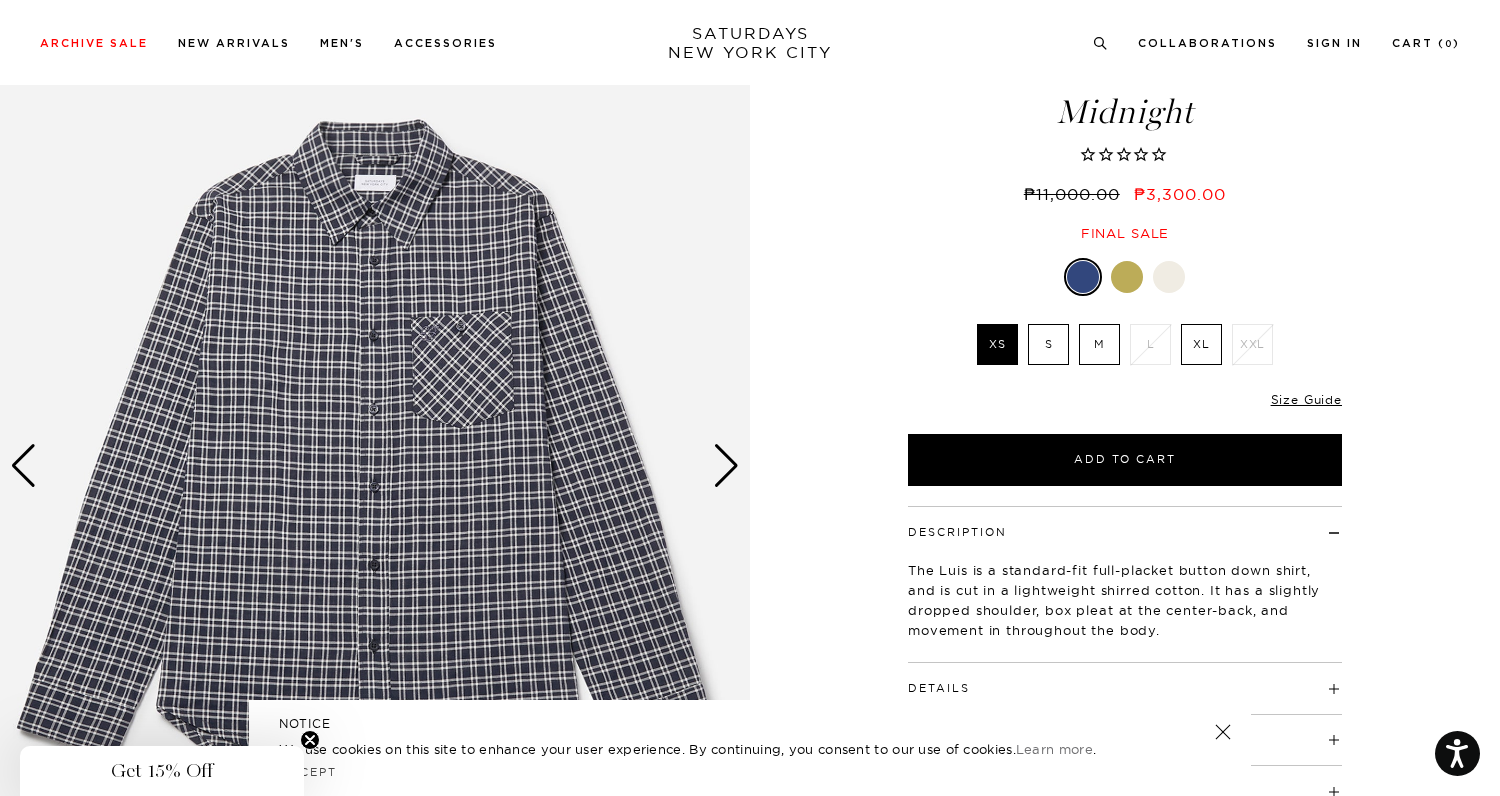 scroll, scrollTop: 120, scrollLeft: 0, axis: vertical 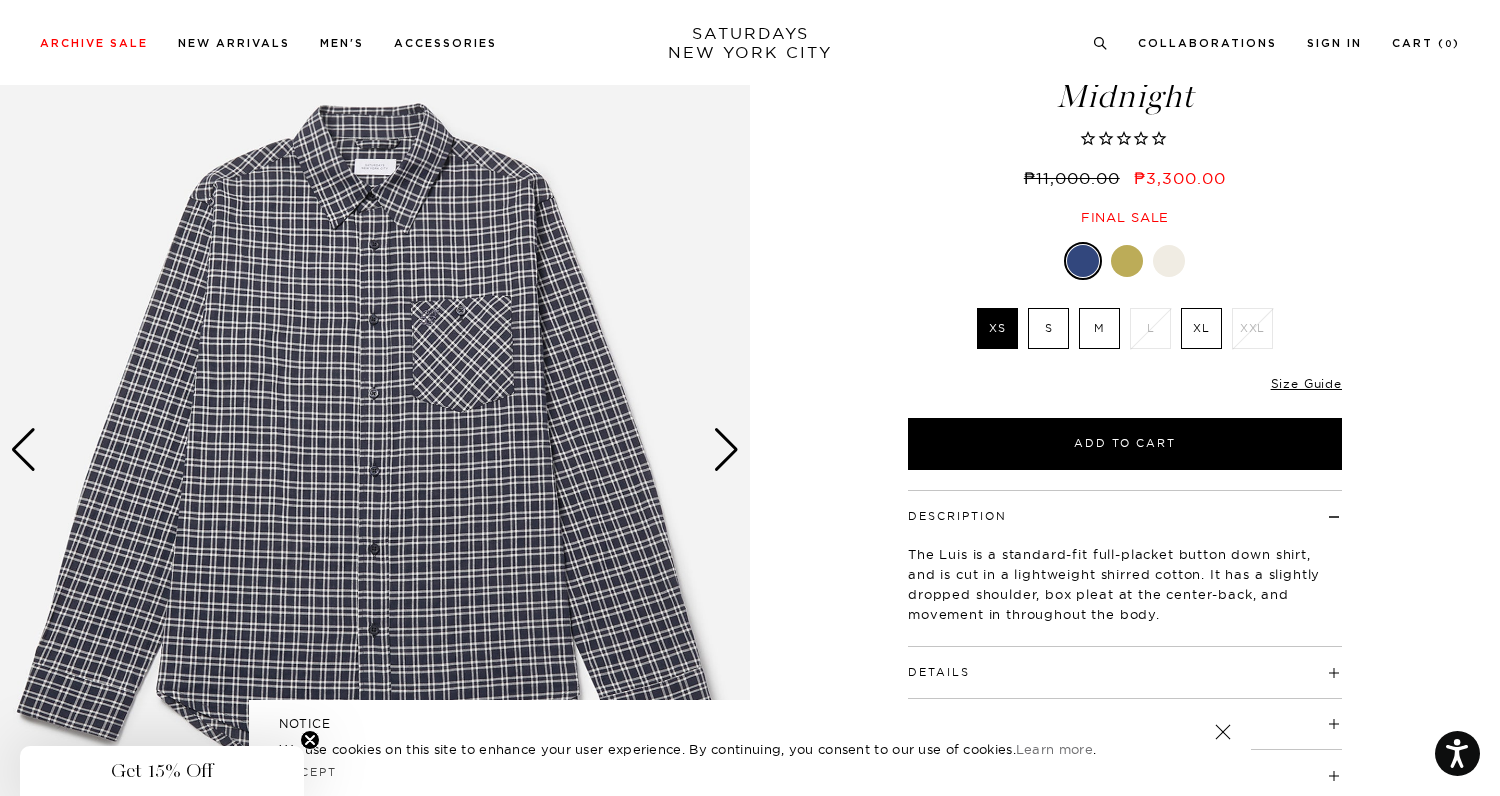 click at bounding box center [726, 450] 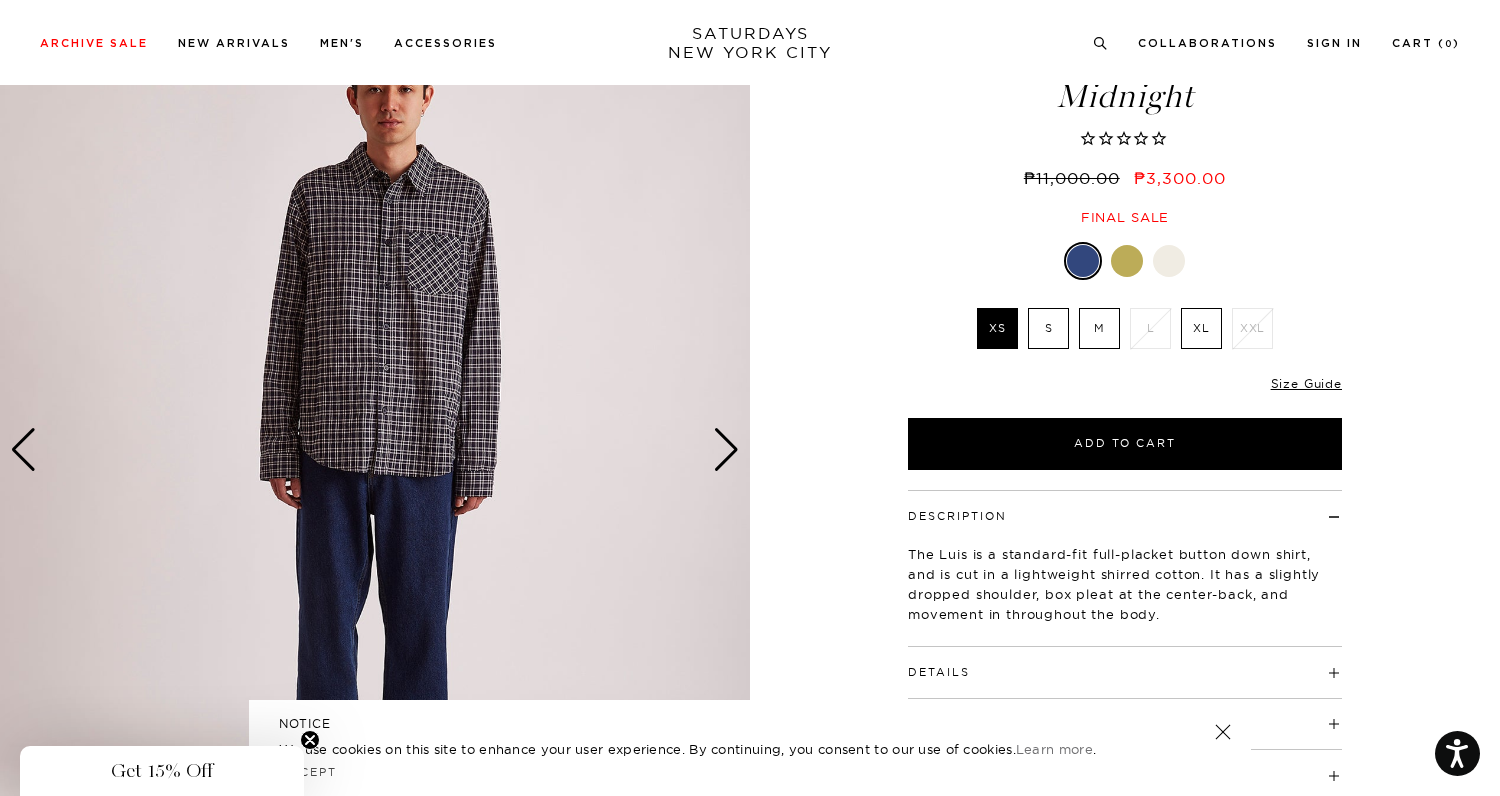 click at bounding box center [726, 450] 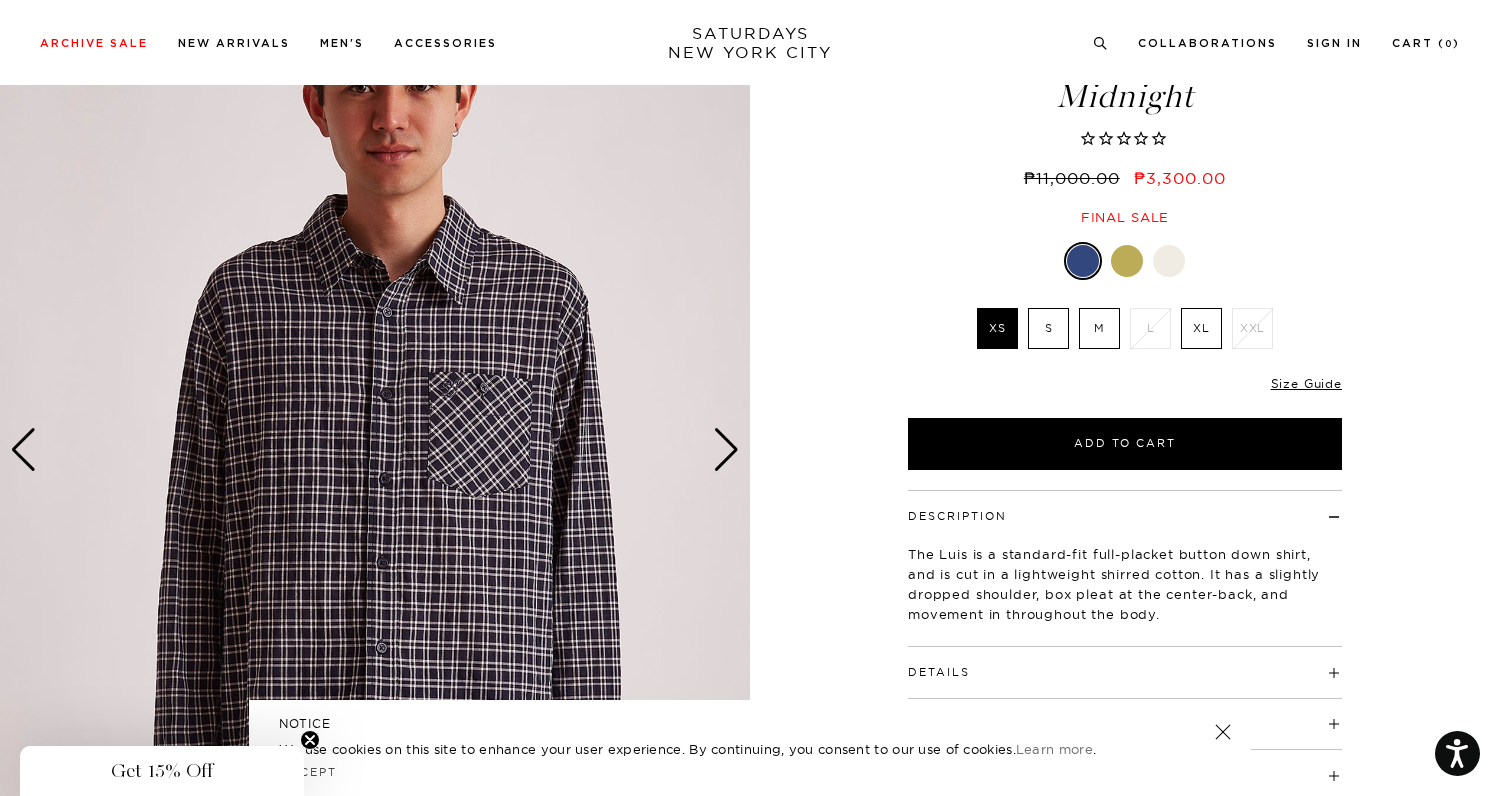 click at bounding box center [726, 450] 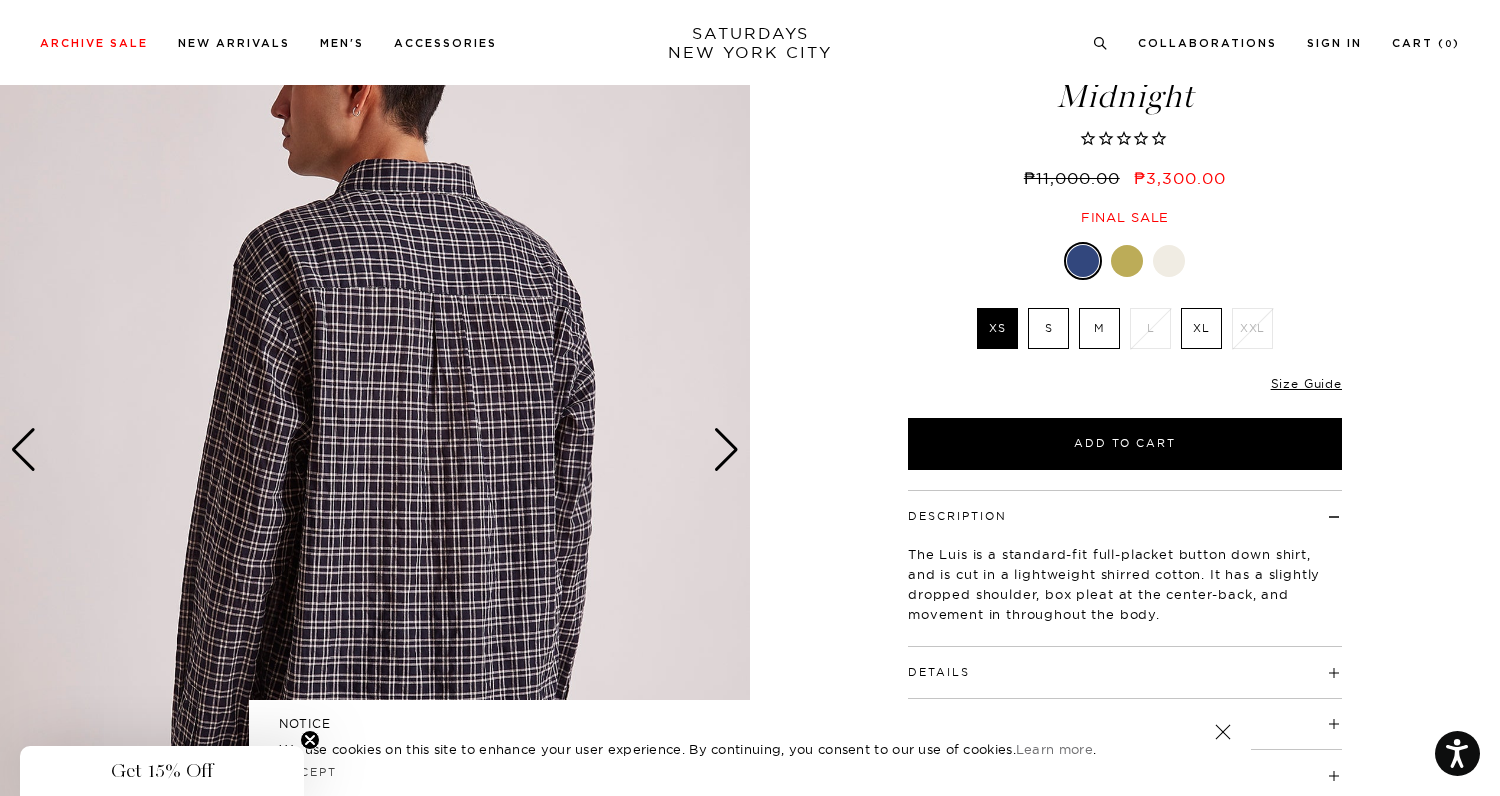 click at bounding box center (726, 450) 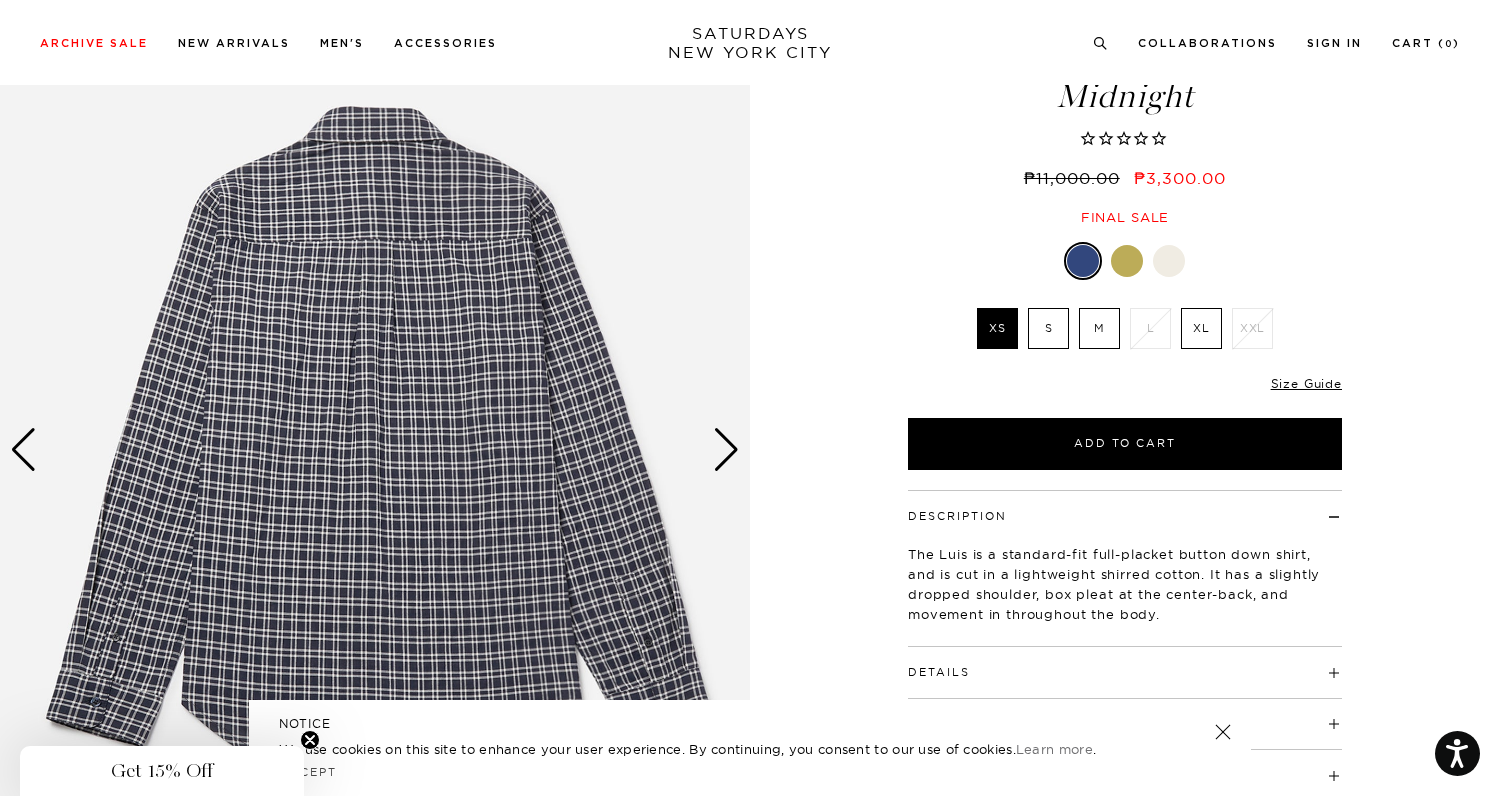 click at bounding box center (726, 450) 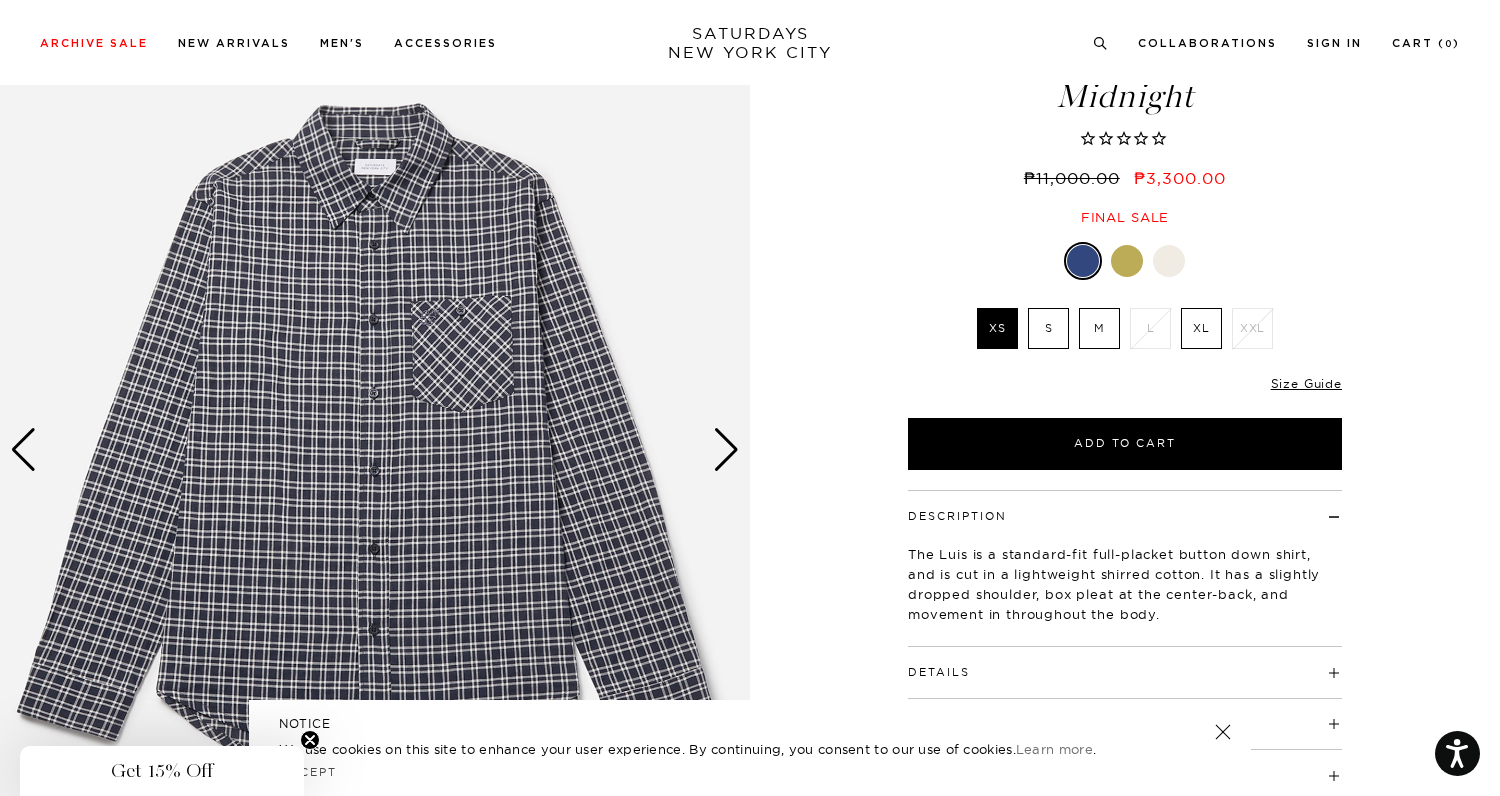 click at bounding box center (726, 450) 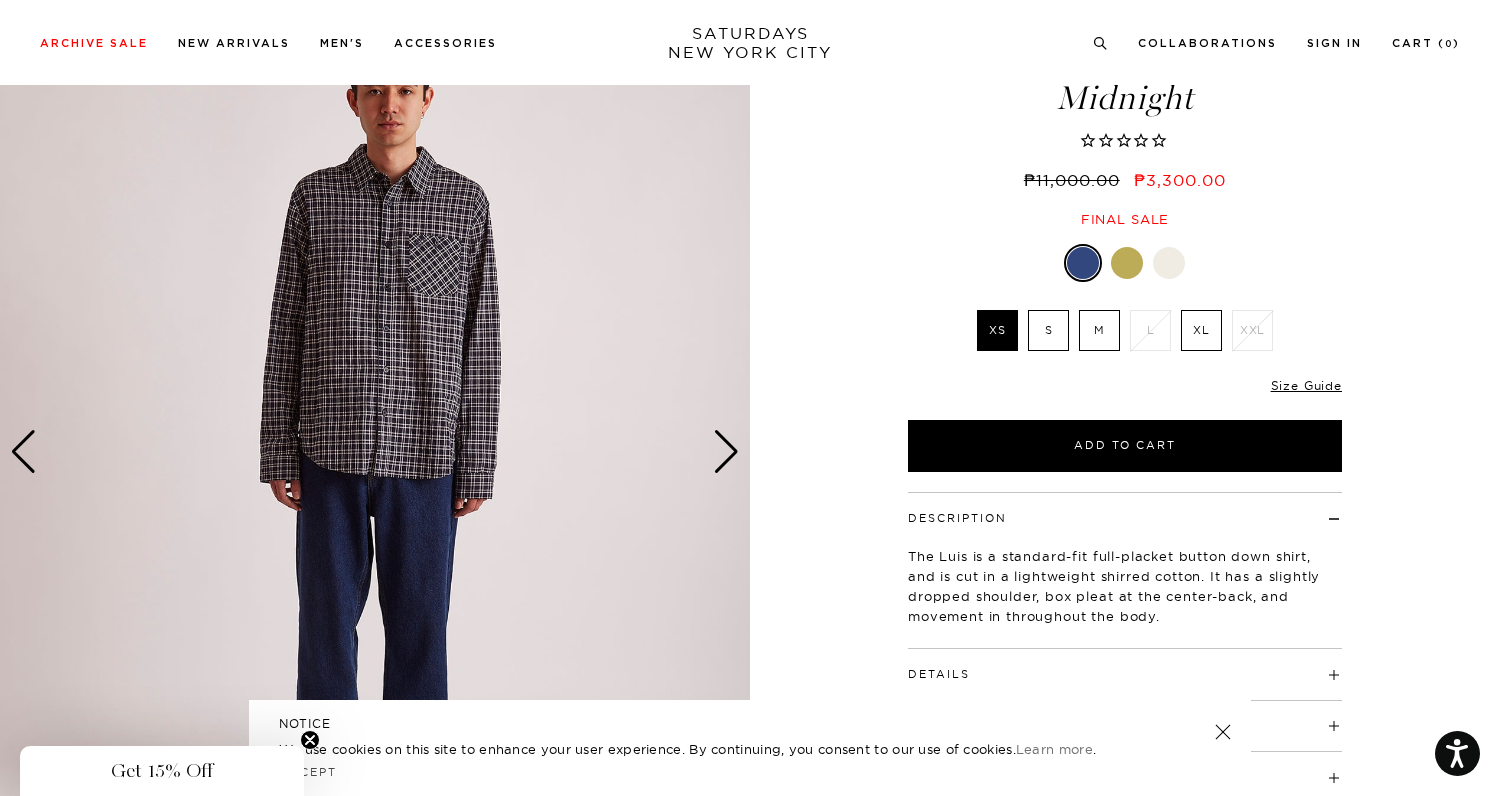 scroll, scrollTop: 77, scrollLeft: 0, axis: vertical 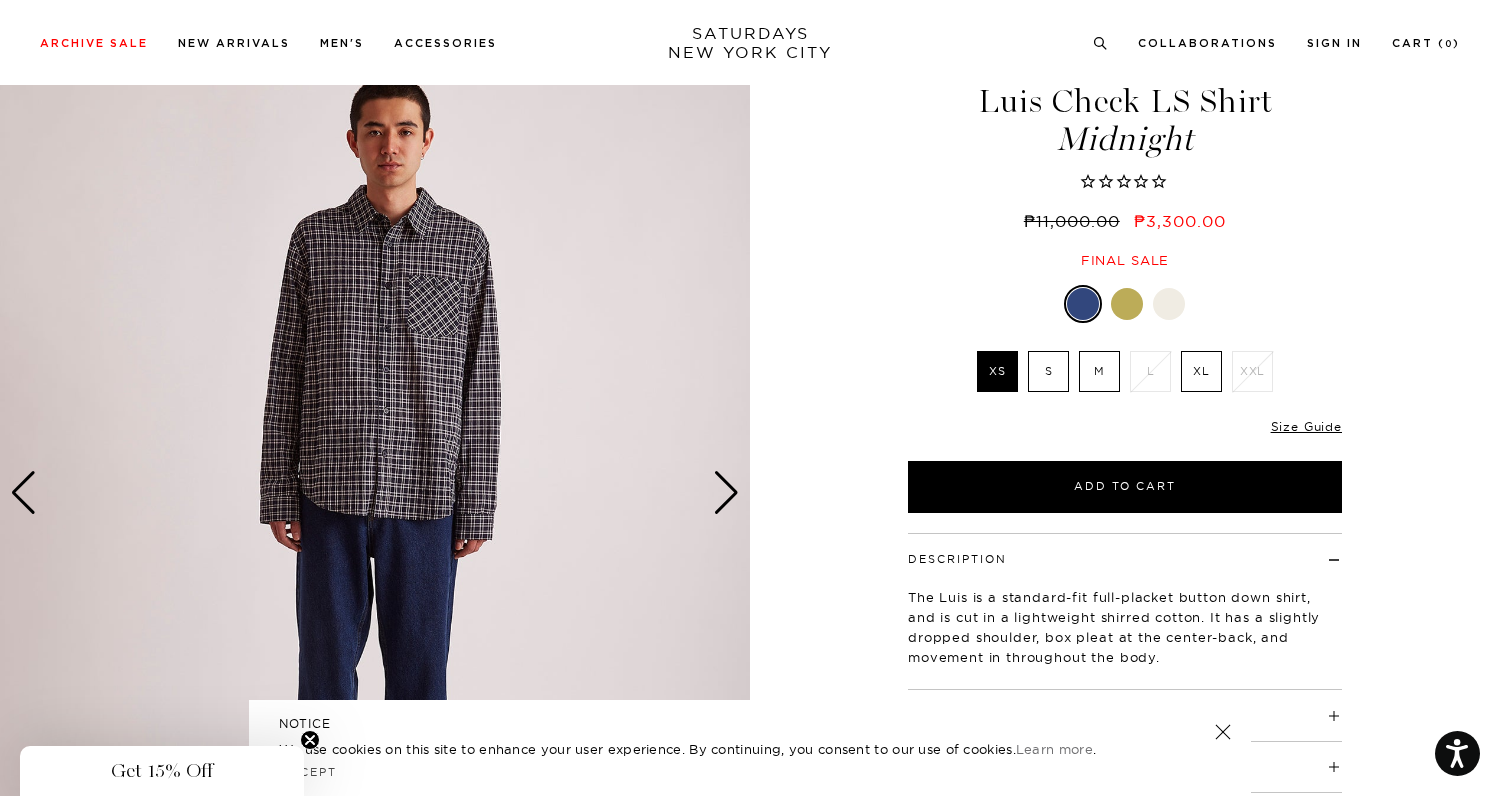 click at bounding box center (726, 493) 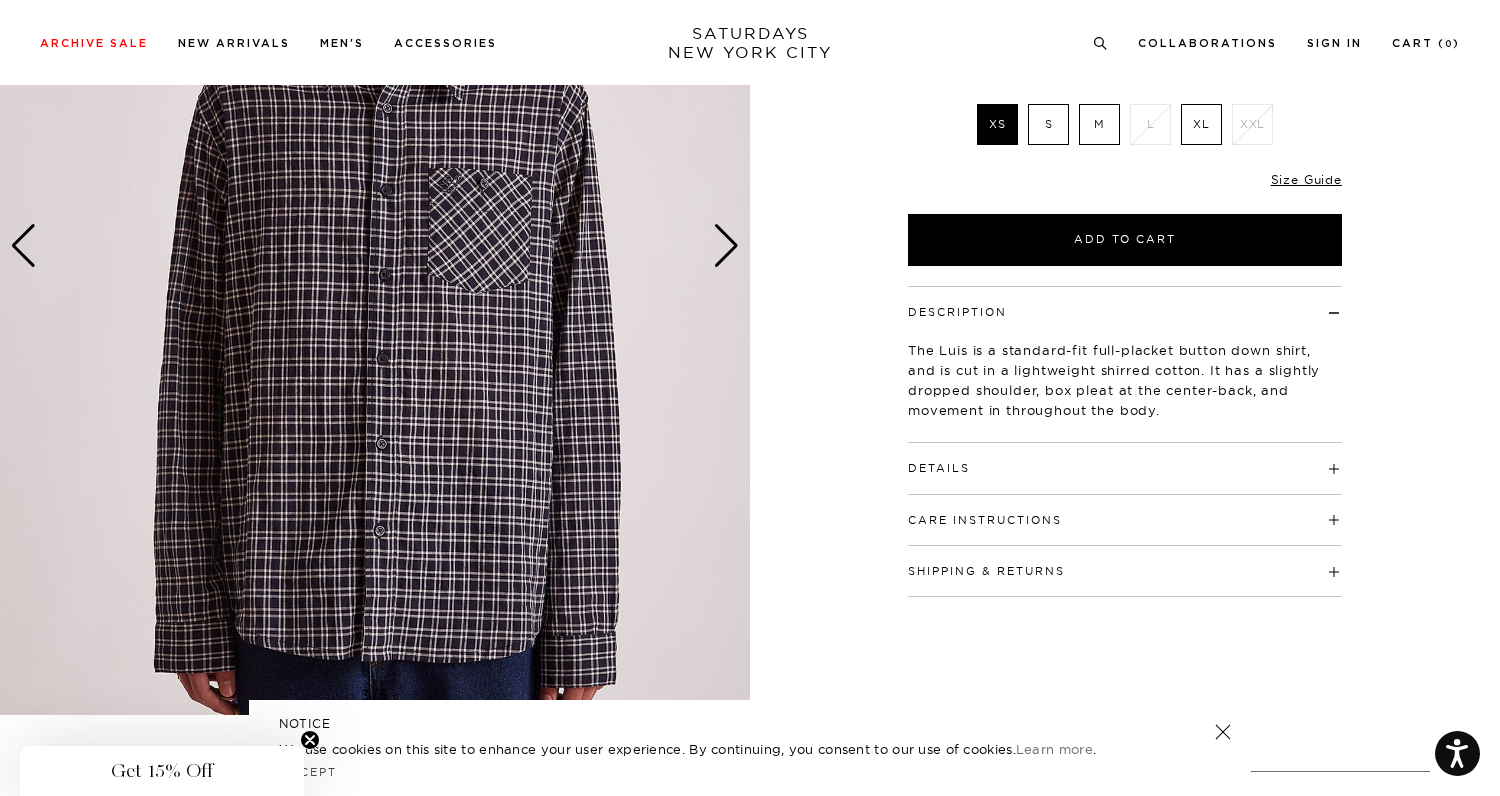 scroll, scrollTop: 325, scrollLeft: 0, axis: vertical 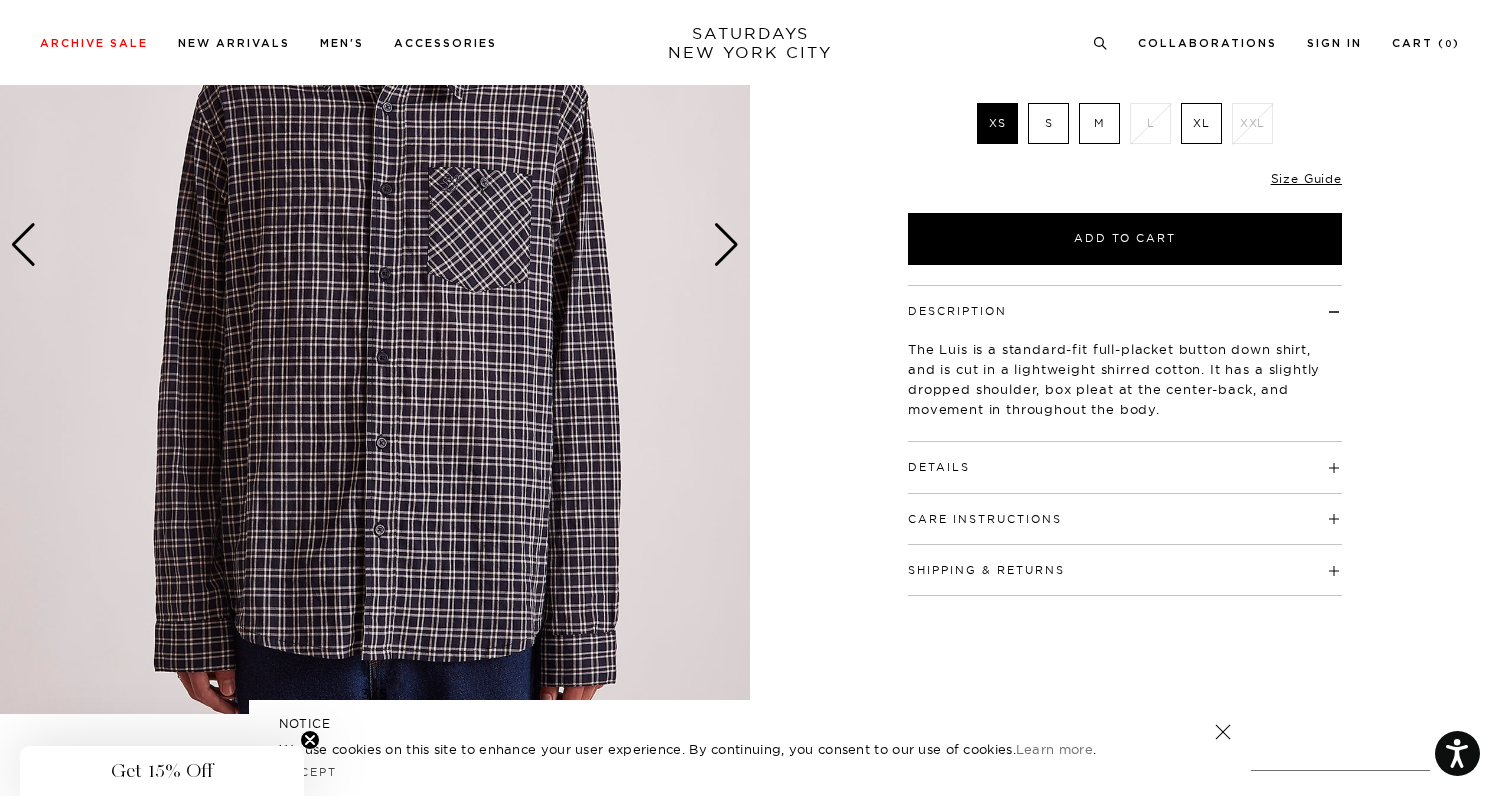 click at bounding box center (375, 245) 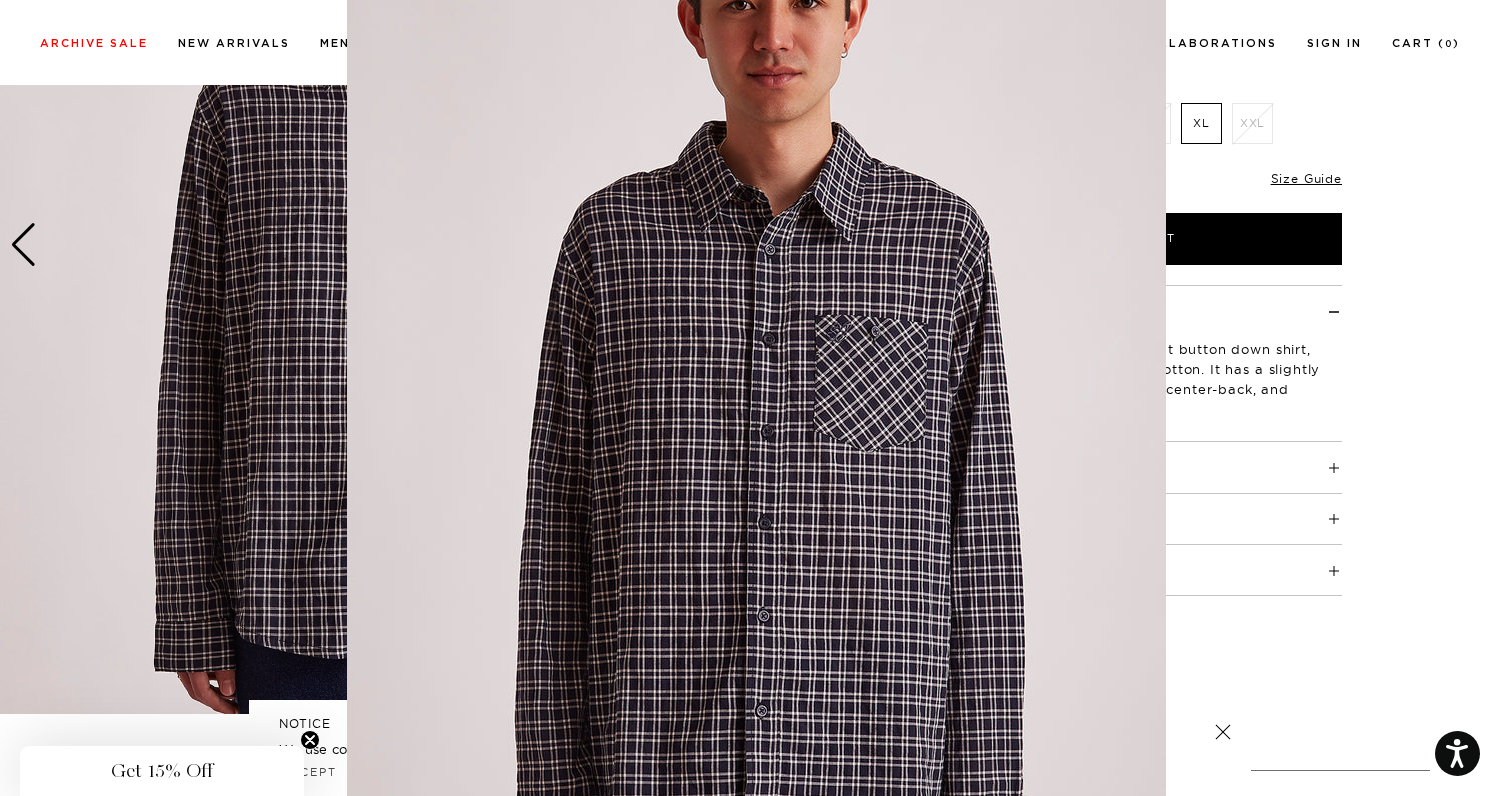scroll, scrollTop: 0, scrollLeft: 0, axis: both 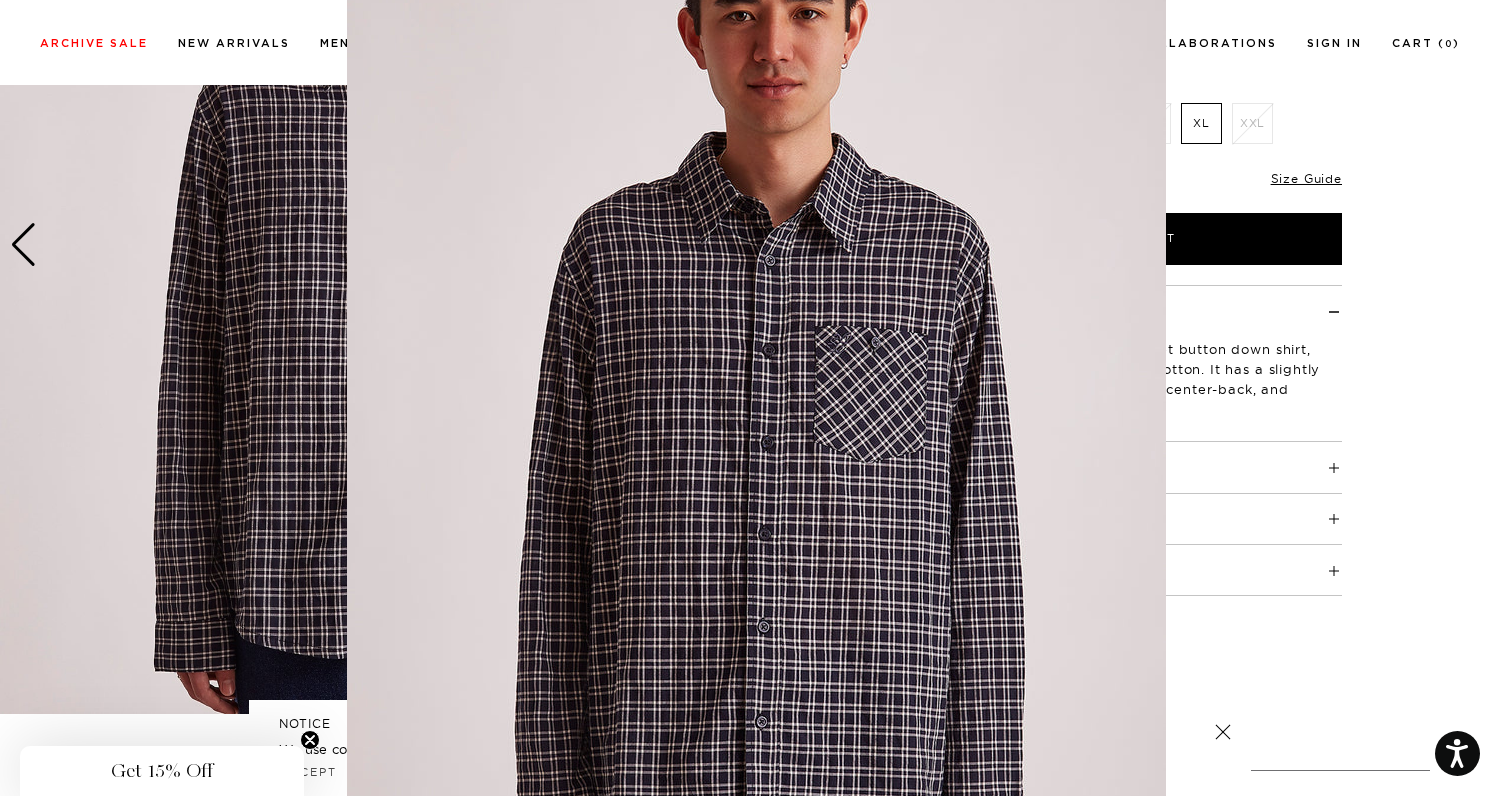 click at bounding box center [750, 398] 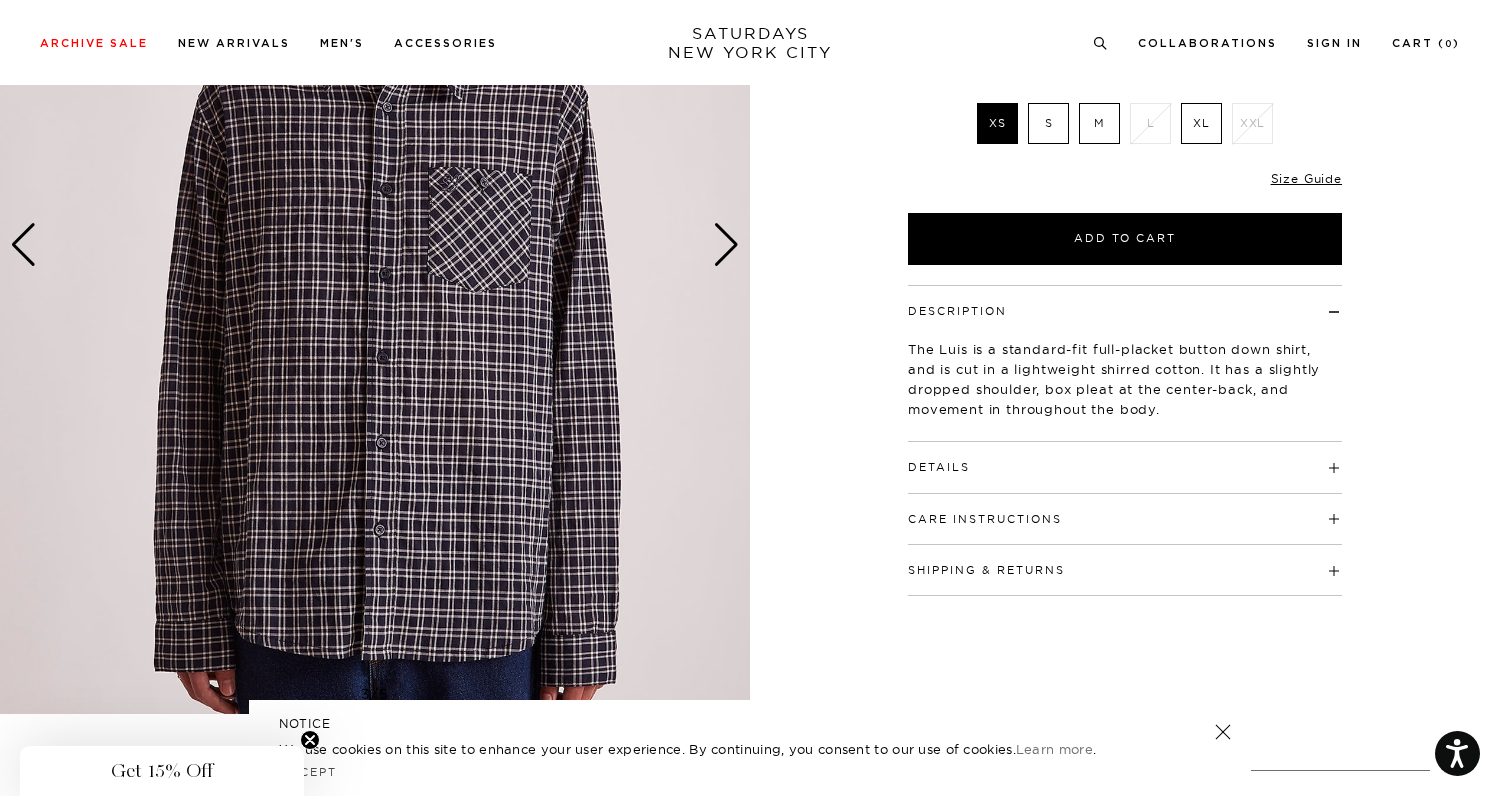 click at bounding box center (726, 245) 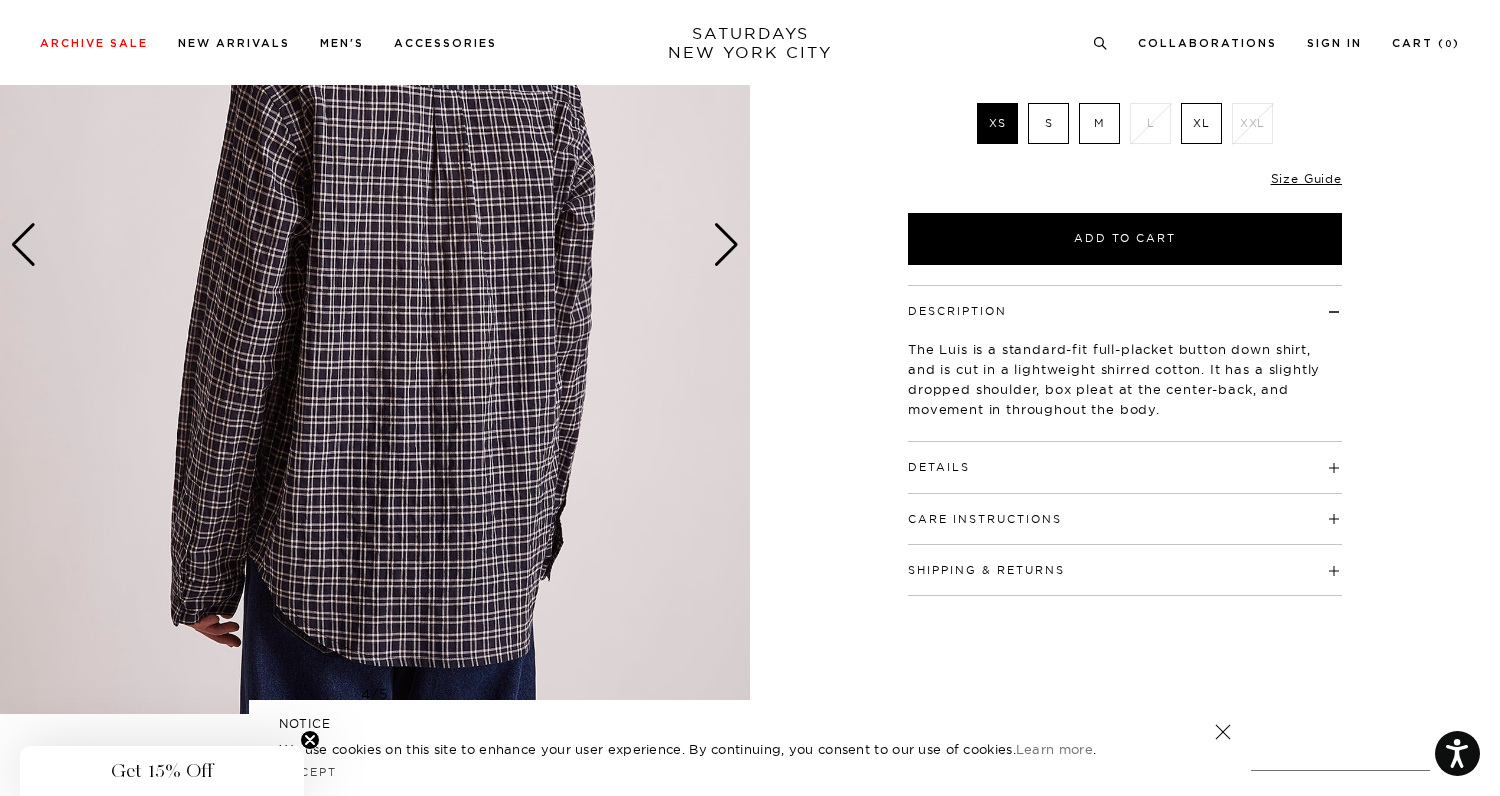 click at bounding box center (726, 245) 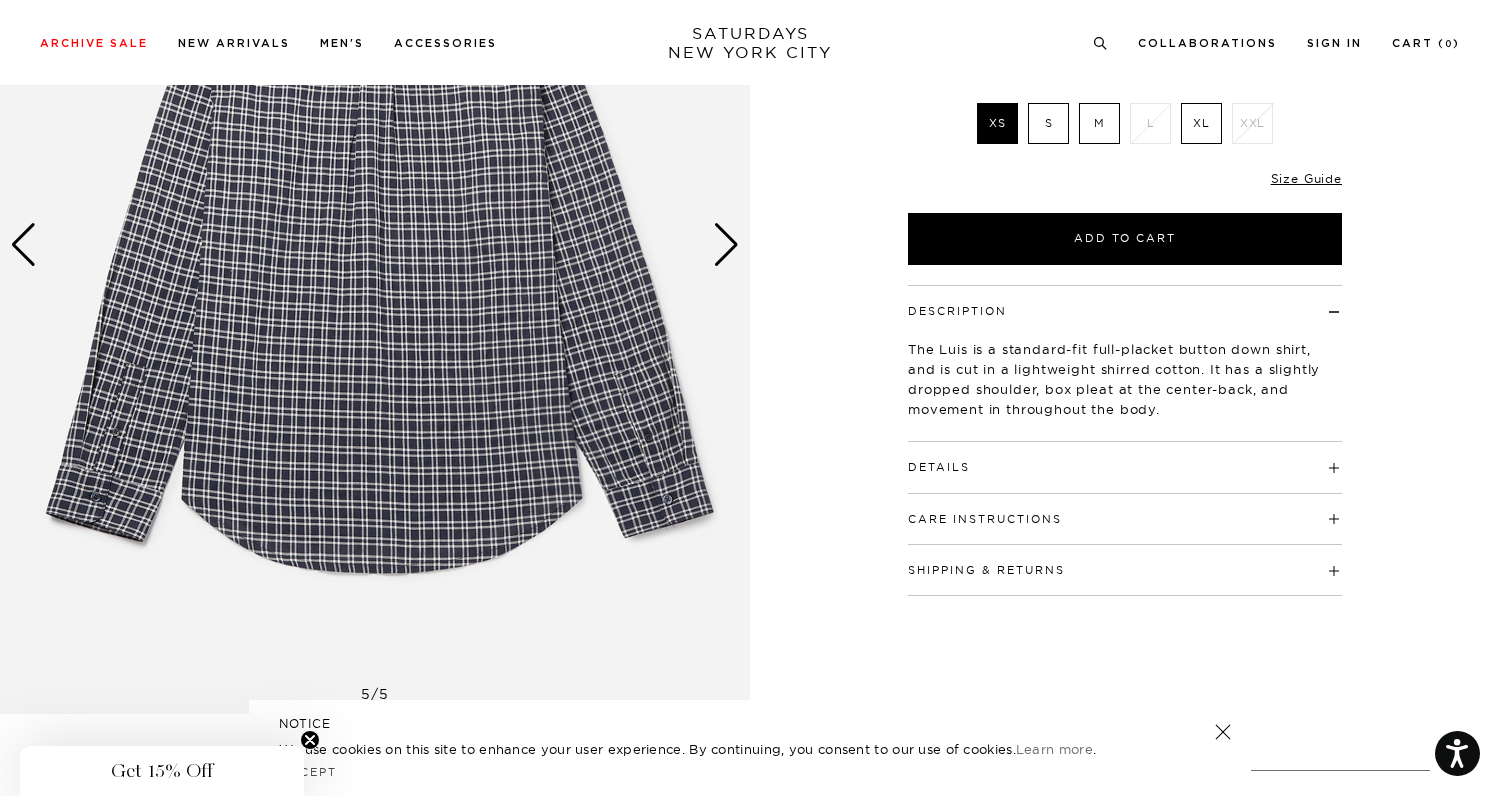 click at bounding box center (726, 245) 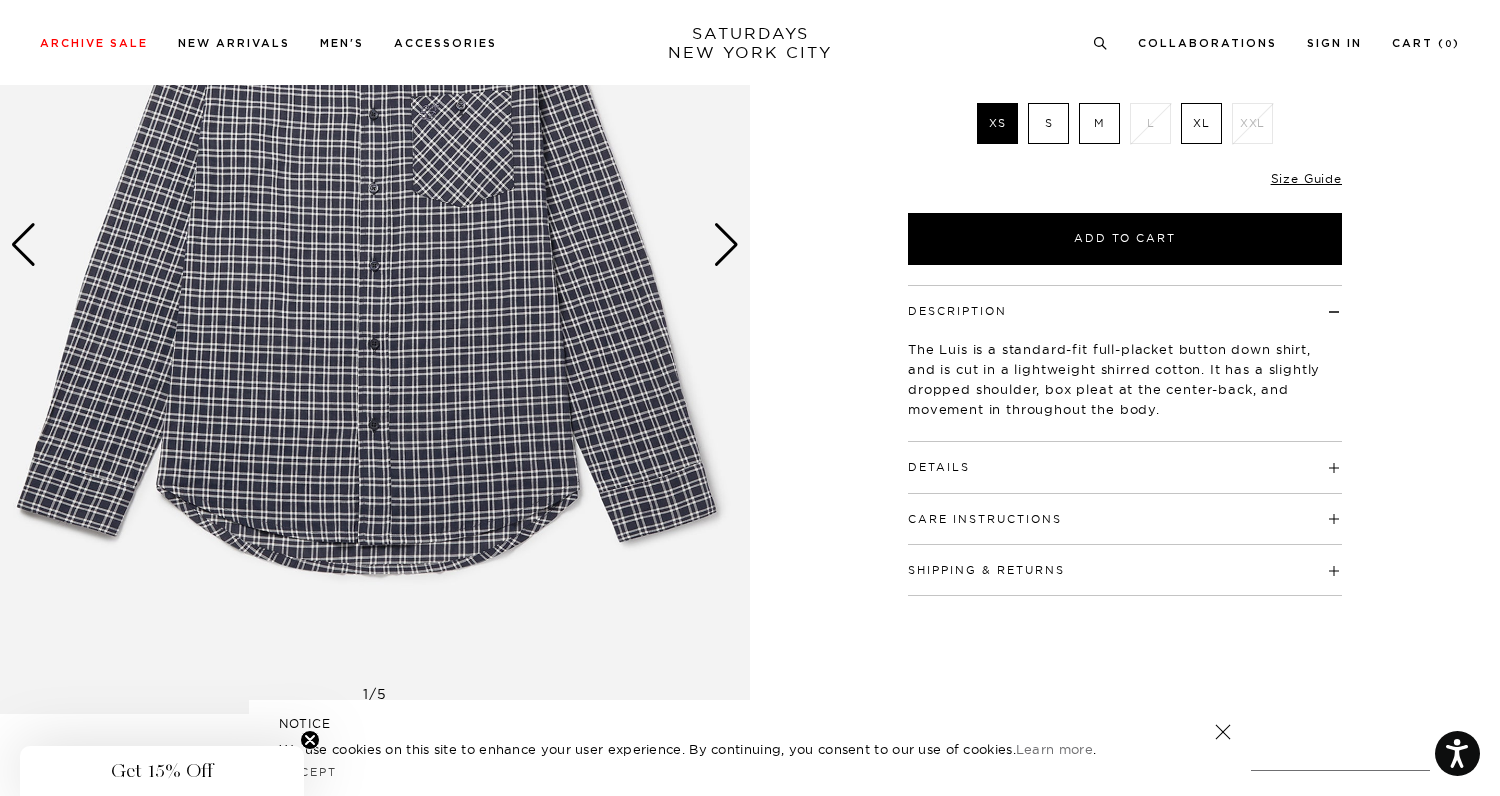 click at bounding box center (726, 245) 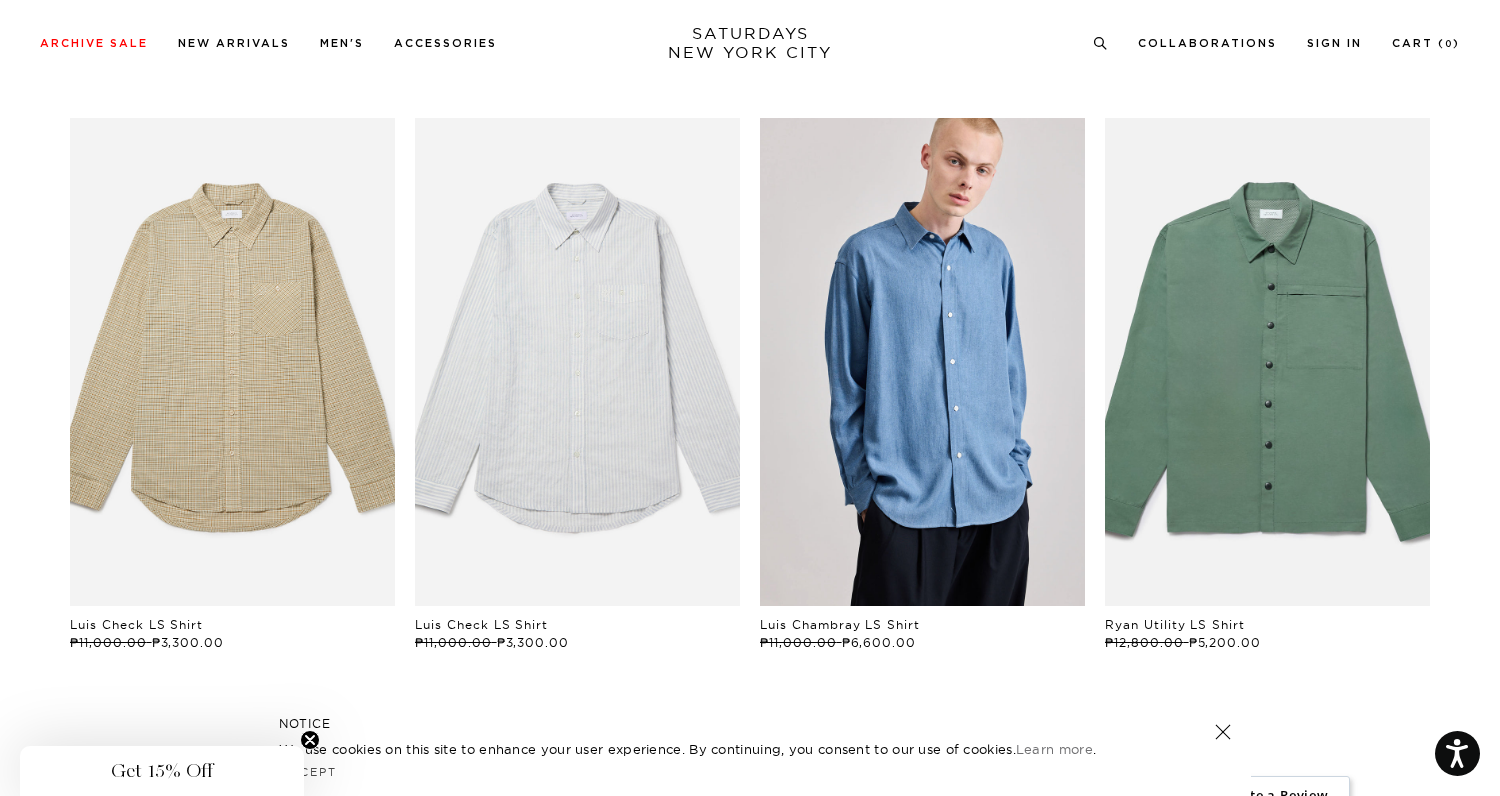 scroll, scrollTop: 1022, scrollLeft: 5, axis: both 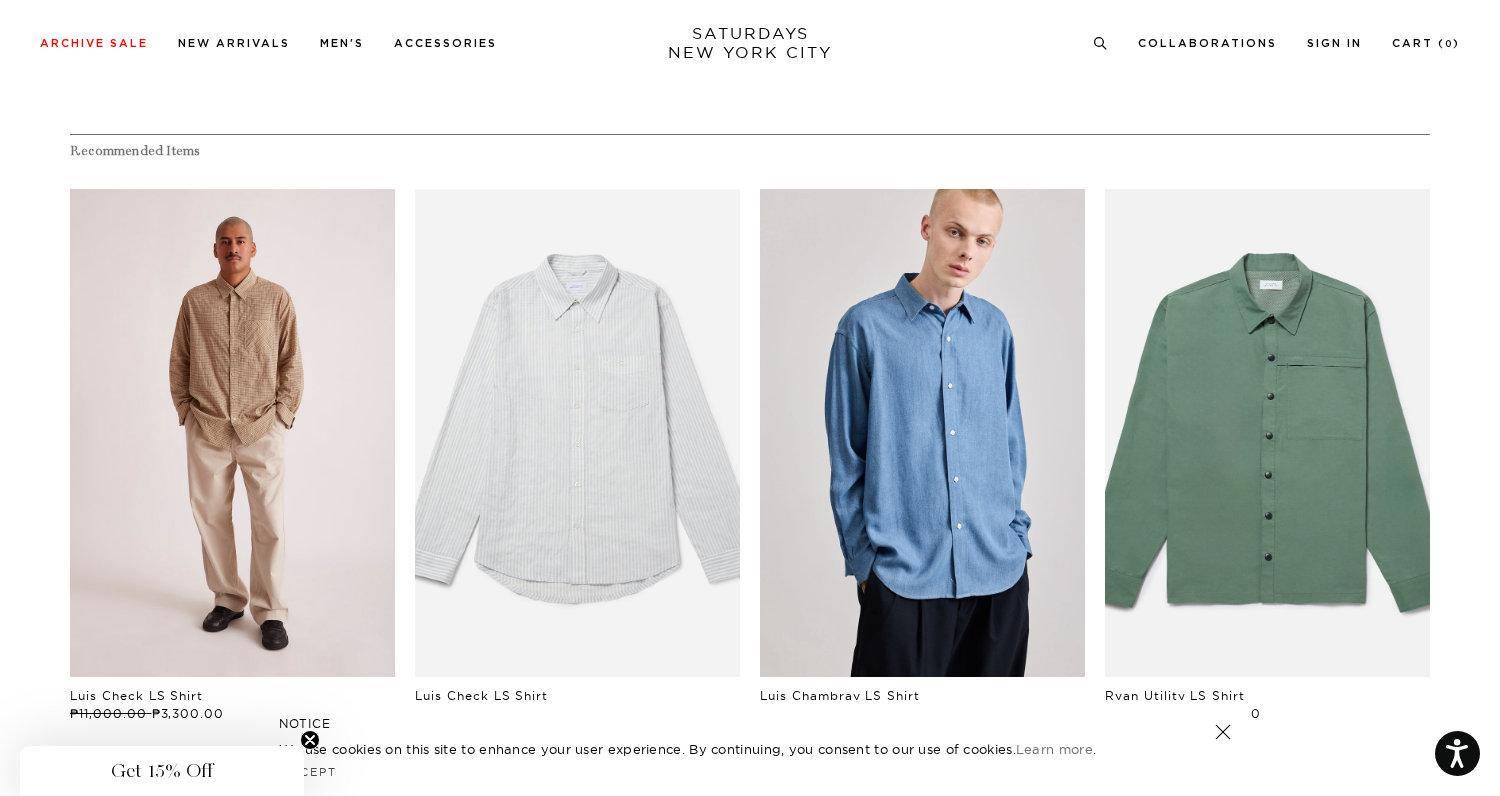 click at bounding box center (232, 433) 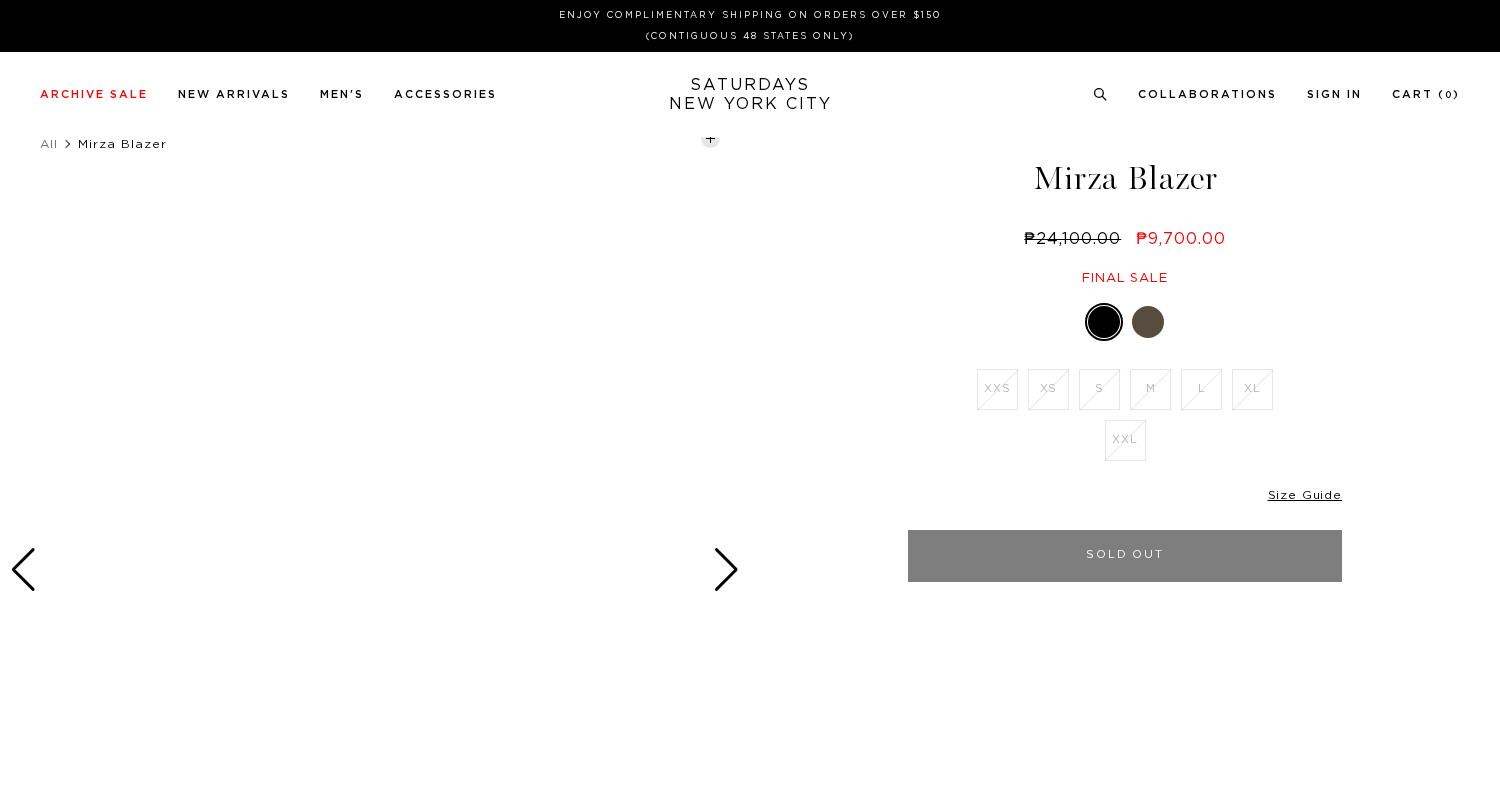 scroll, scrollTop: 0, scrollLeft: 0, axis: both 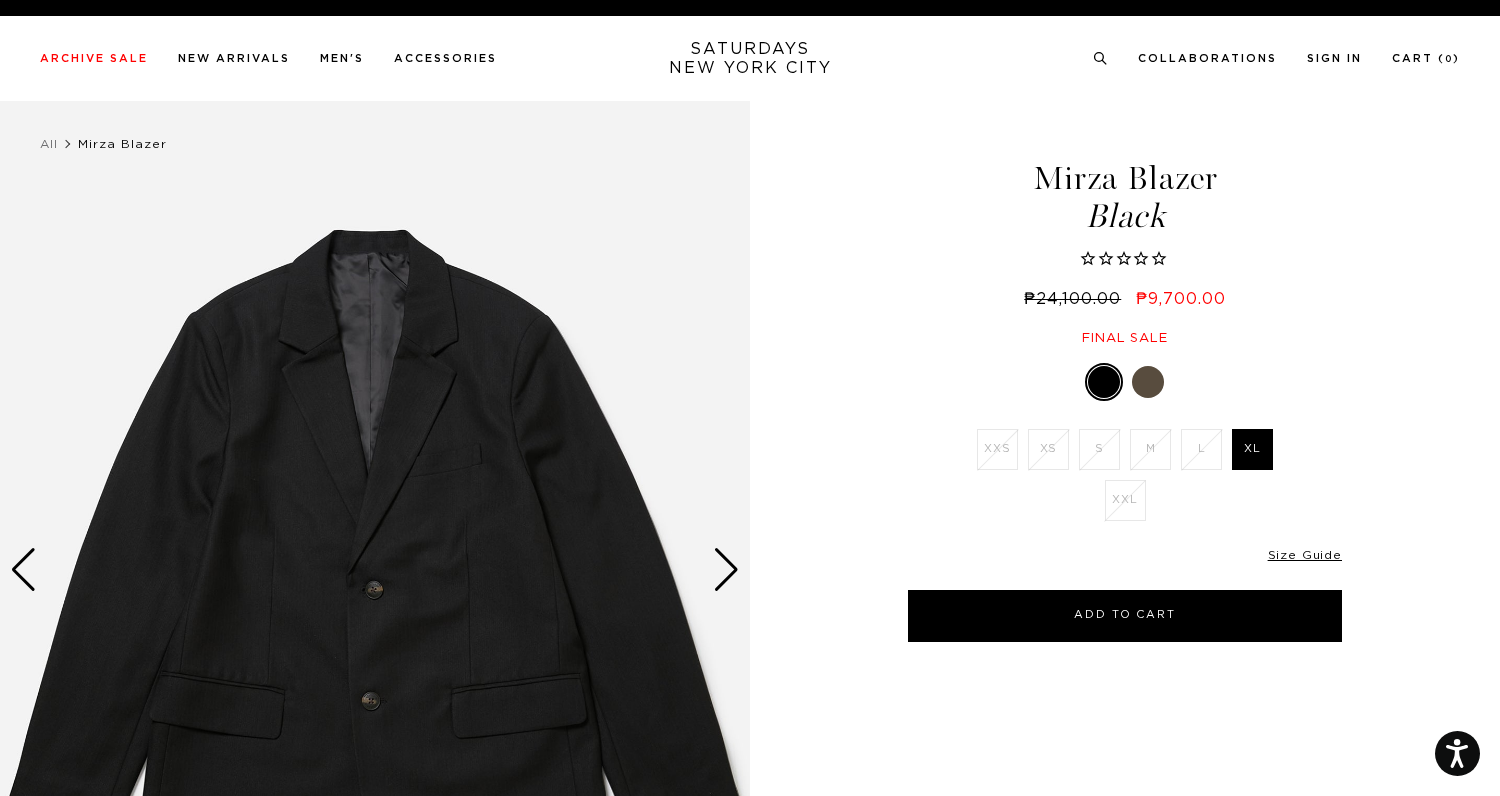 click at bounding box center [726, 570] 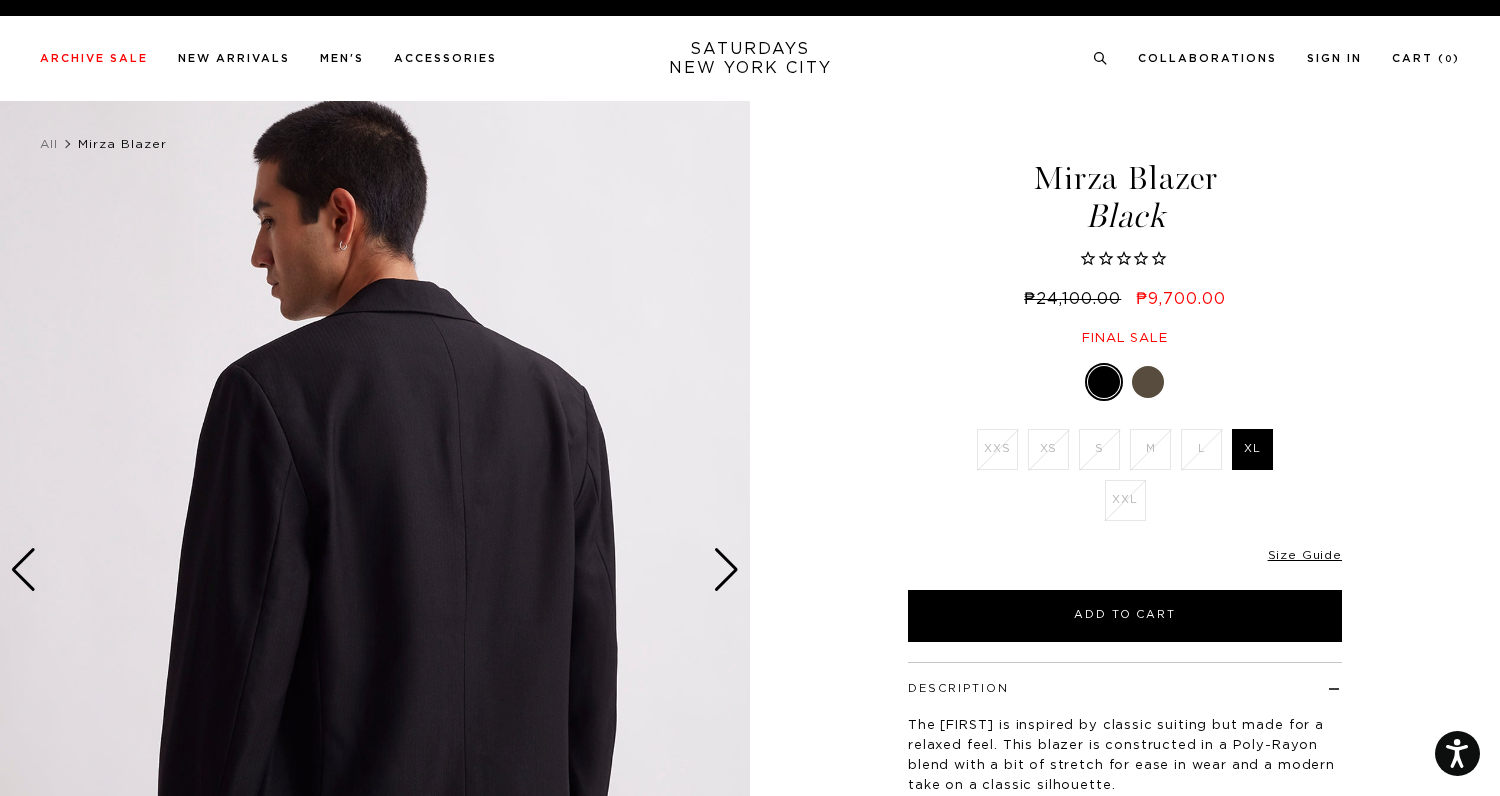click at bounding box center (726, 570) 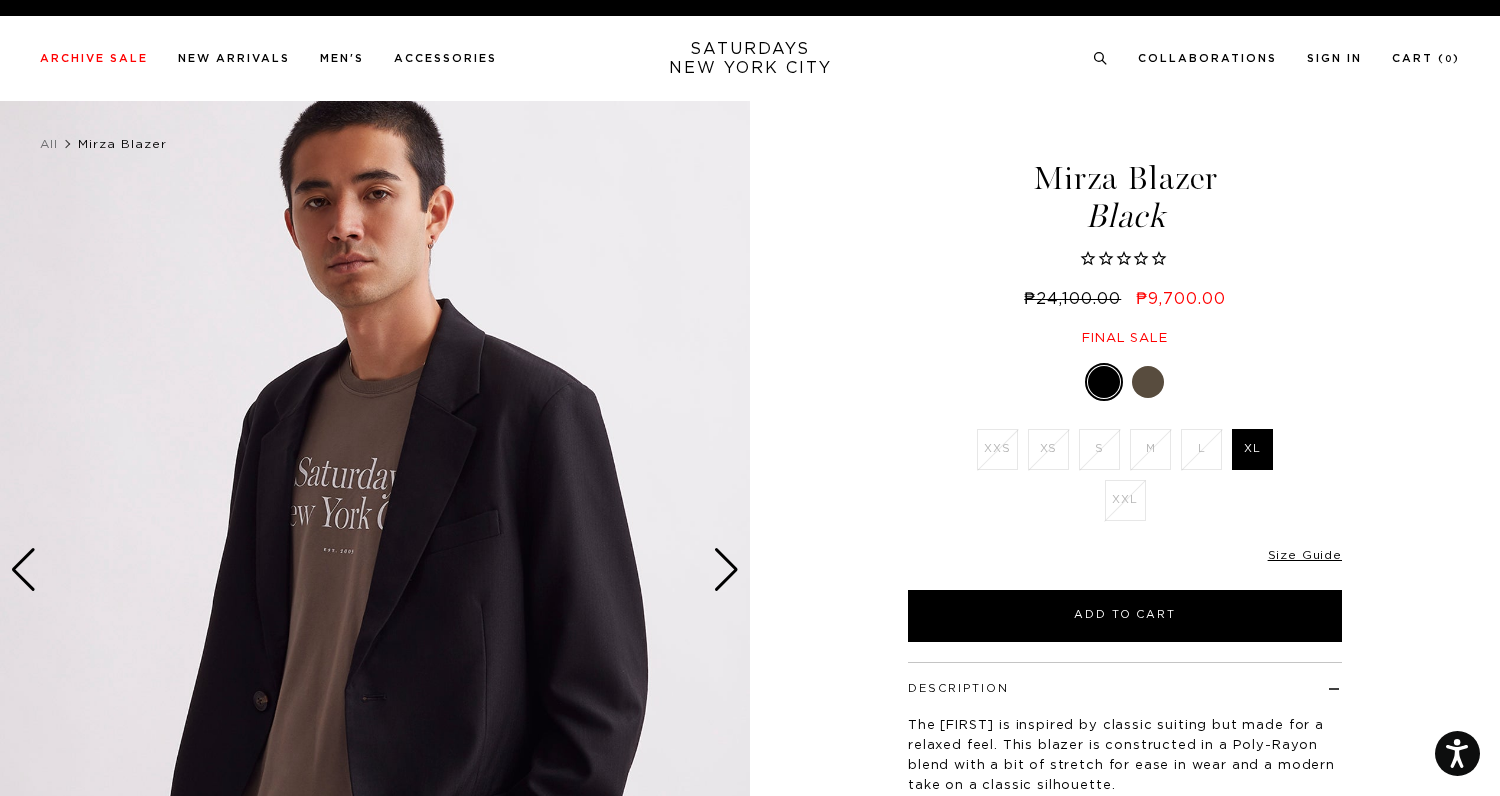 click at bounding box center (23, 570) 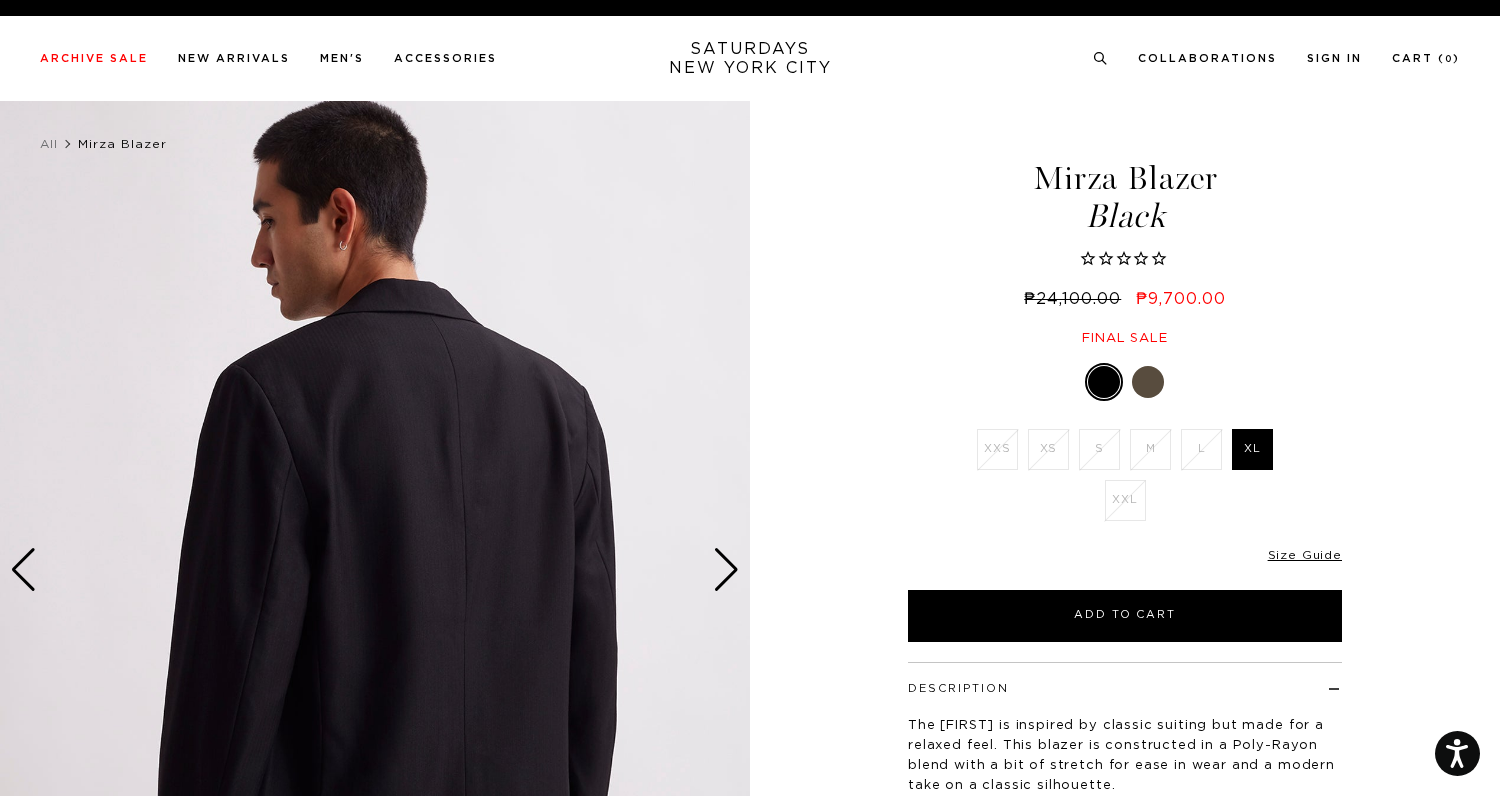 click at bounding box center [23, 570] 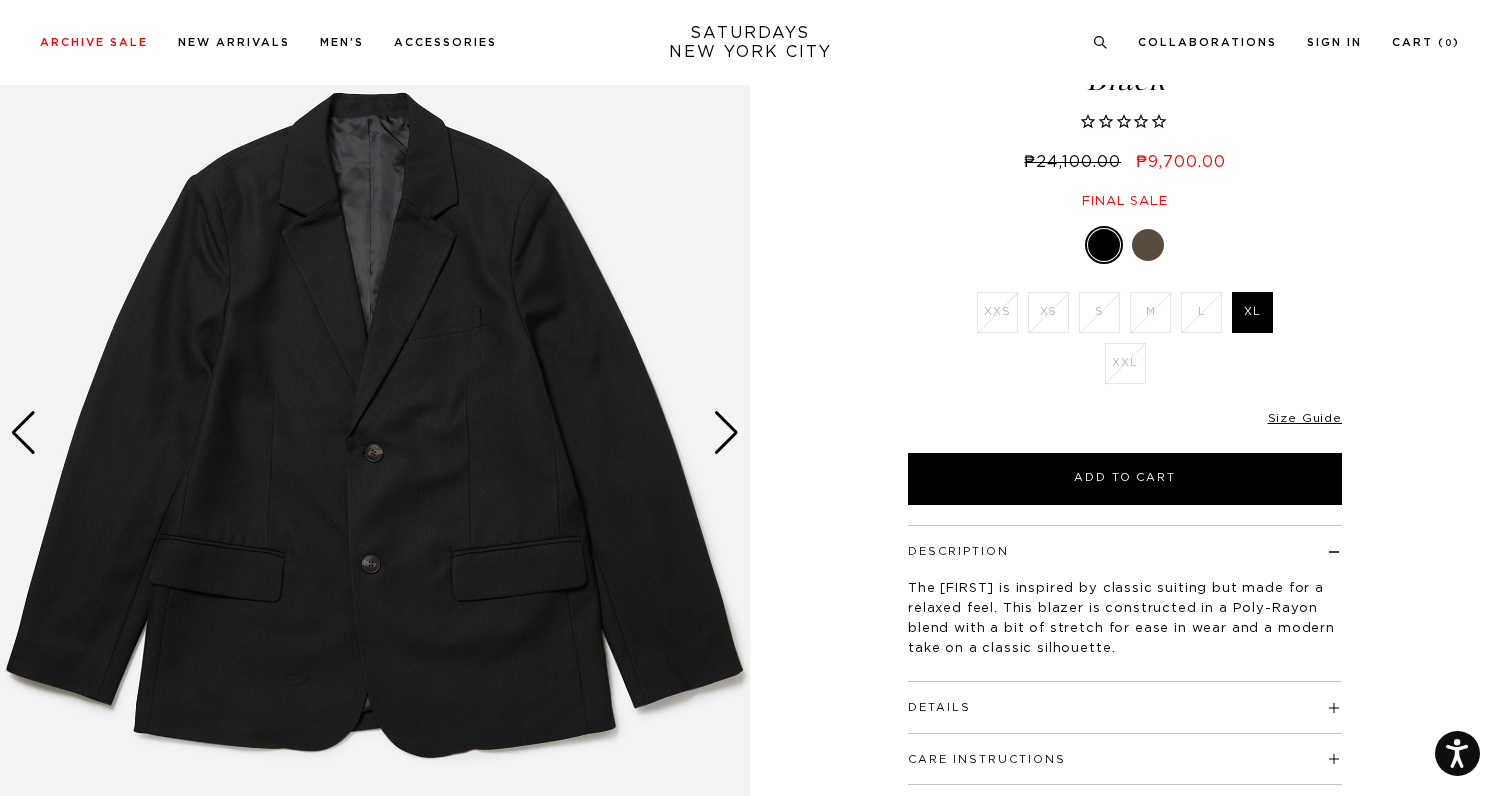 scroll, scrollTop: 172, scrollLeft: 0, axis: vertical 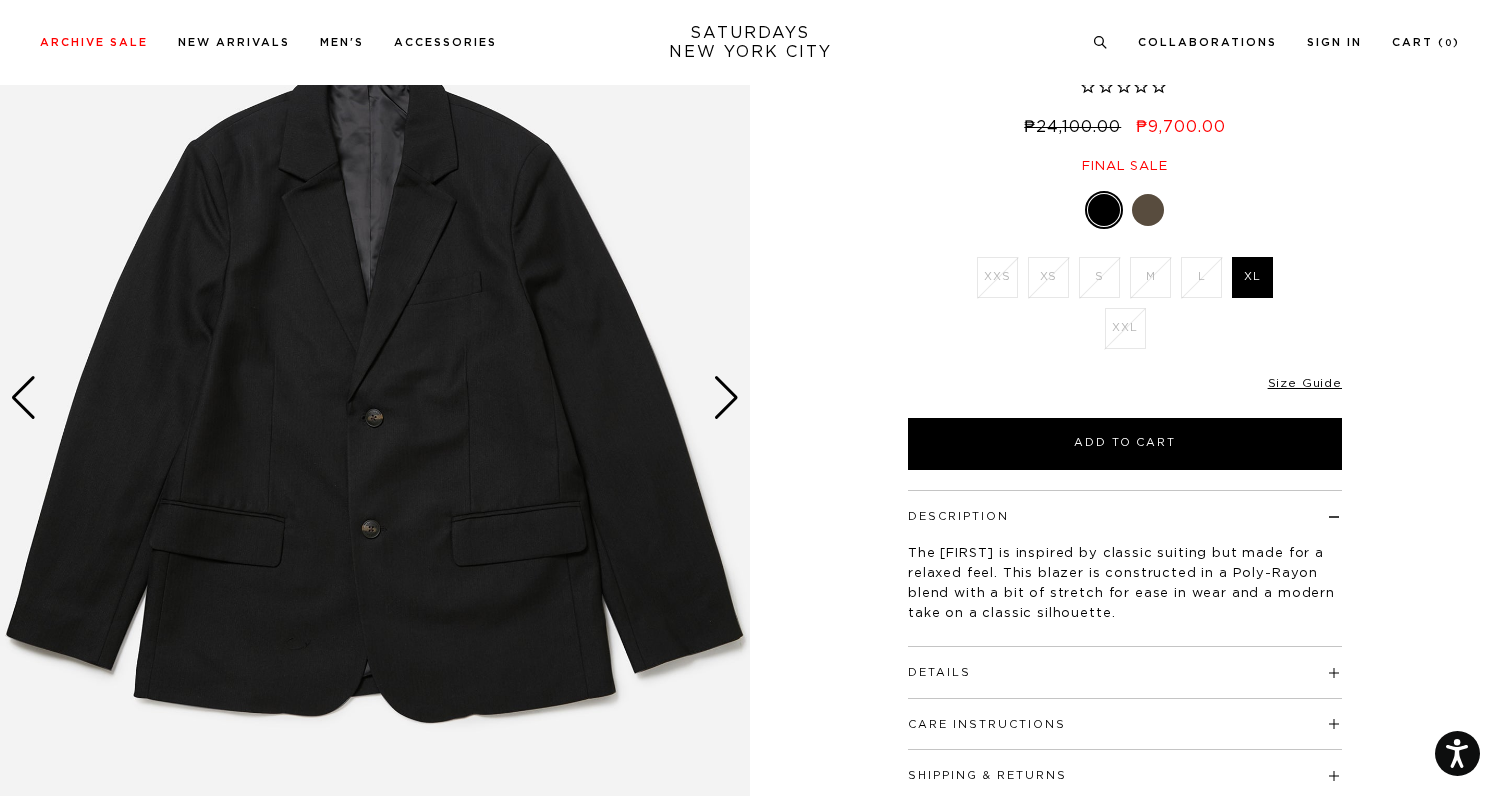 click at bounding box center (726, 398) 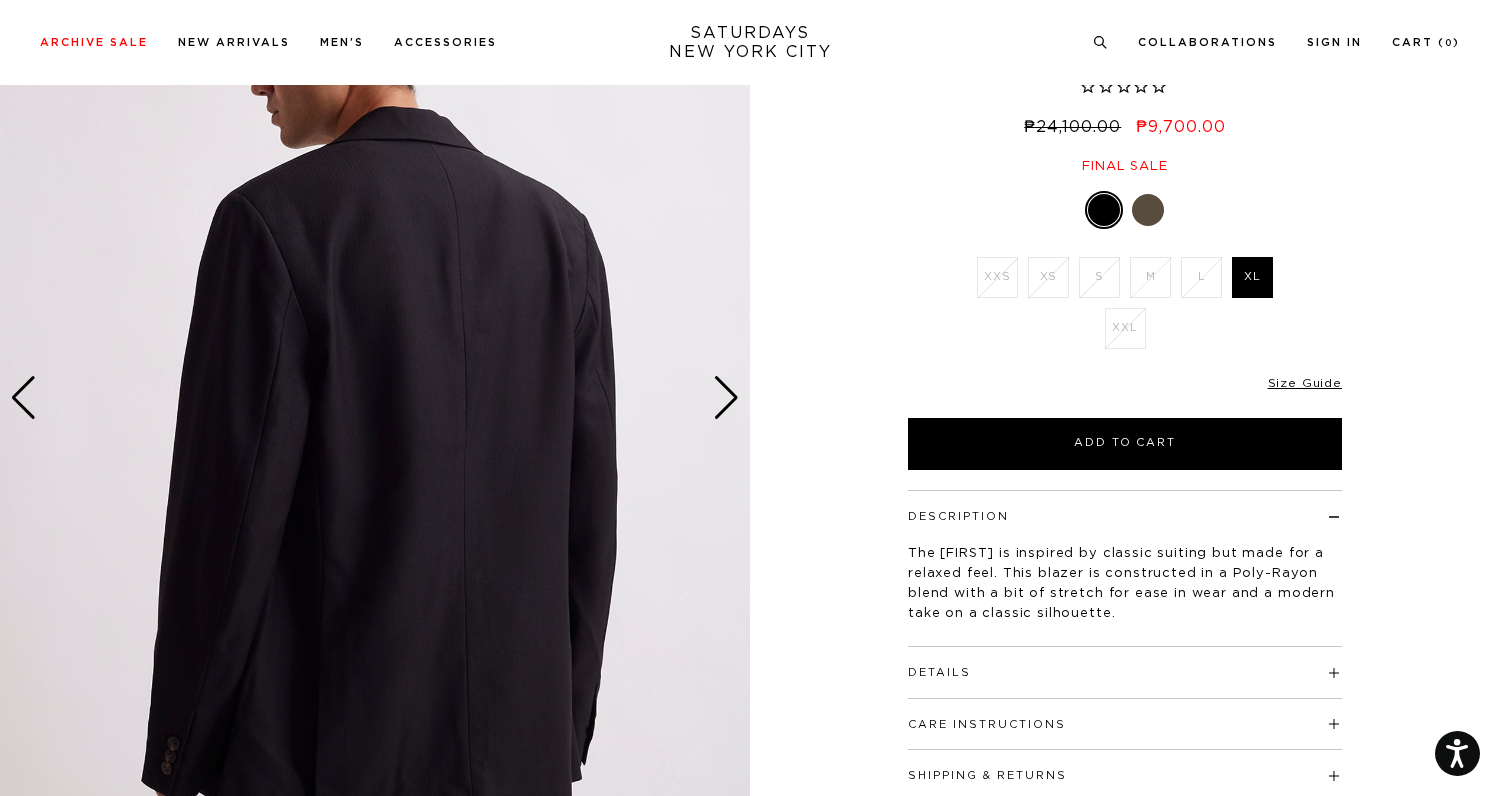 click at bounding box center [726, 398] 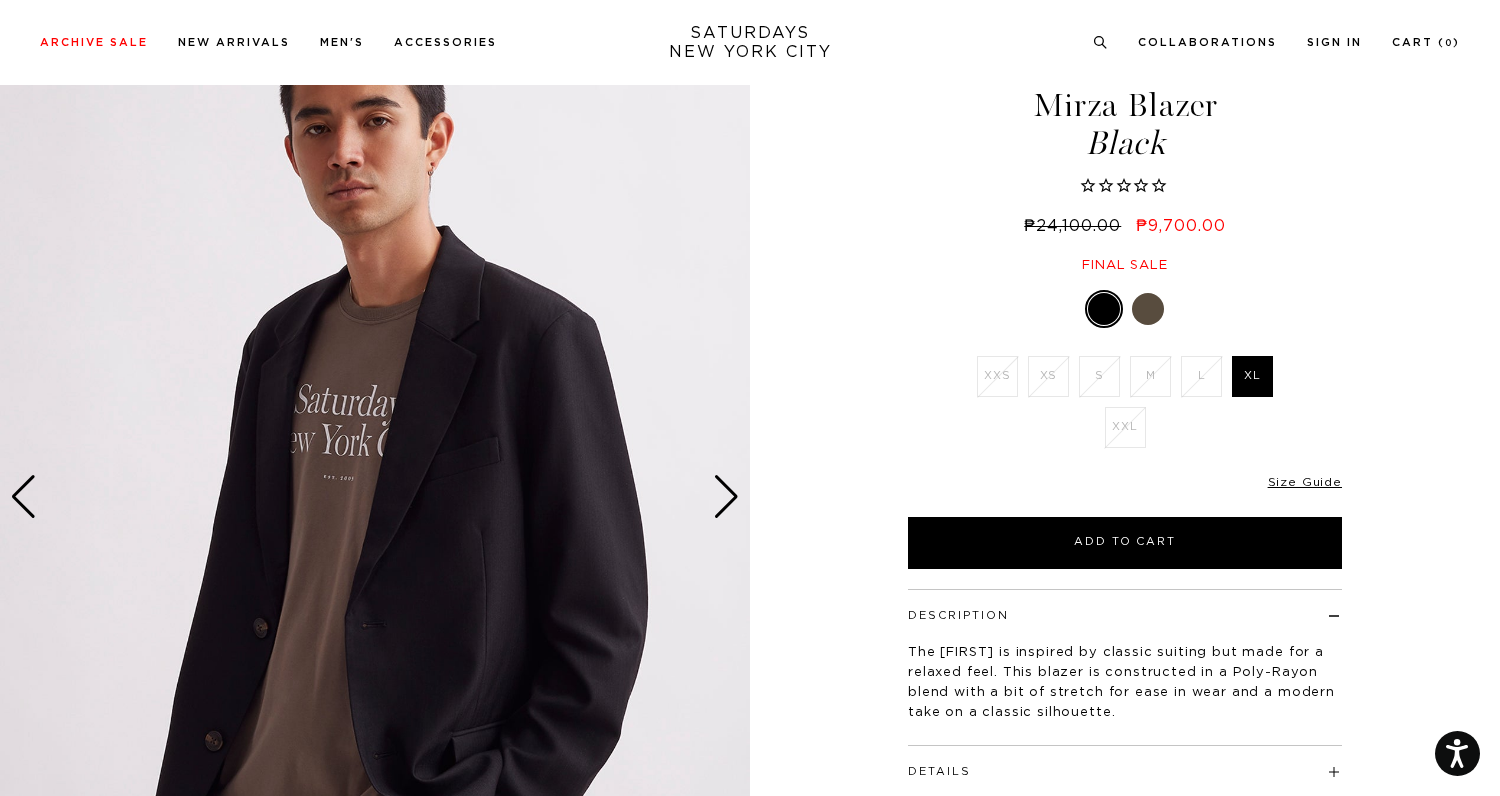 scroll, scrollTop: 80, scrollLeft: 0, axis: vertical 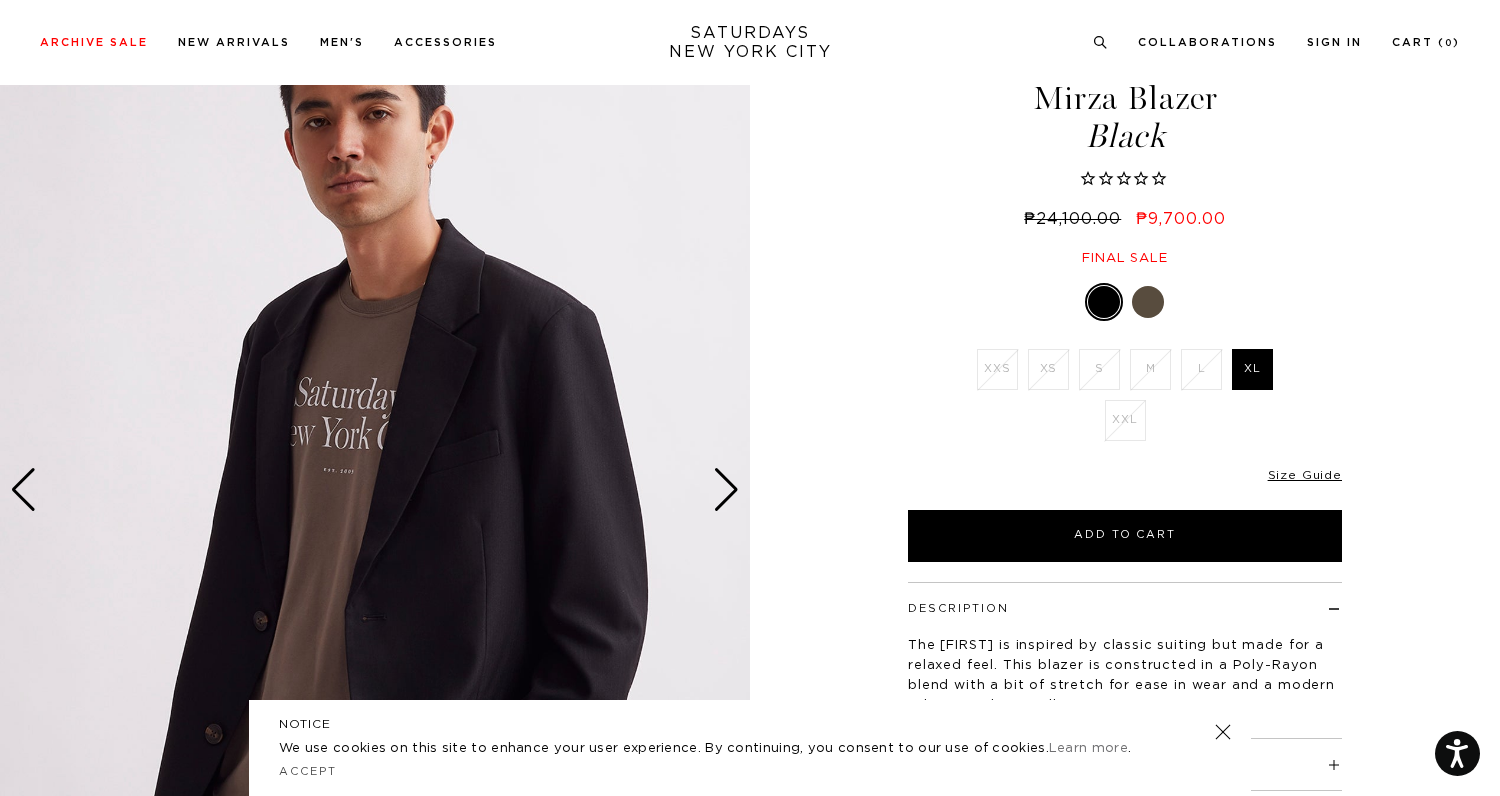 click at bounding box center (375, 490) 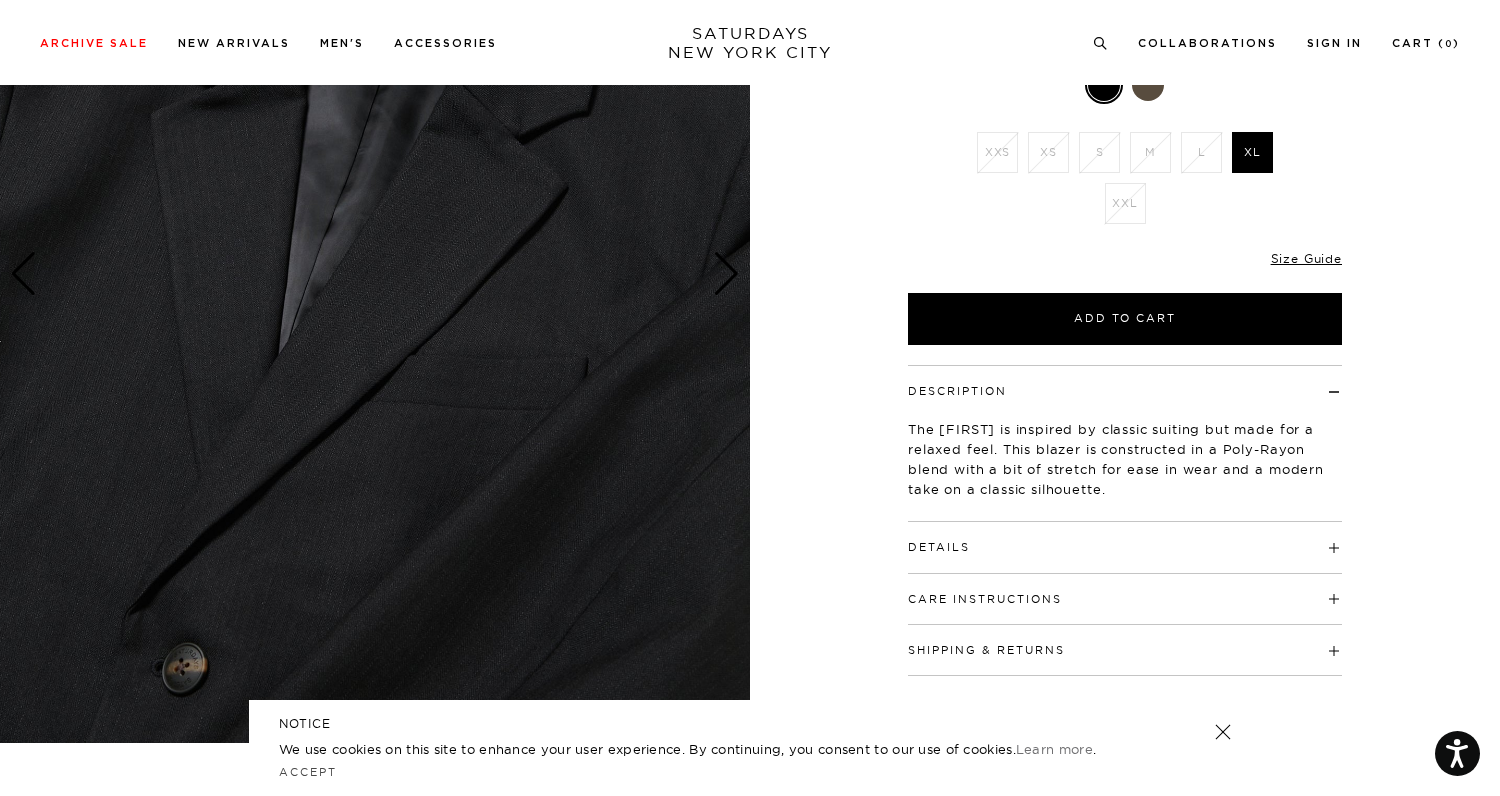 scroll, scrollTop: 131, scrollLeft: 0, axis: vertical 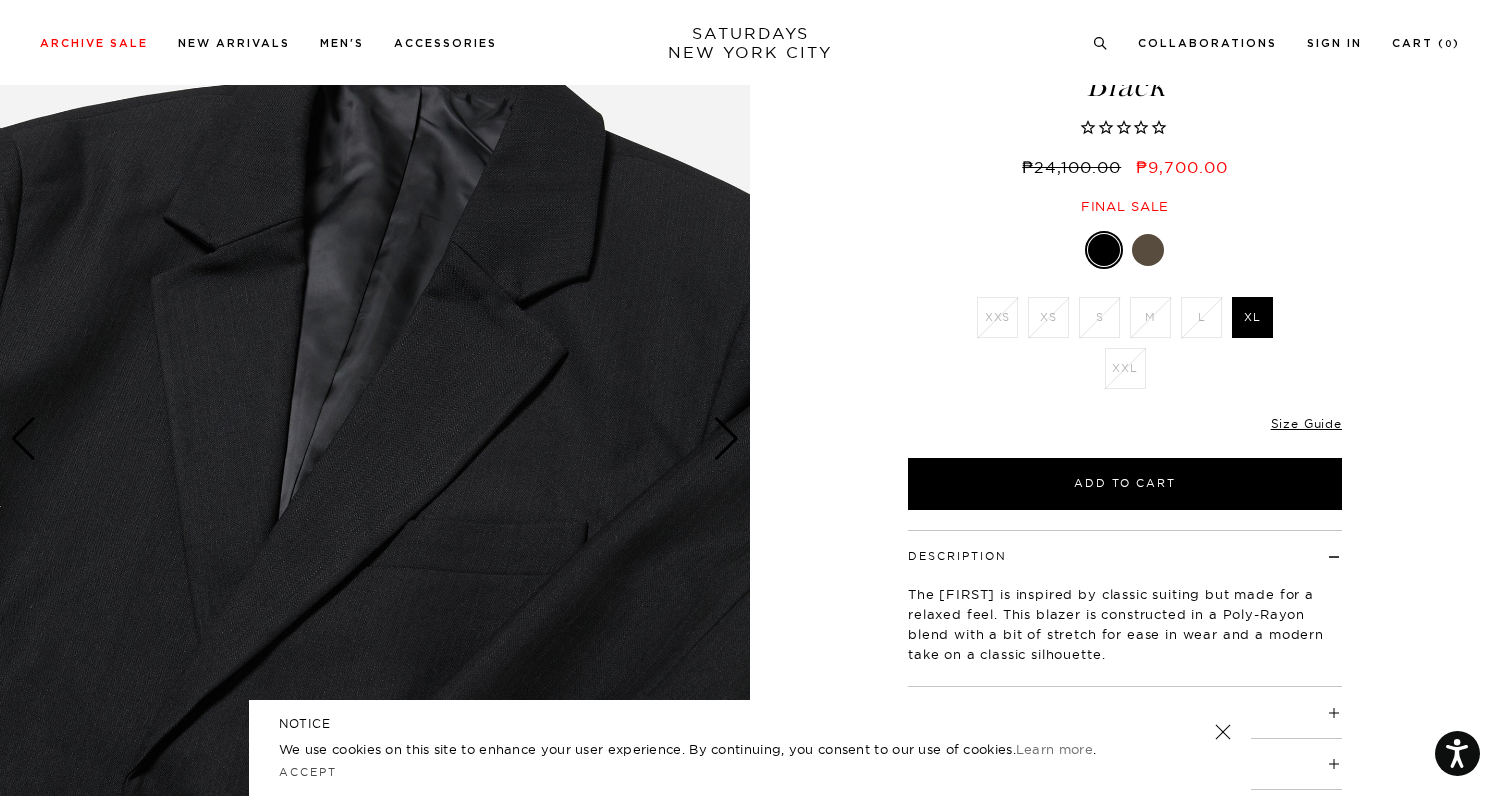 click at bounding box center (726, 439) 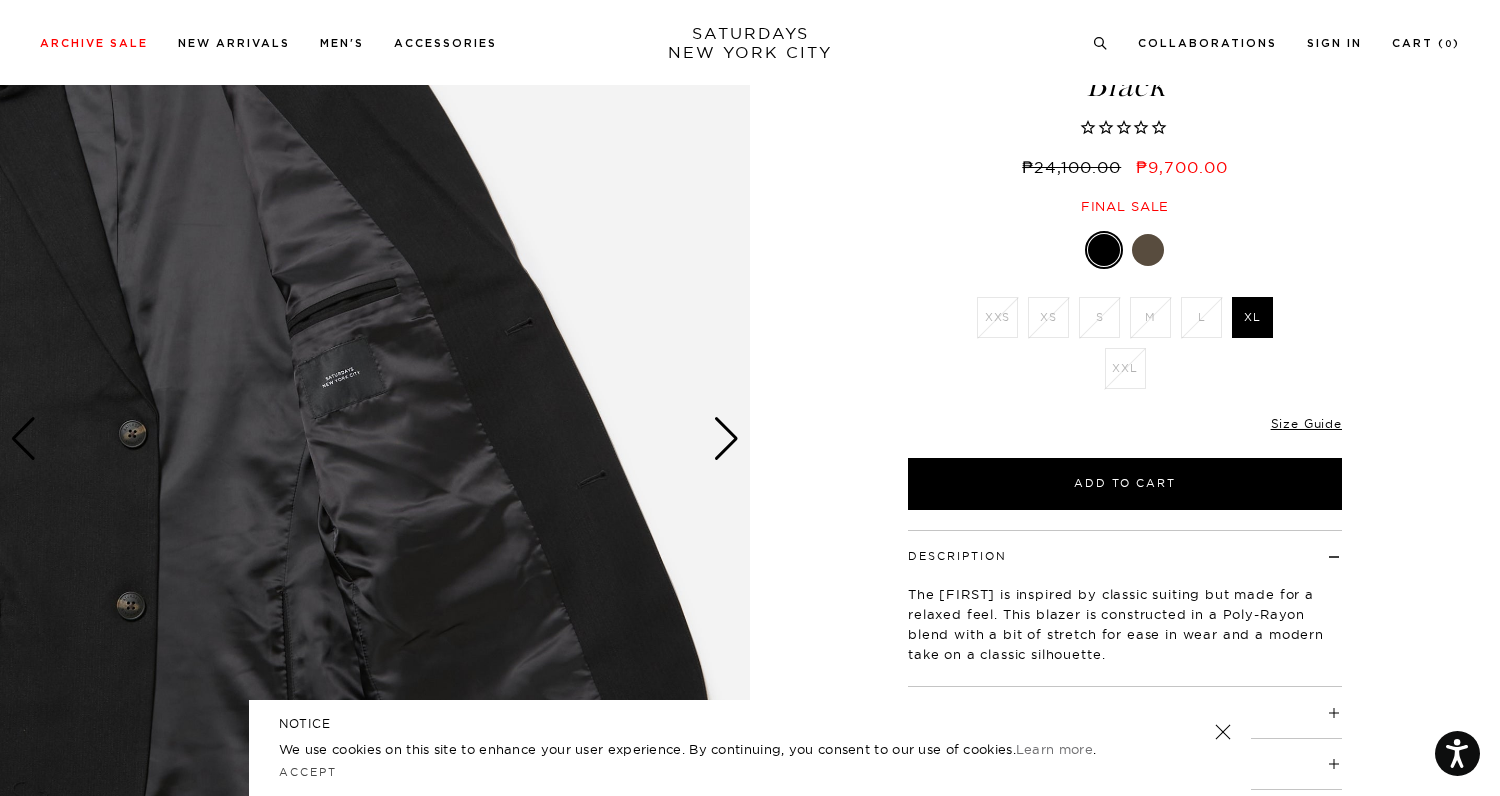 click at bounding box center [726, 439] 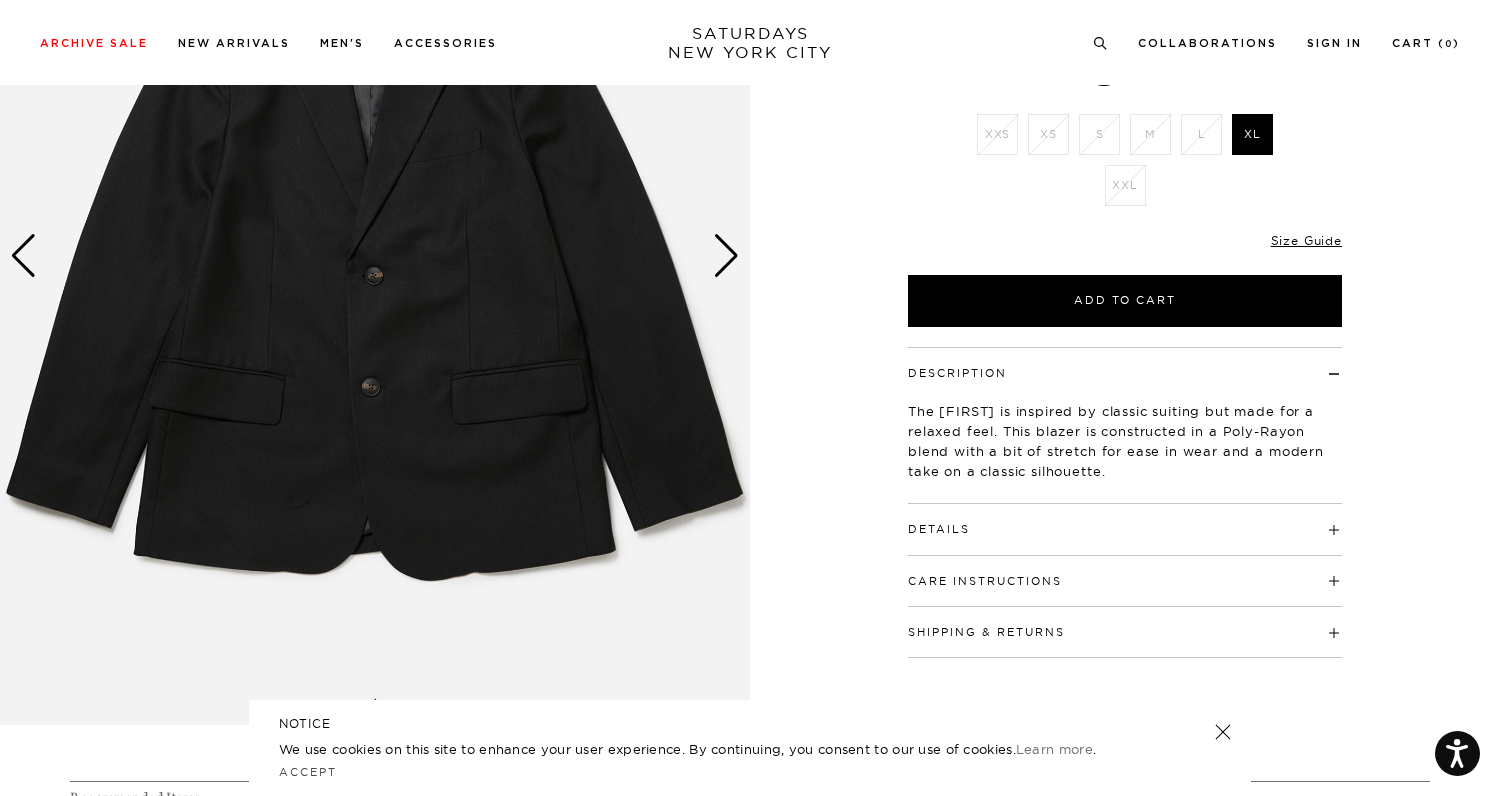 scroll, scrollTop: 413, scrollLeft: 0, axis: vertical 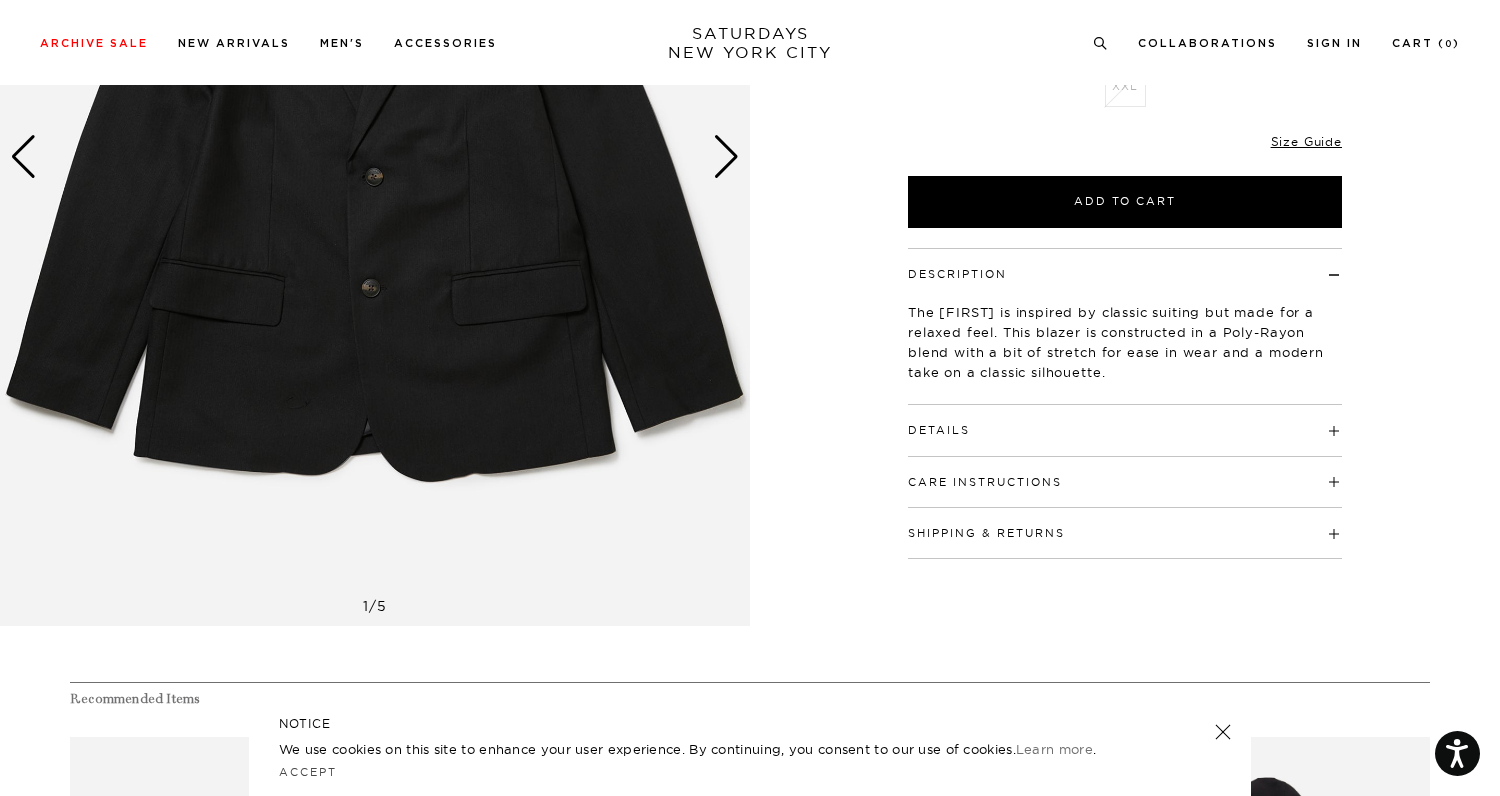 click on "Details" at bounding box center [939, 430] 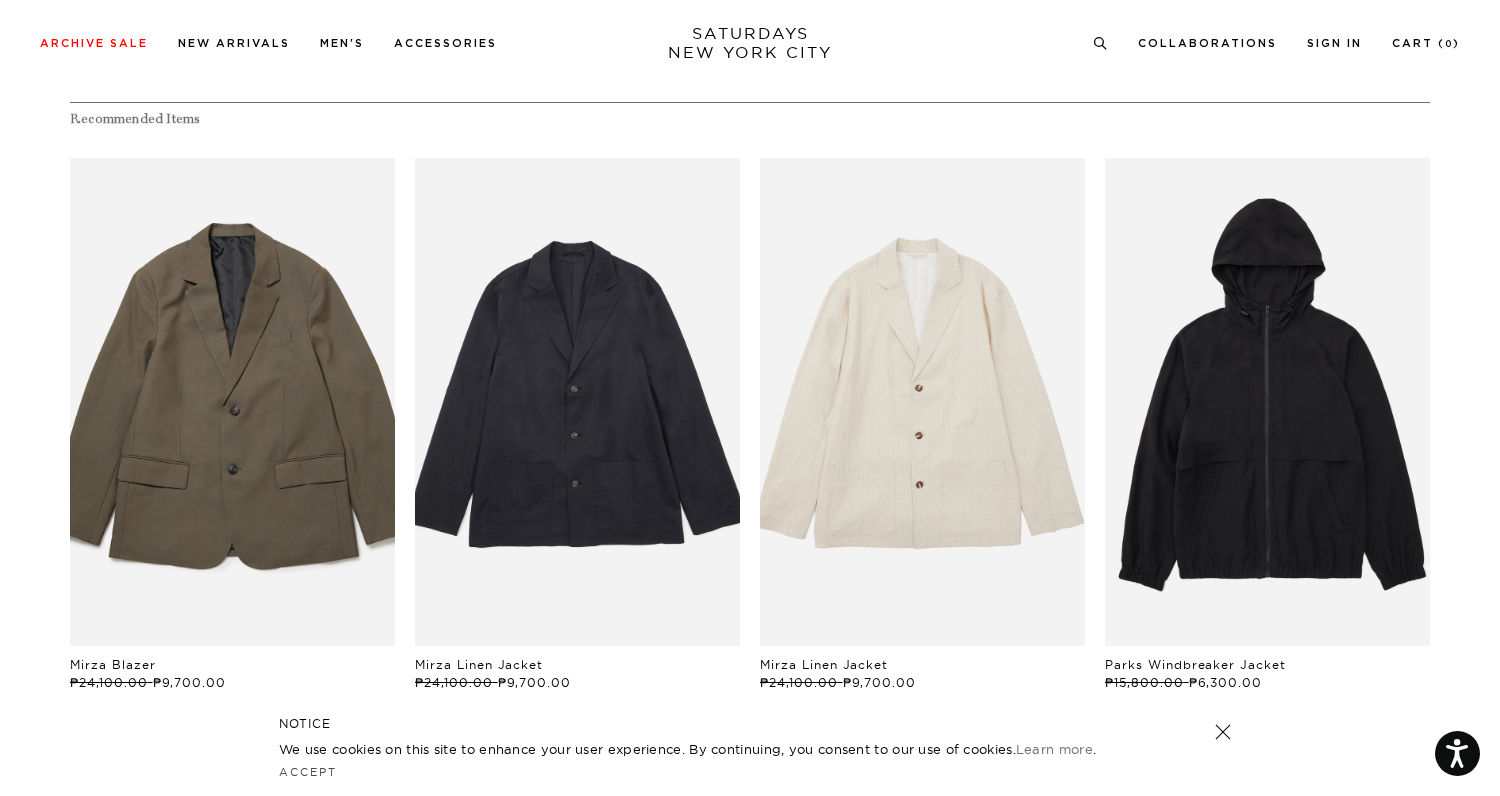 scroll, scrollTop: 1157, scrollLeft: 9, axis: both 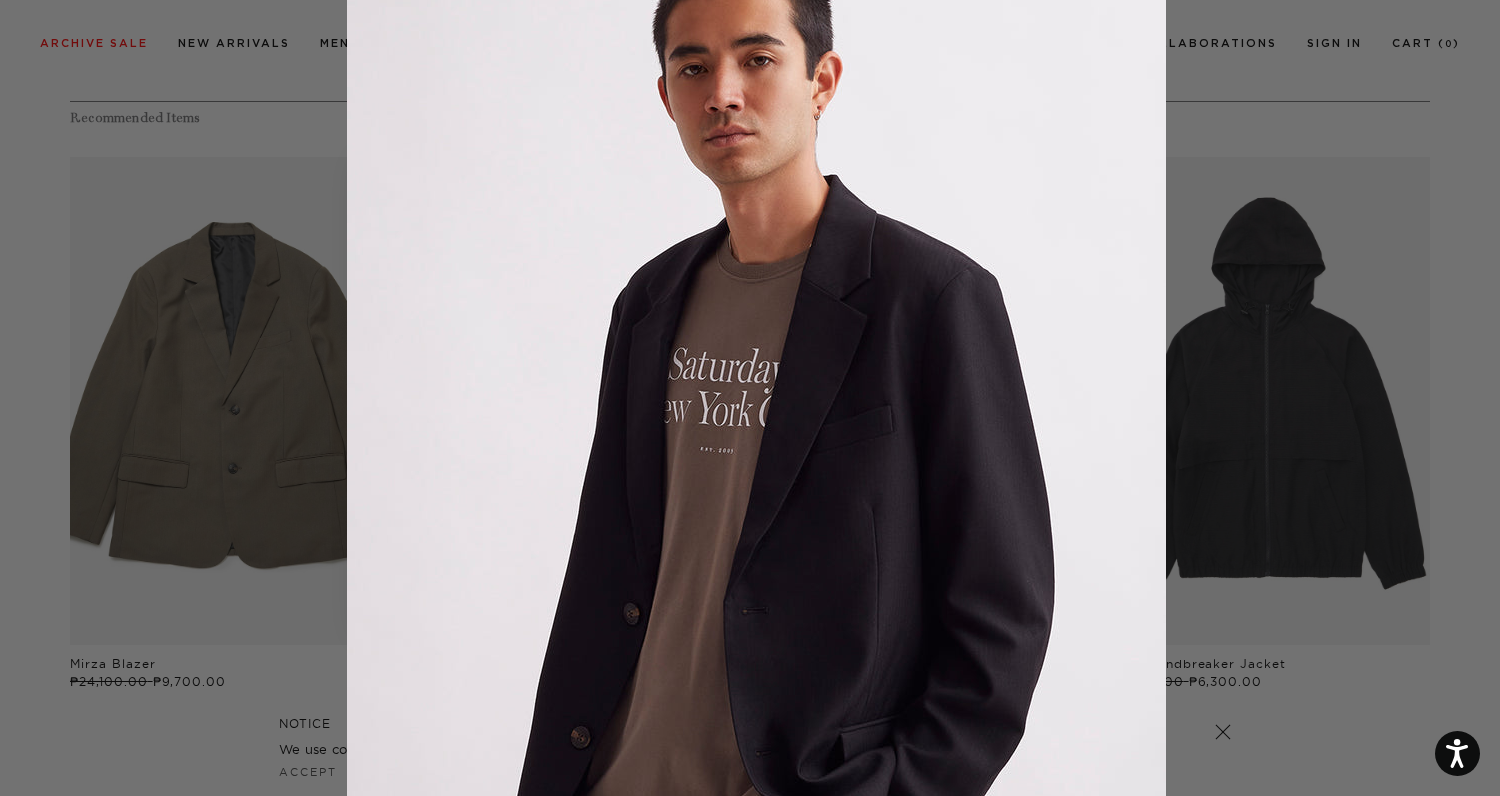 click at bounding box center (750, 398) 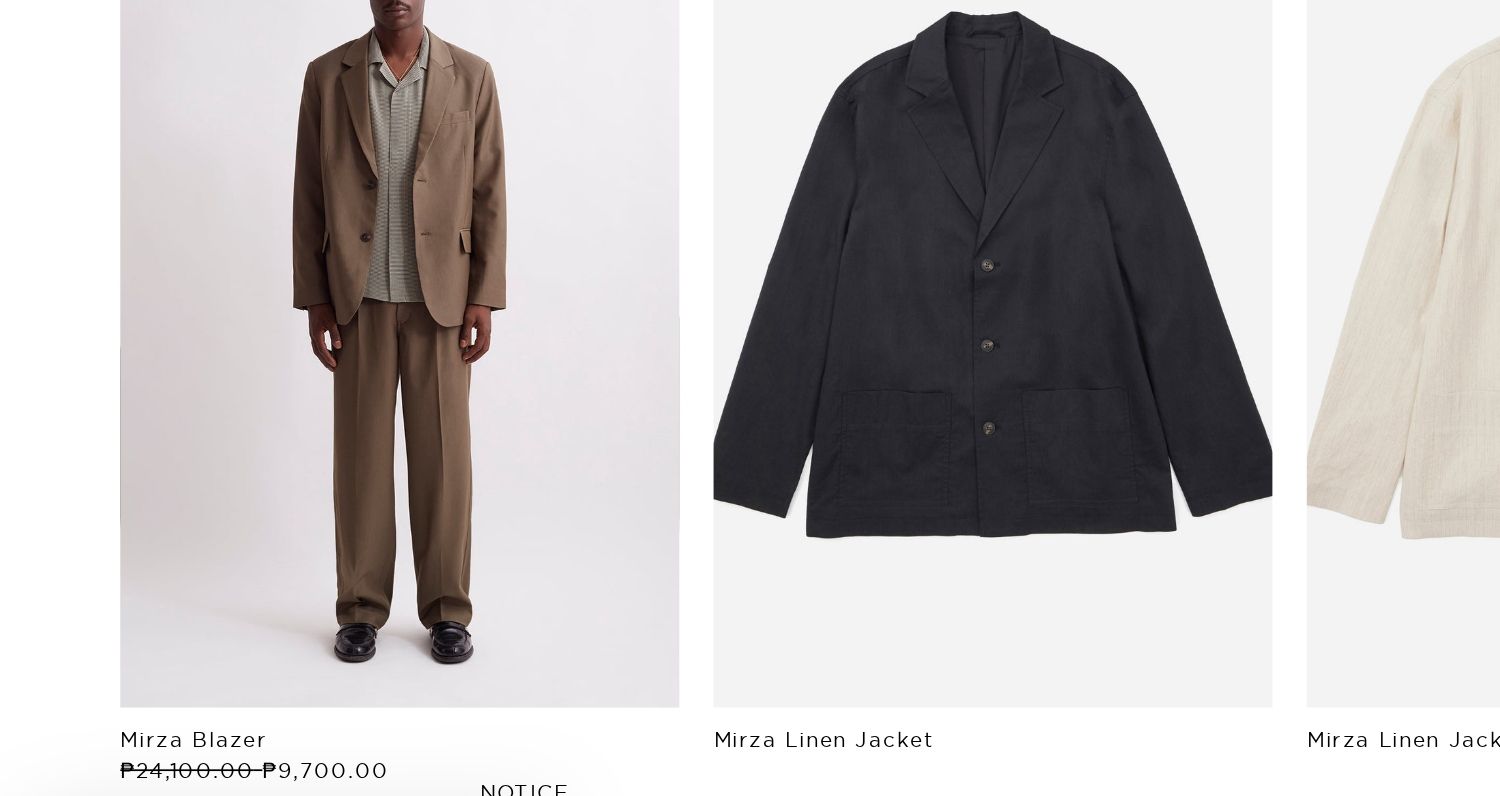 scroll, scrollTop: 1126, scrollLeft: 9, axis: both 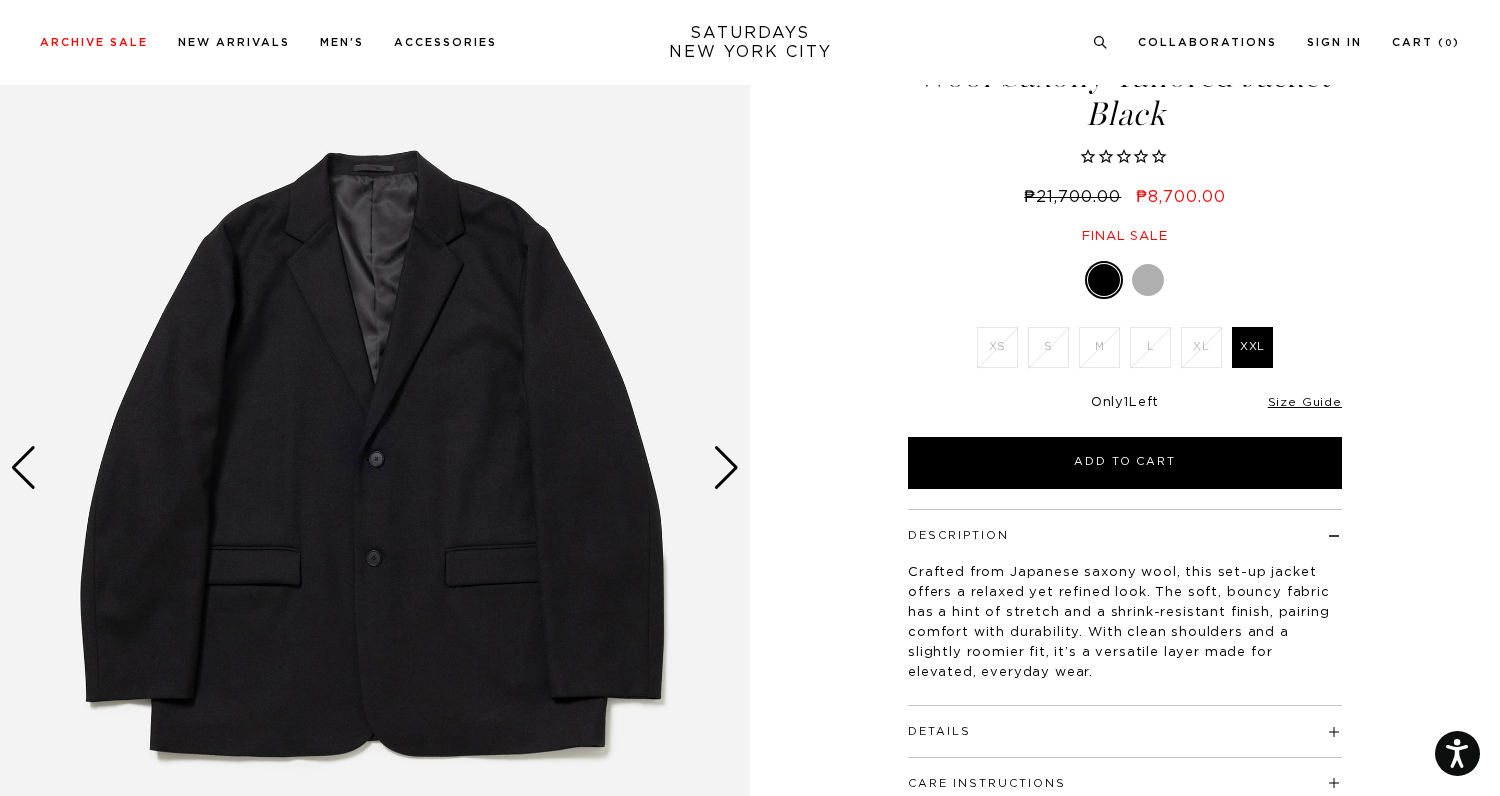 click at bounding box center [726, 468] 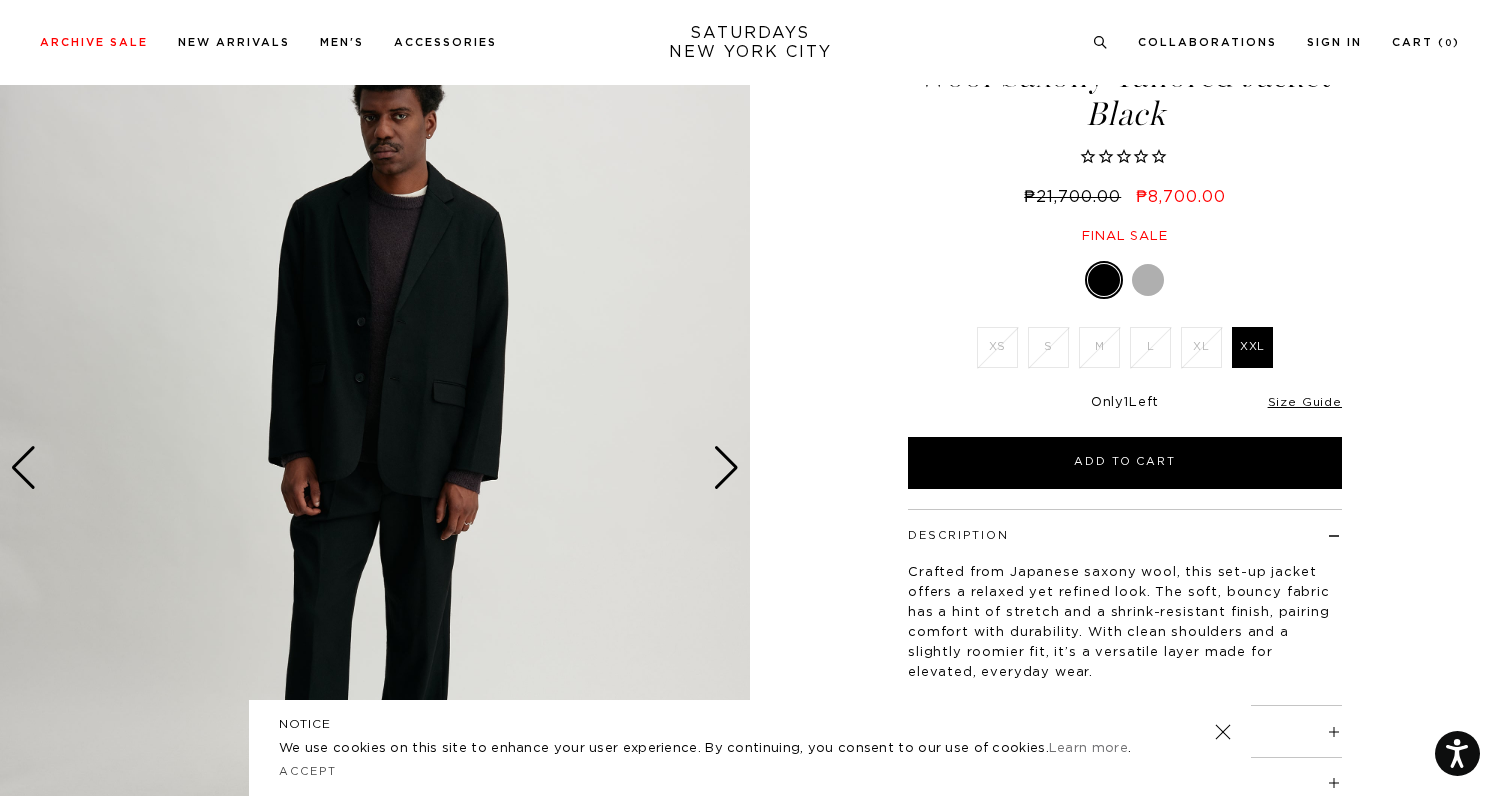 click at bounding box center (726, 468) 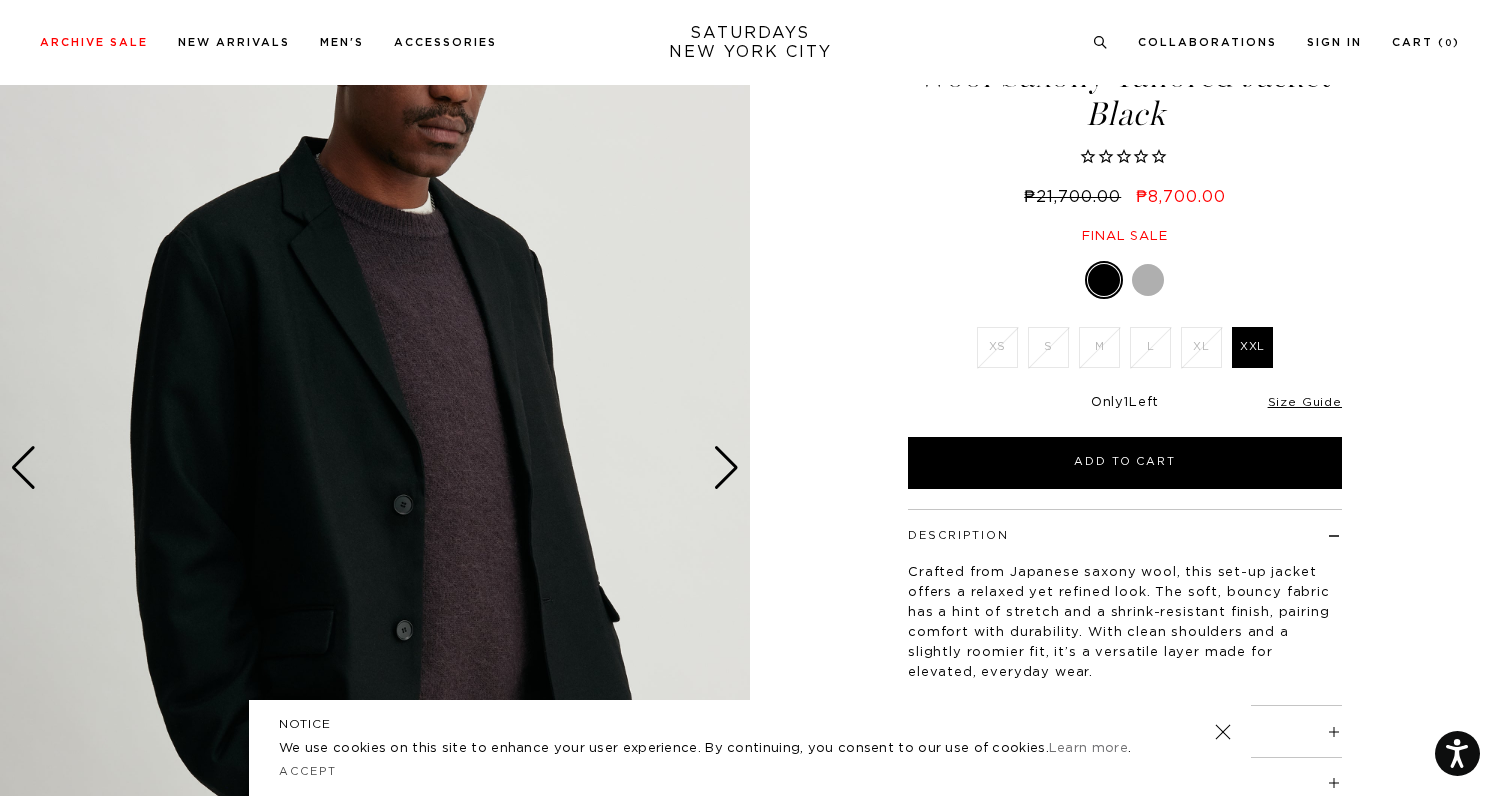 click at bounding box center (726, 468) 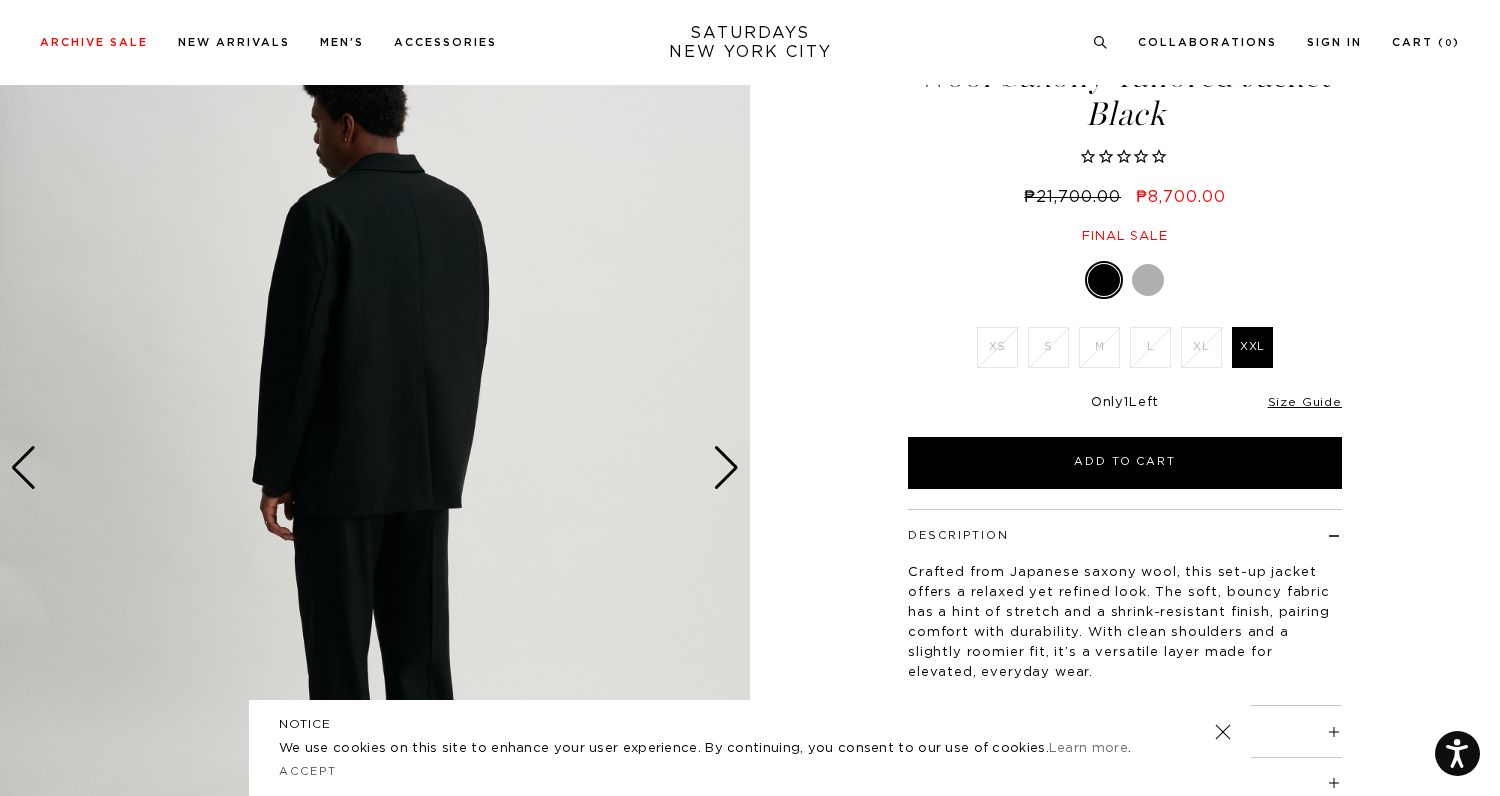 click at bounding box center [726, 468] 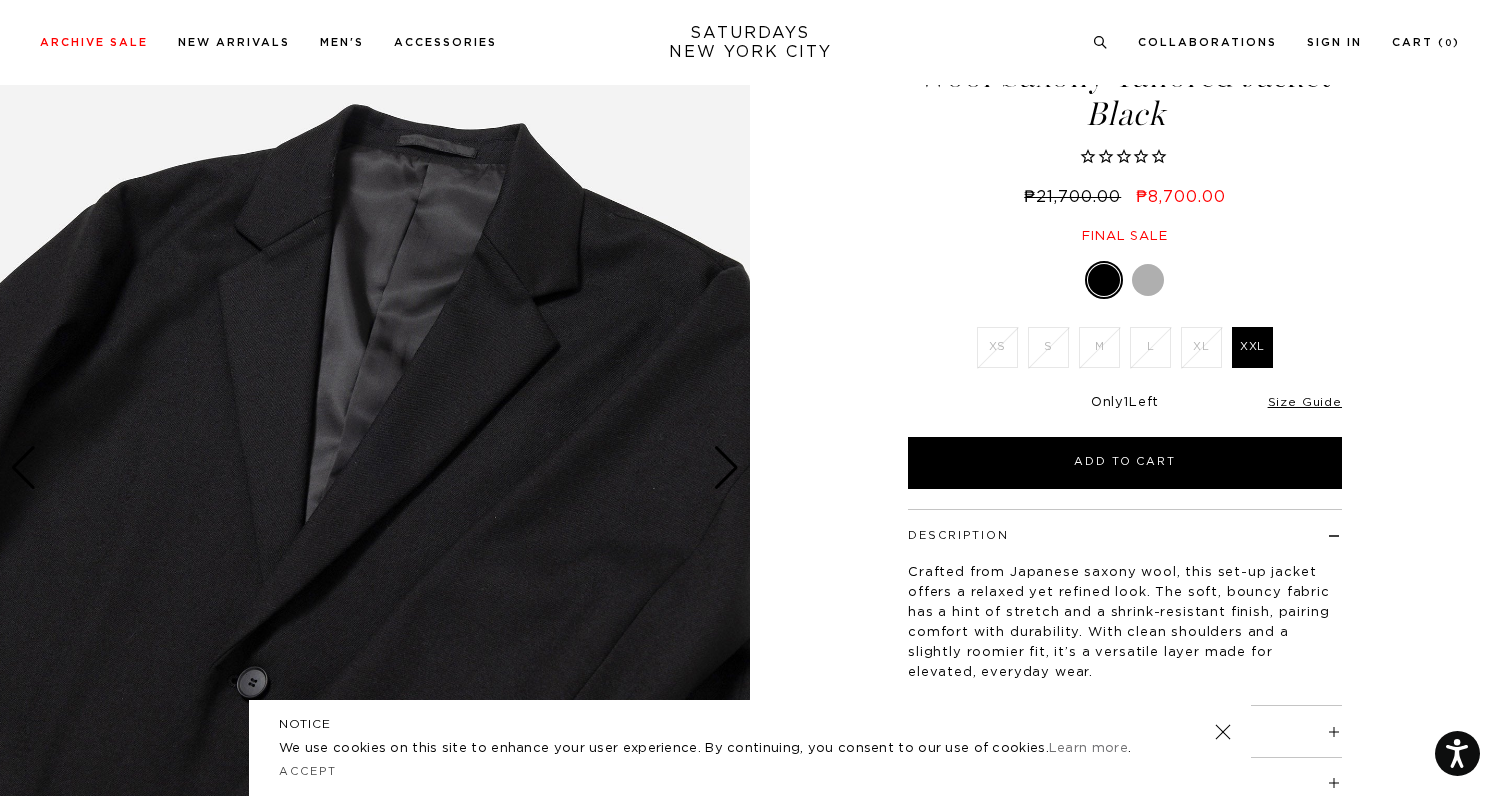 click at bounding box center [726, 468] 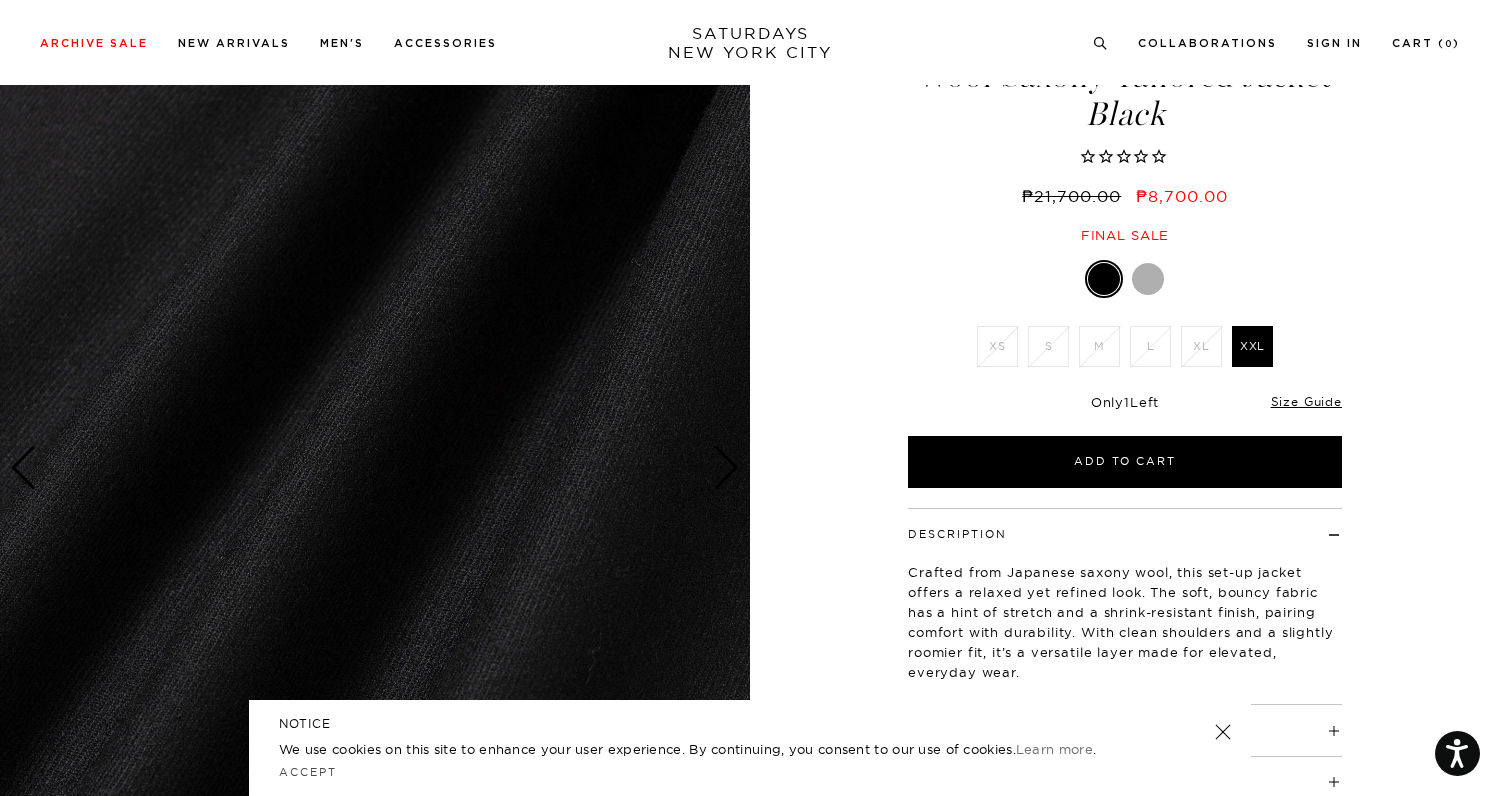 click at bounding box center (23, 468) 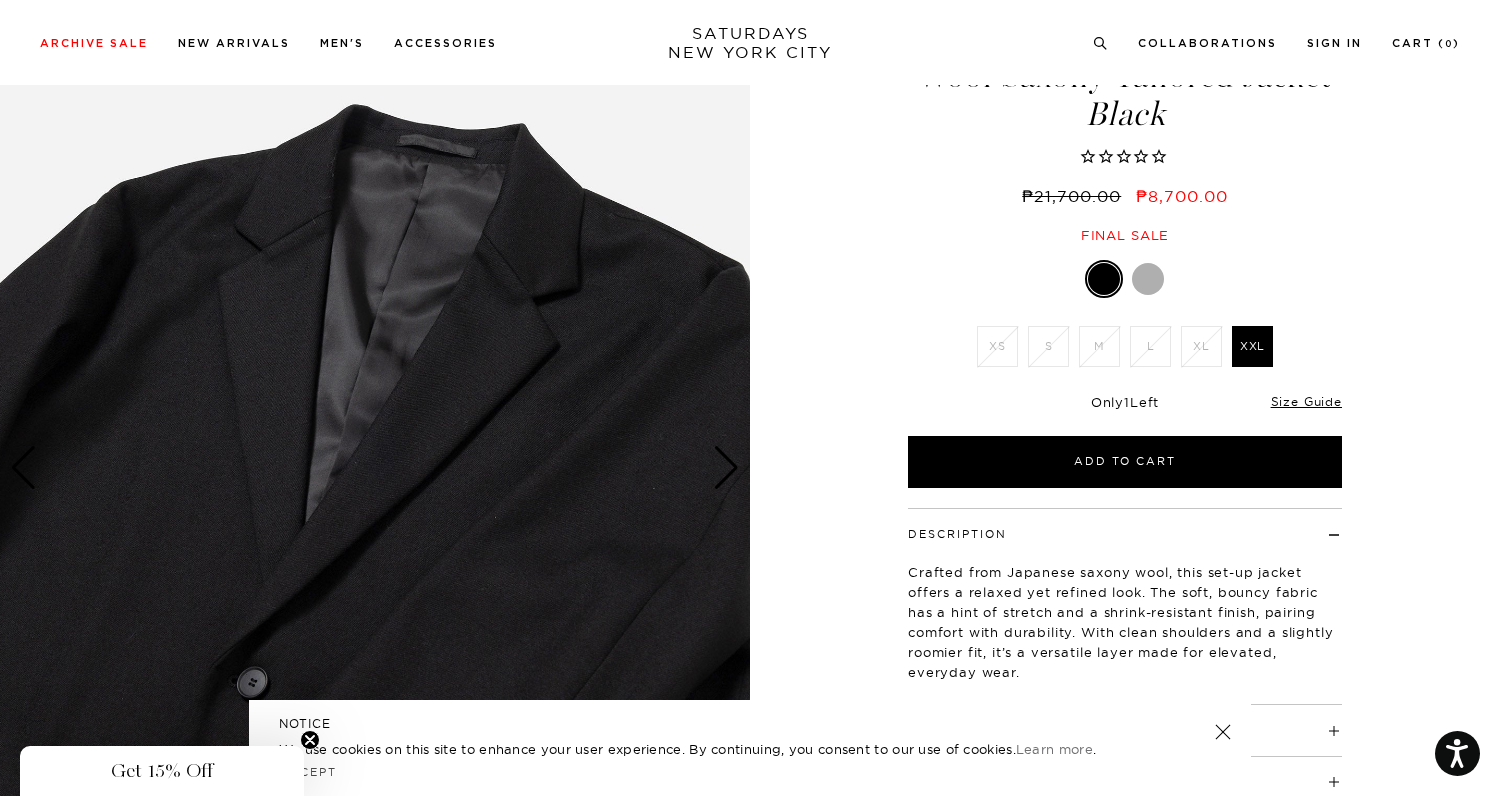click at bounding box center [23, 468] 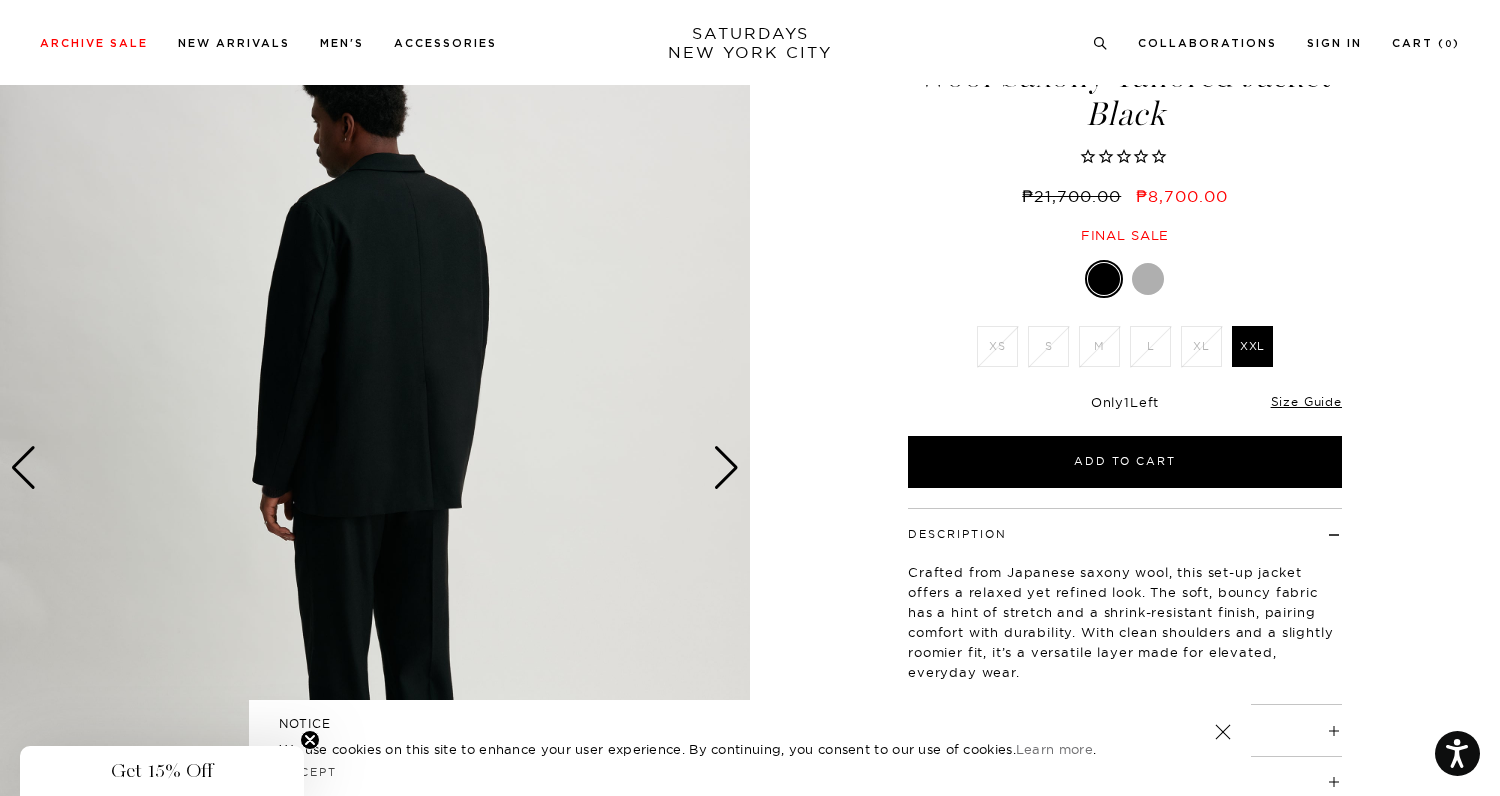 click at bounding box center [23, 468] 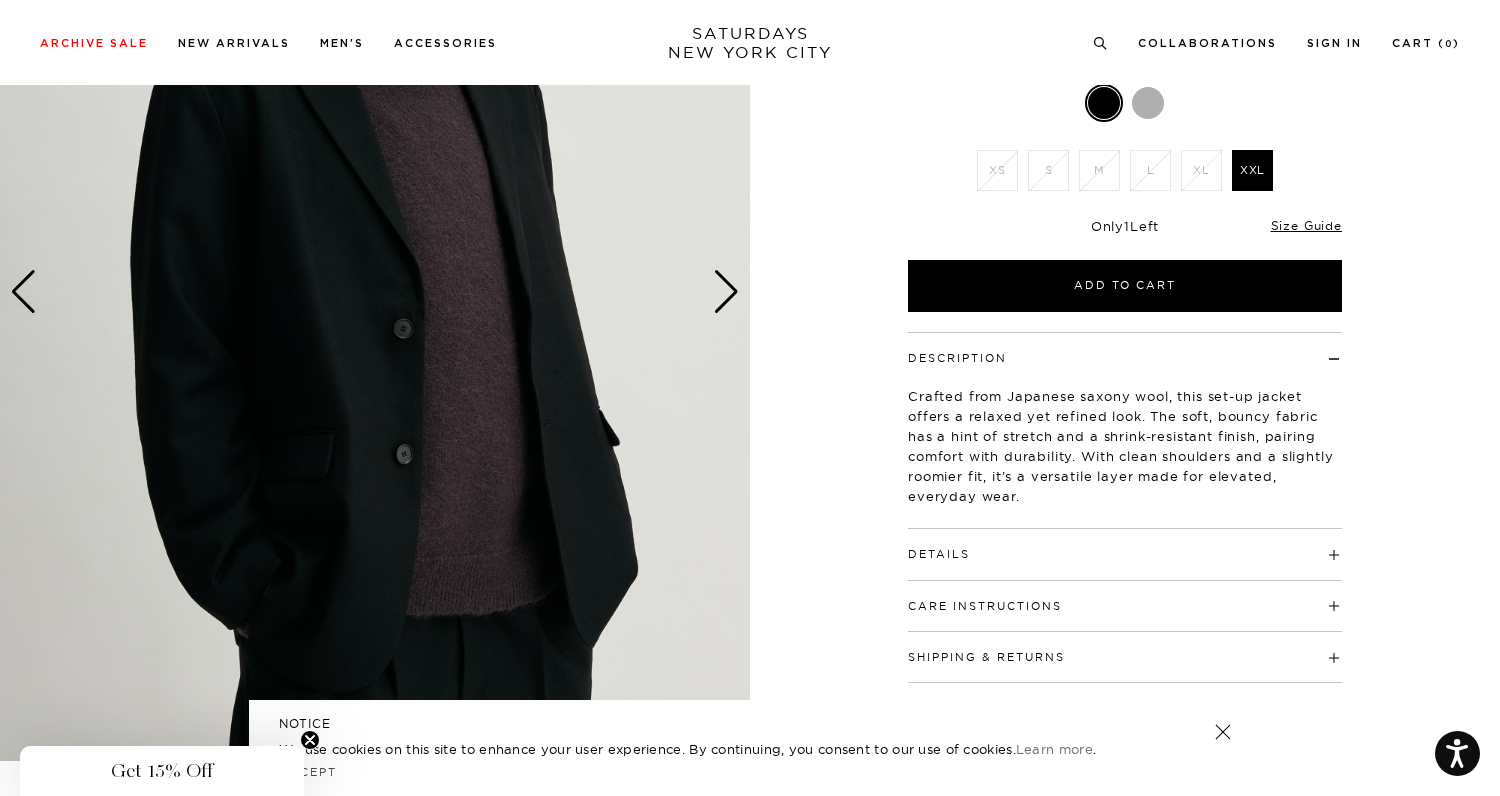 scroll, scrollTop: 147, scrollLeft: 0, axis: vertical 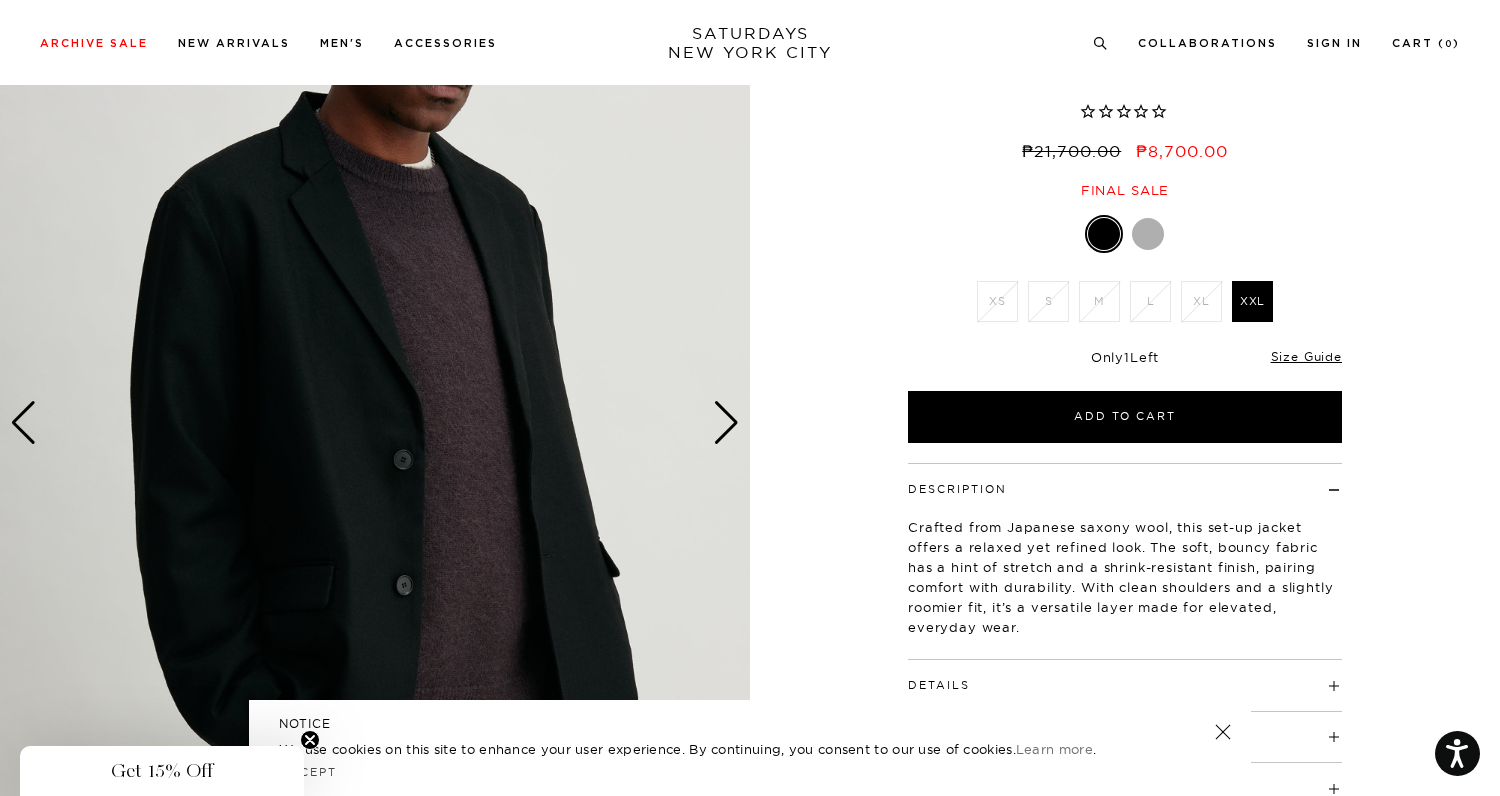 click at bounding box center [726, 423] 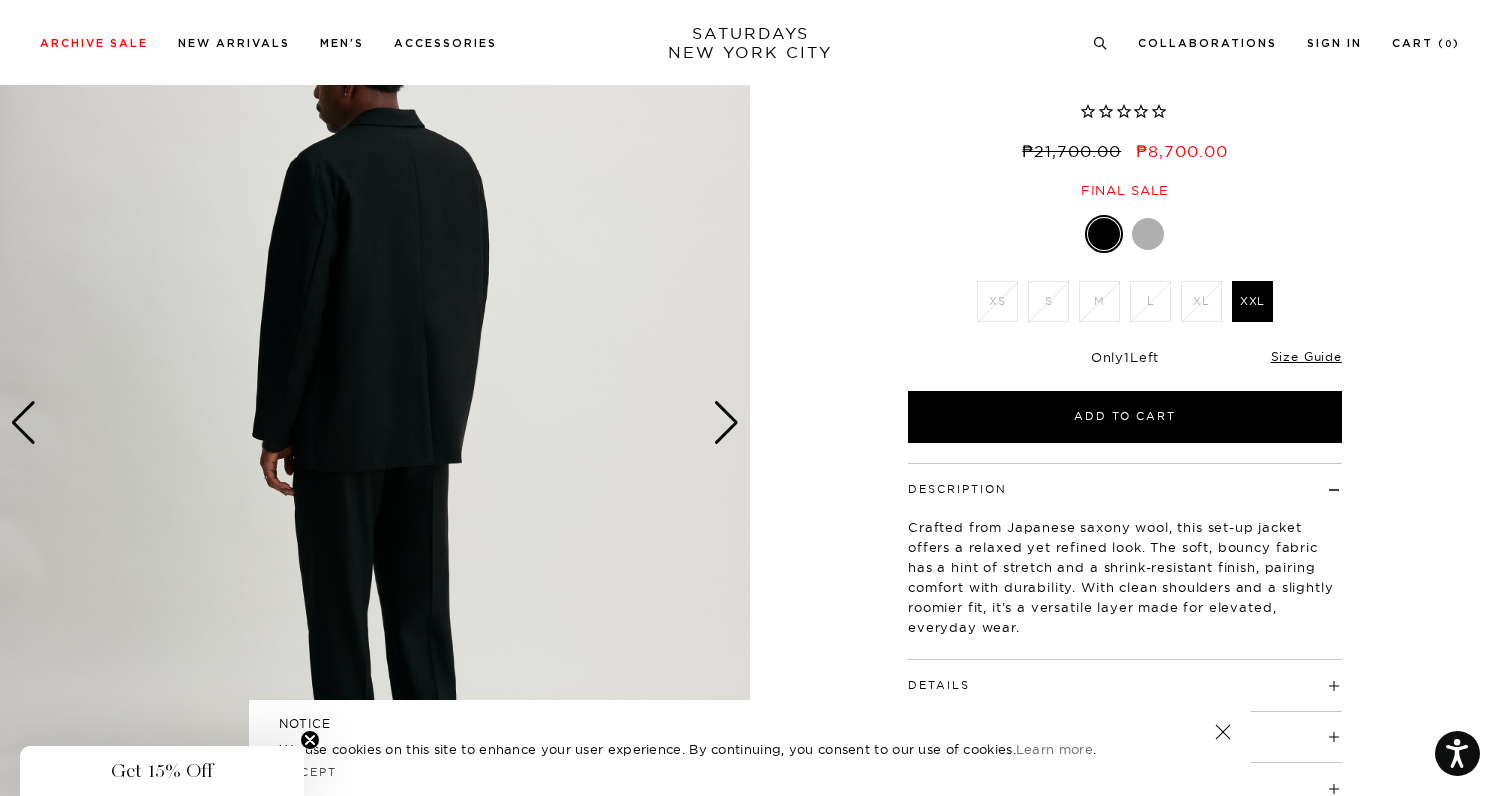 click at bounding box center (726, 423) 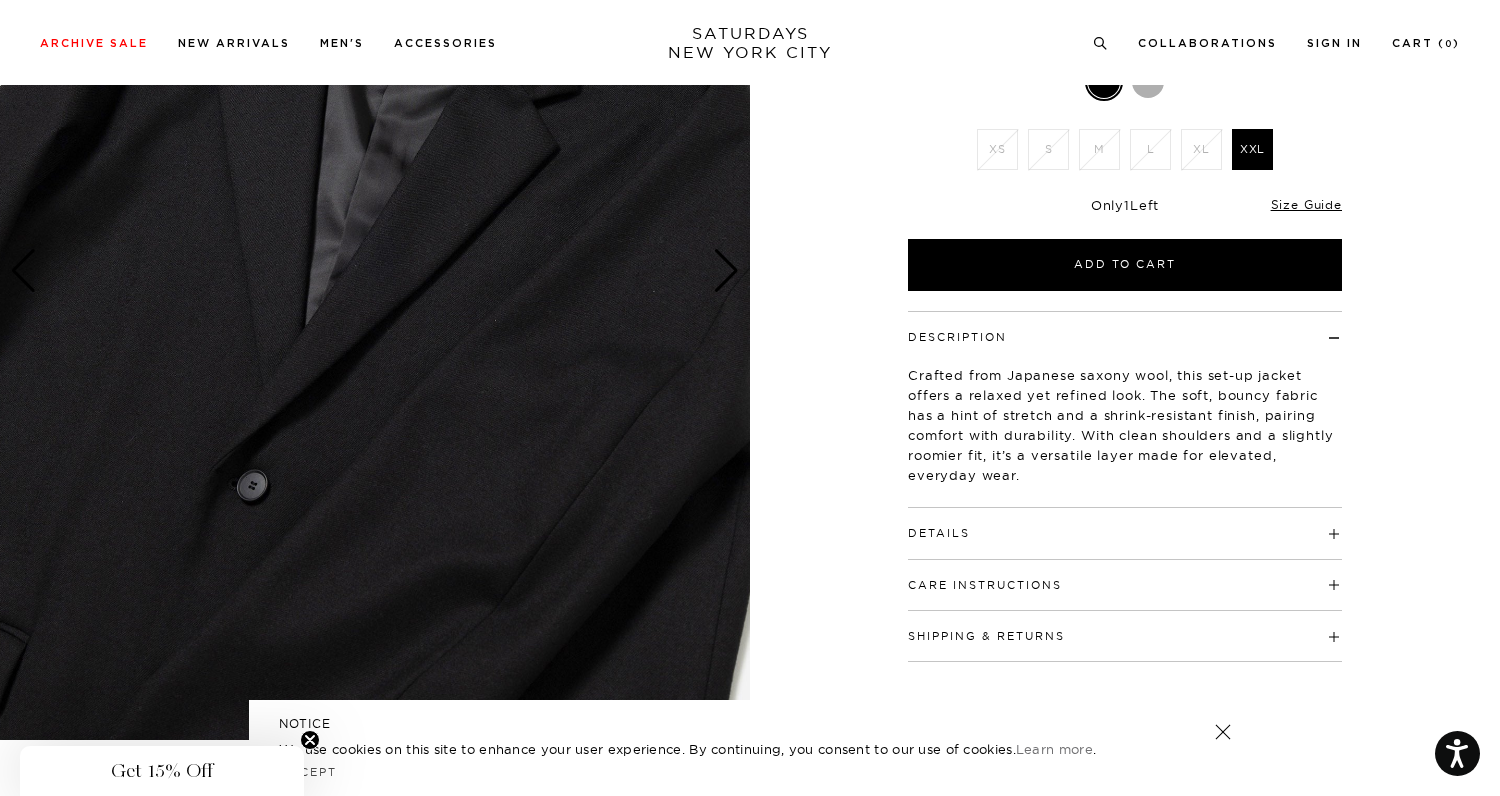 scroll, scrollTop: 301, scrollLeft: 0, axis: vertical 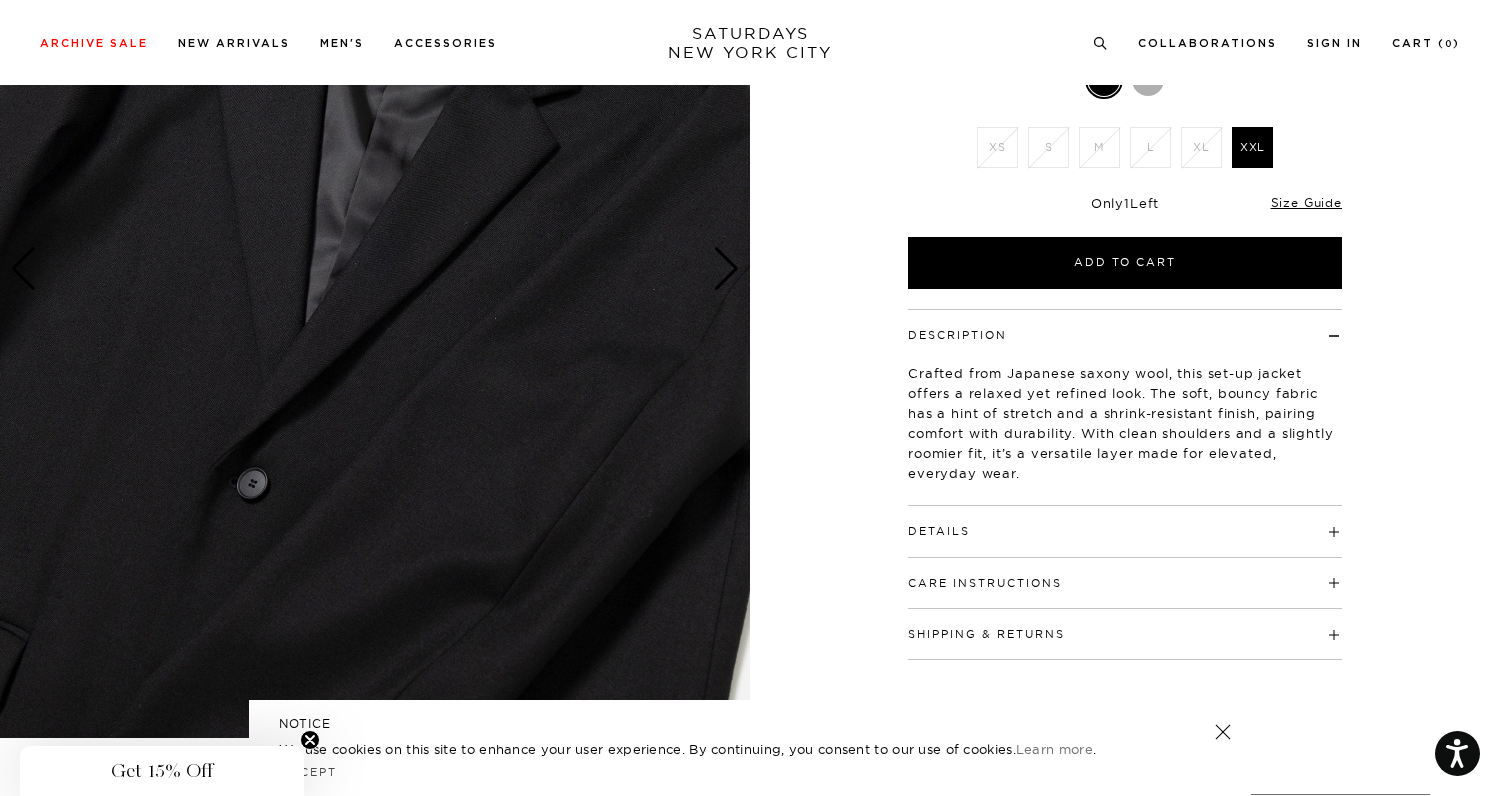 click at bounding box center [726, 269] 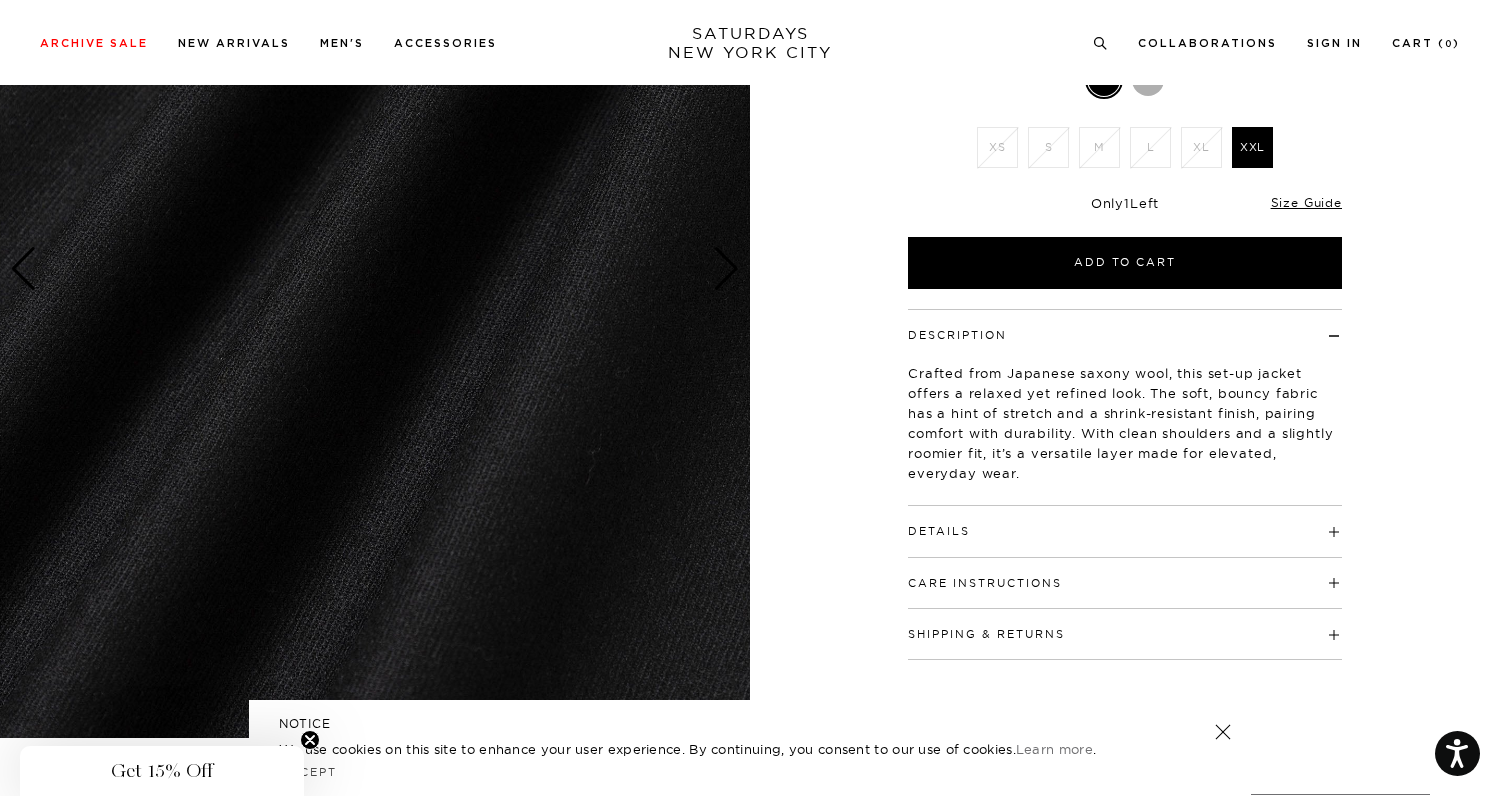 click at bounding box center (726, 269) 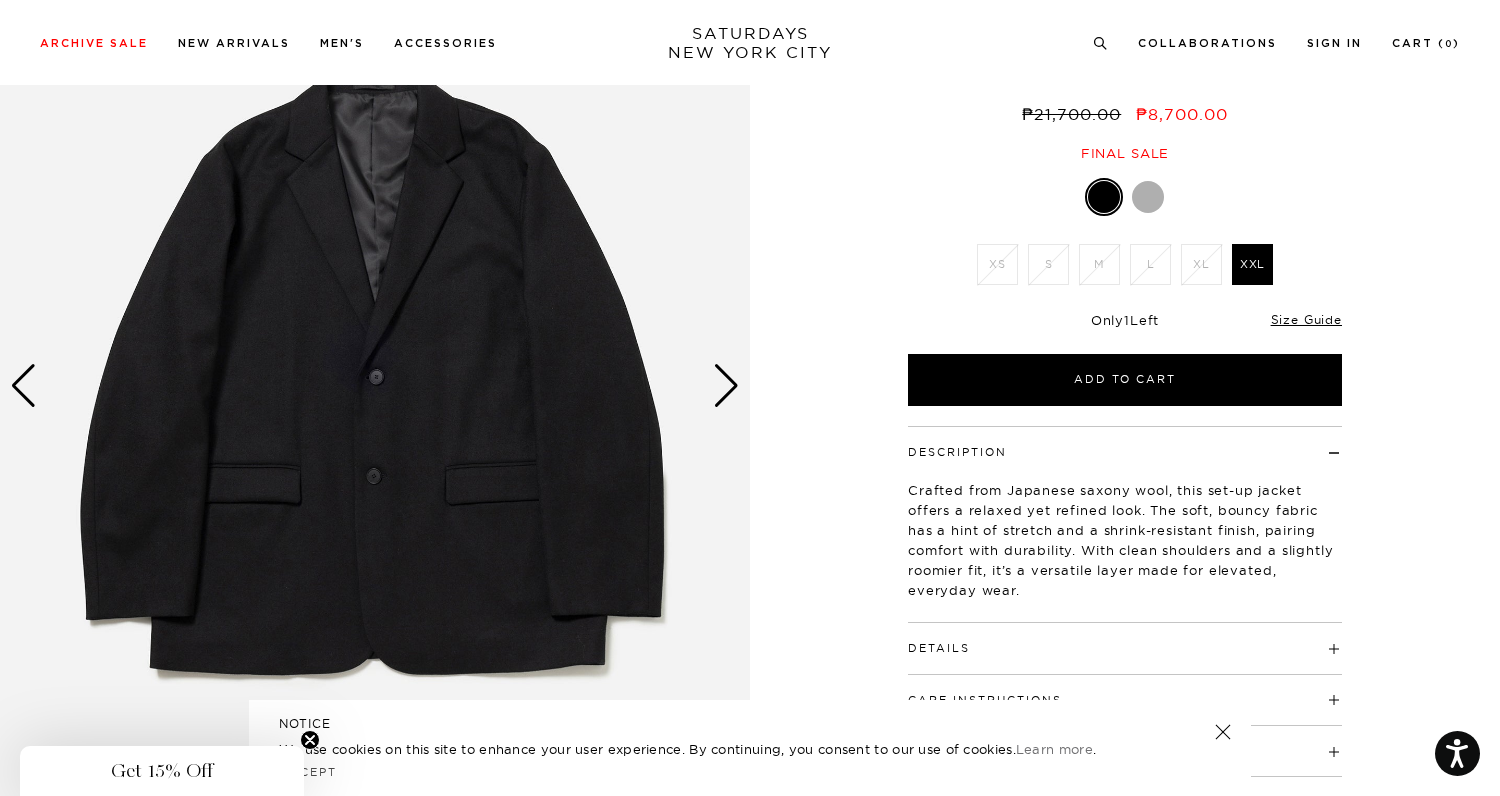 scroll, scrollTop: 218, scrollLeft: 0, axis: vertical 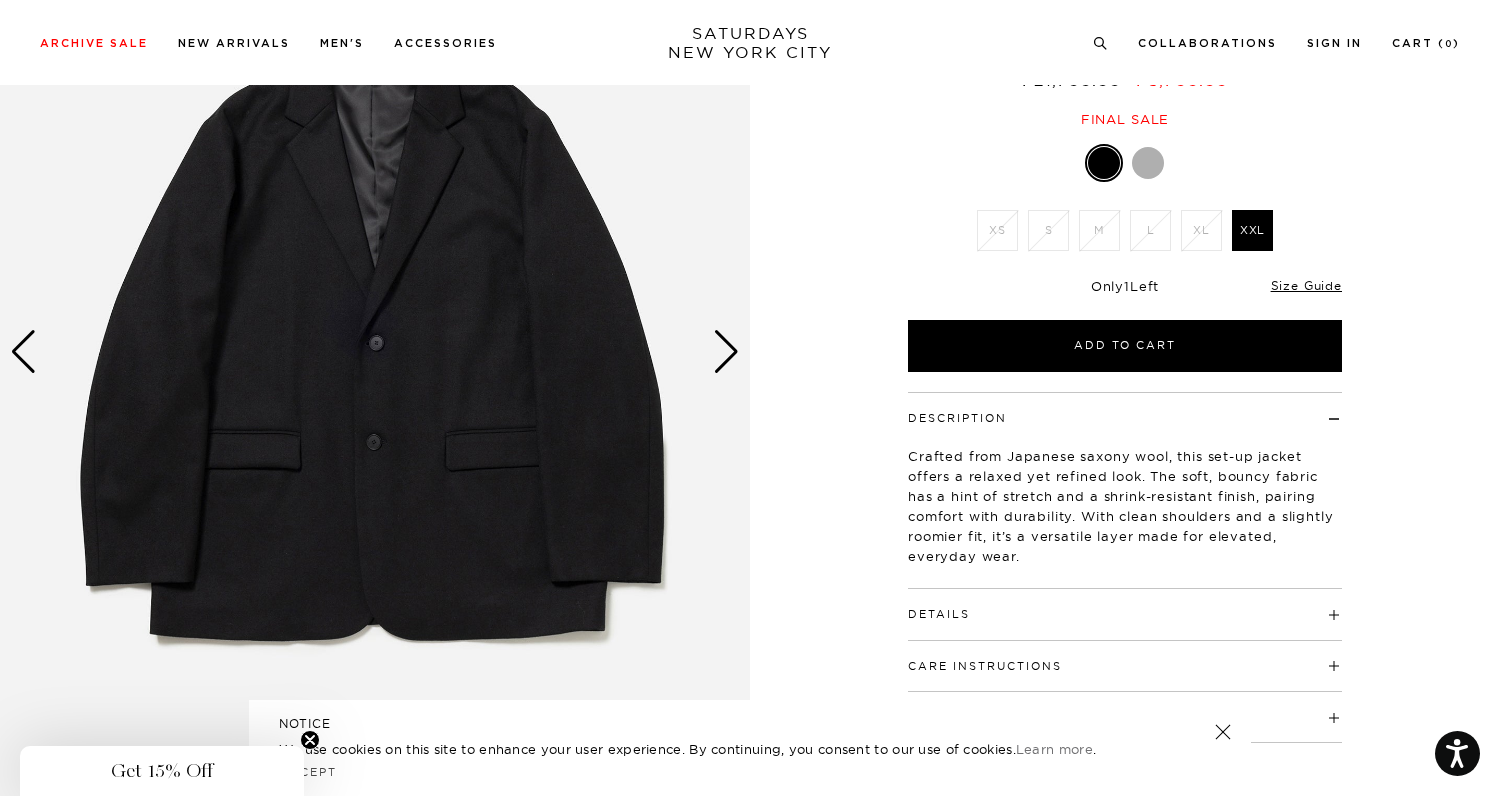 click at bounding box center [726, 352] 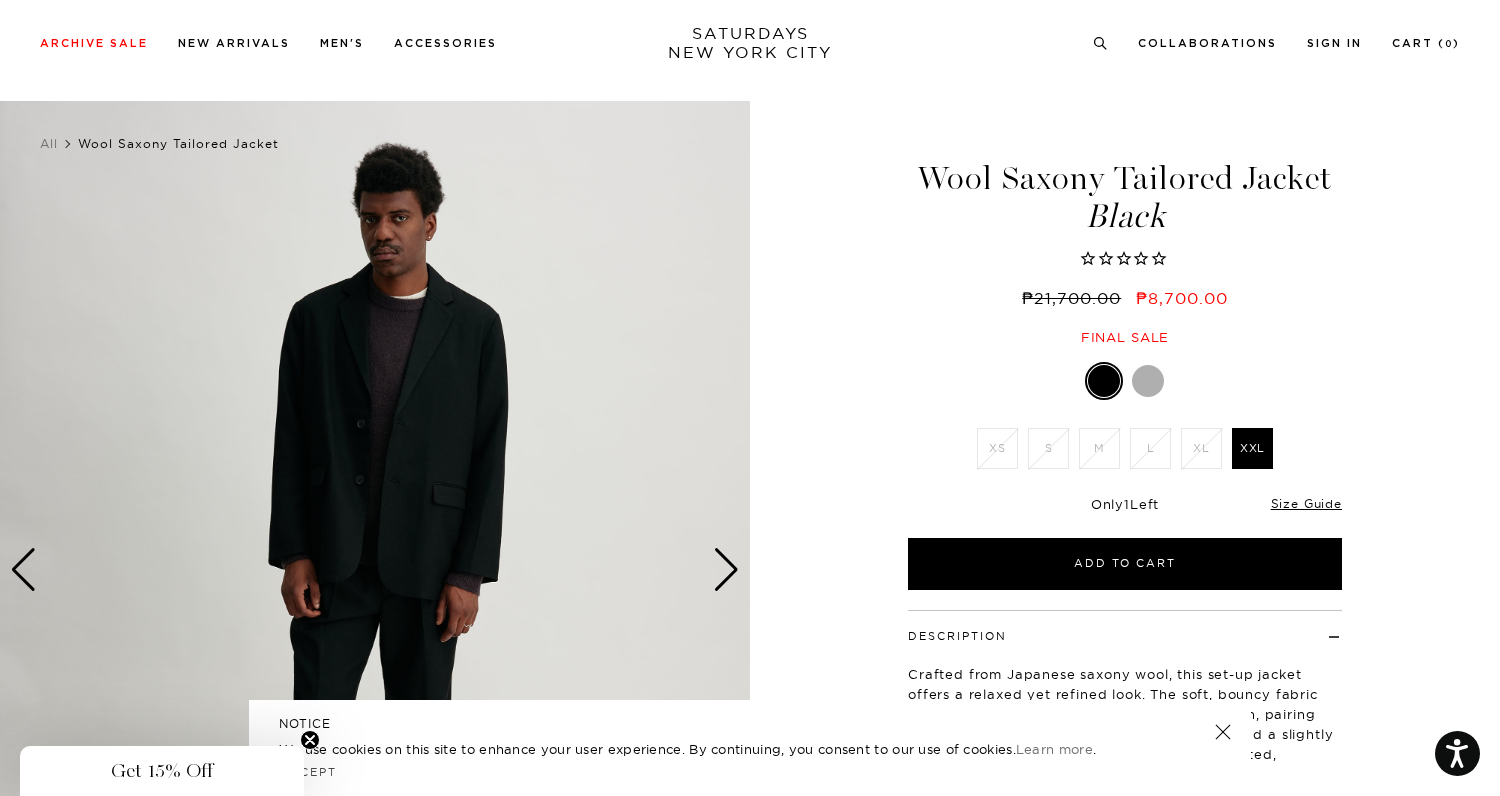 scroll, scrollTop: 0, scrollLeft: 1, axis: horizontal 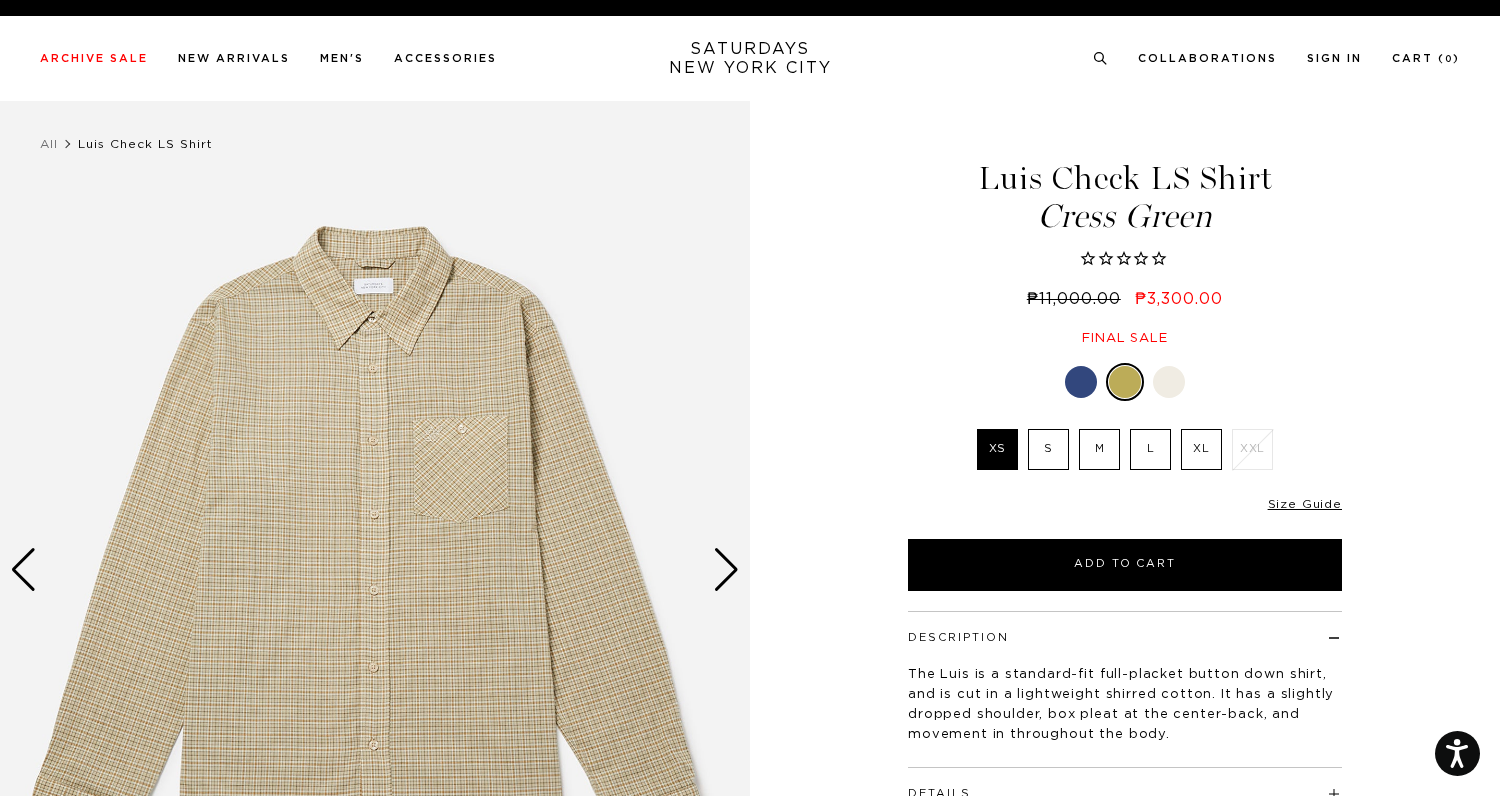 click at bounding box center (726, 570) 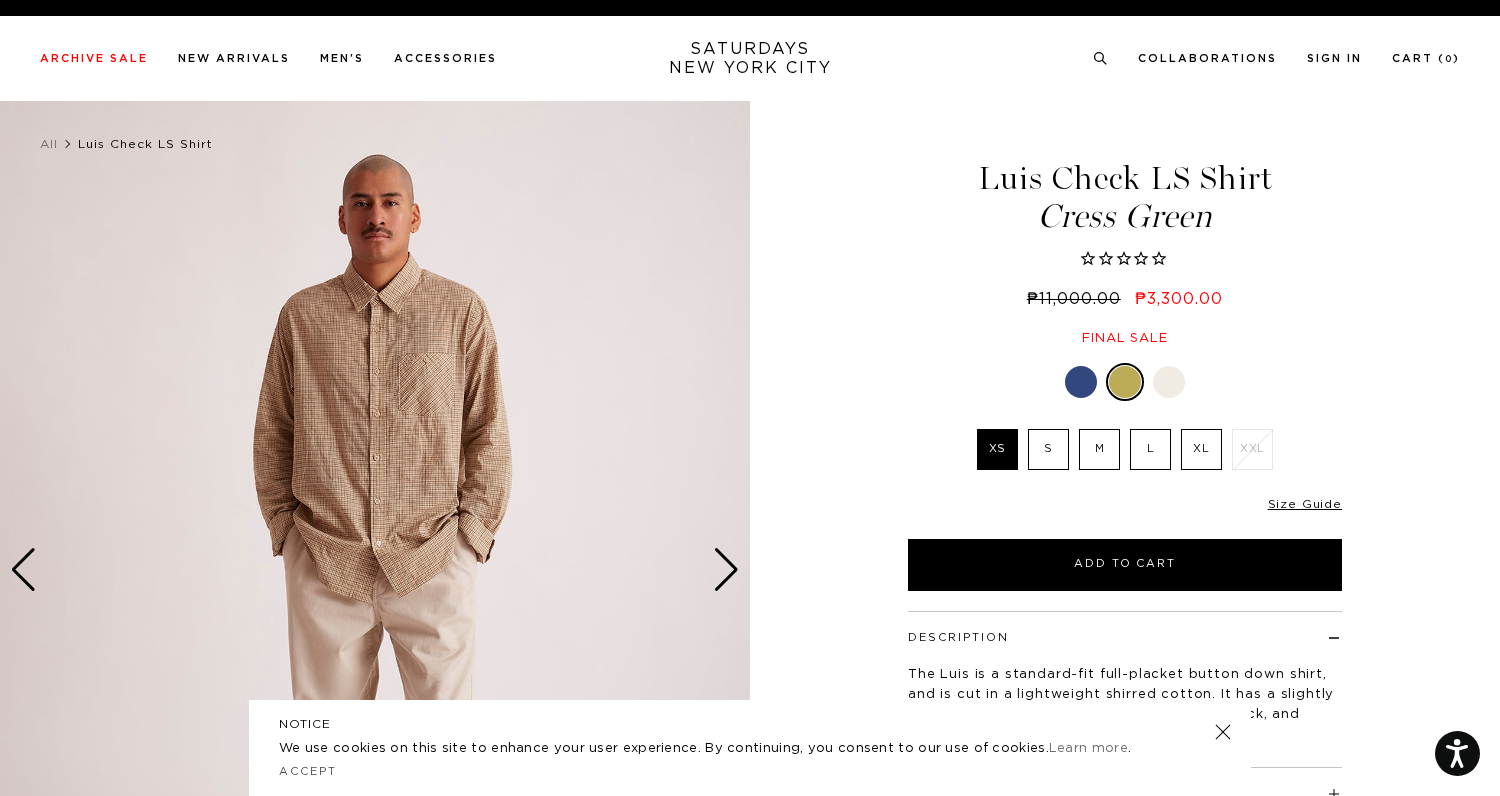 click at bounding box center [726, 570] 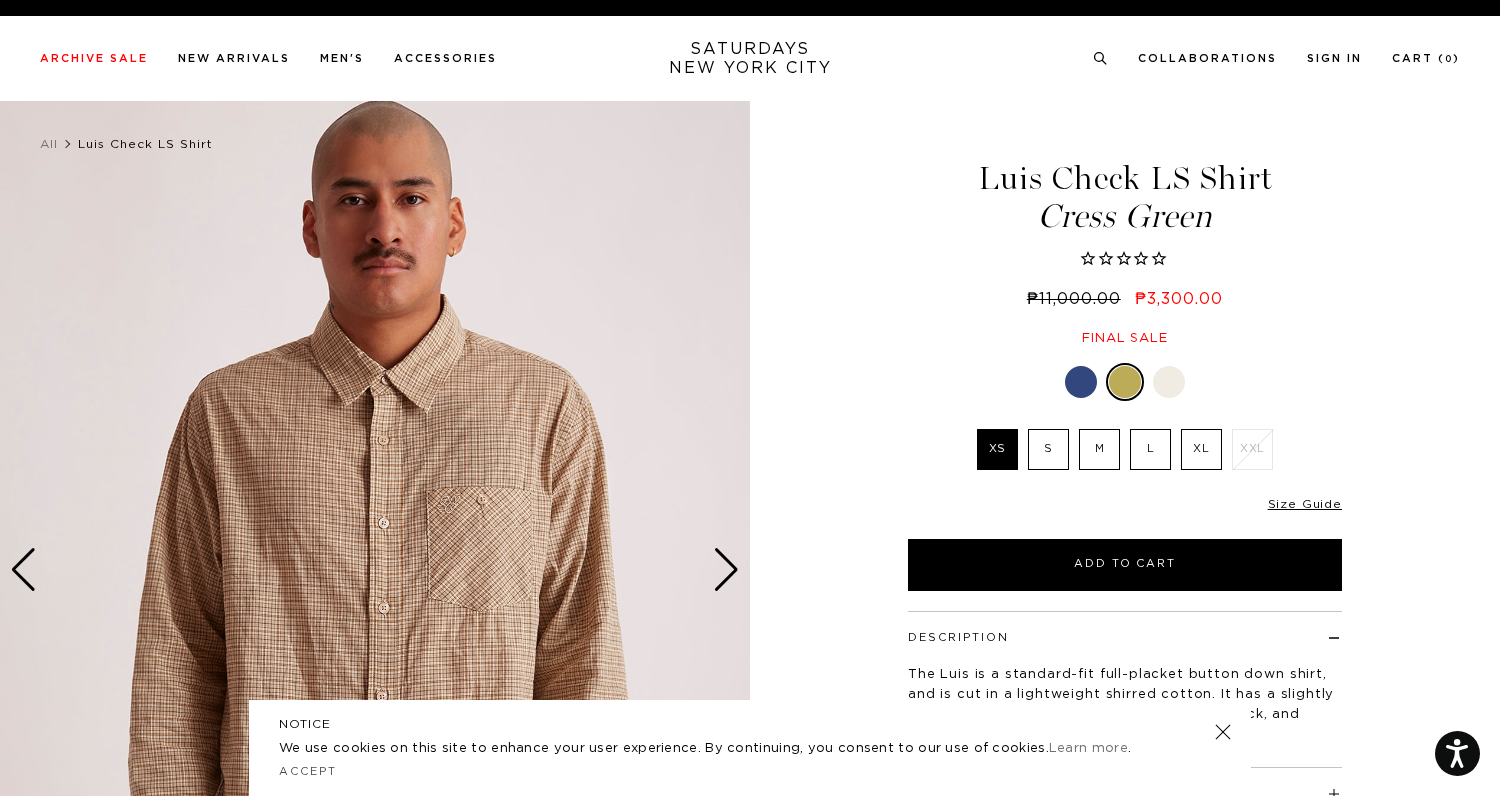 click at bounding box center (726, 570) 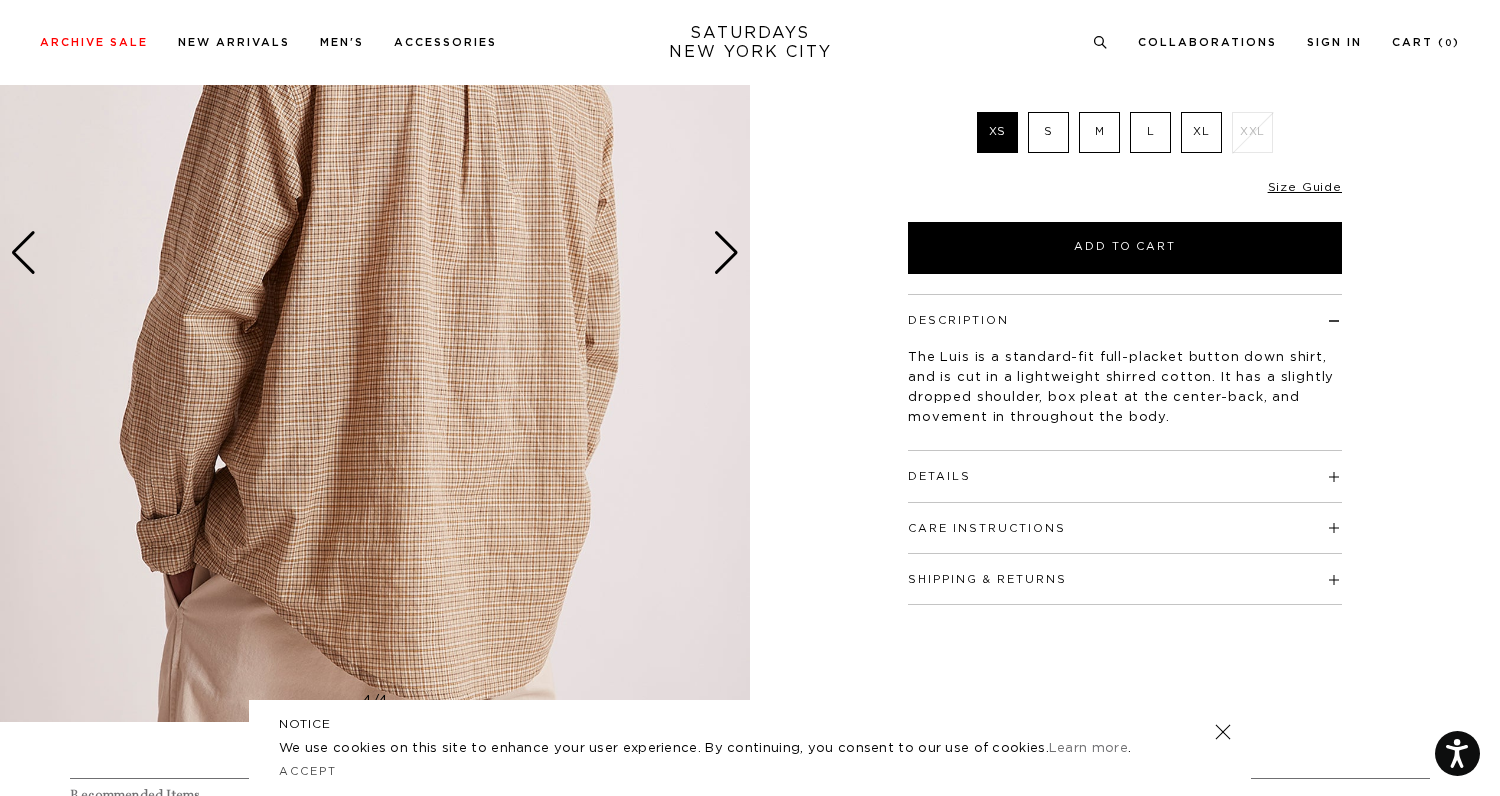 scroll, scrollTop: 332, scrollLeft: 0, axis: vertical 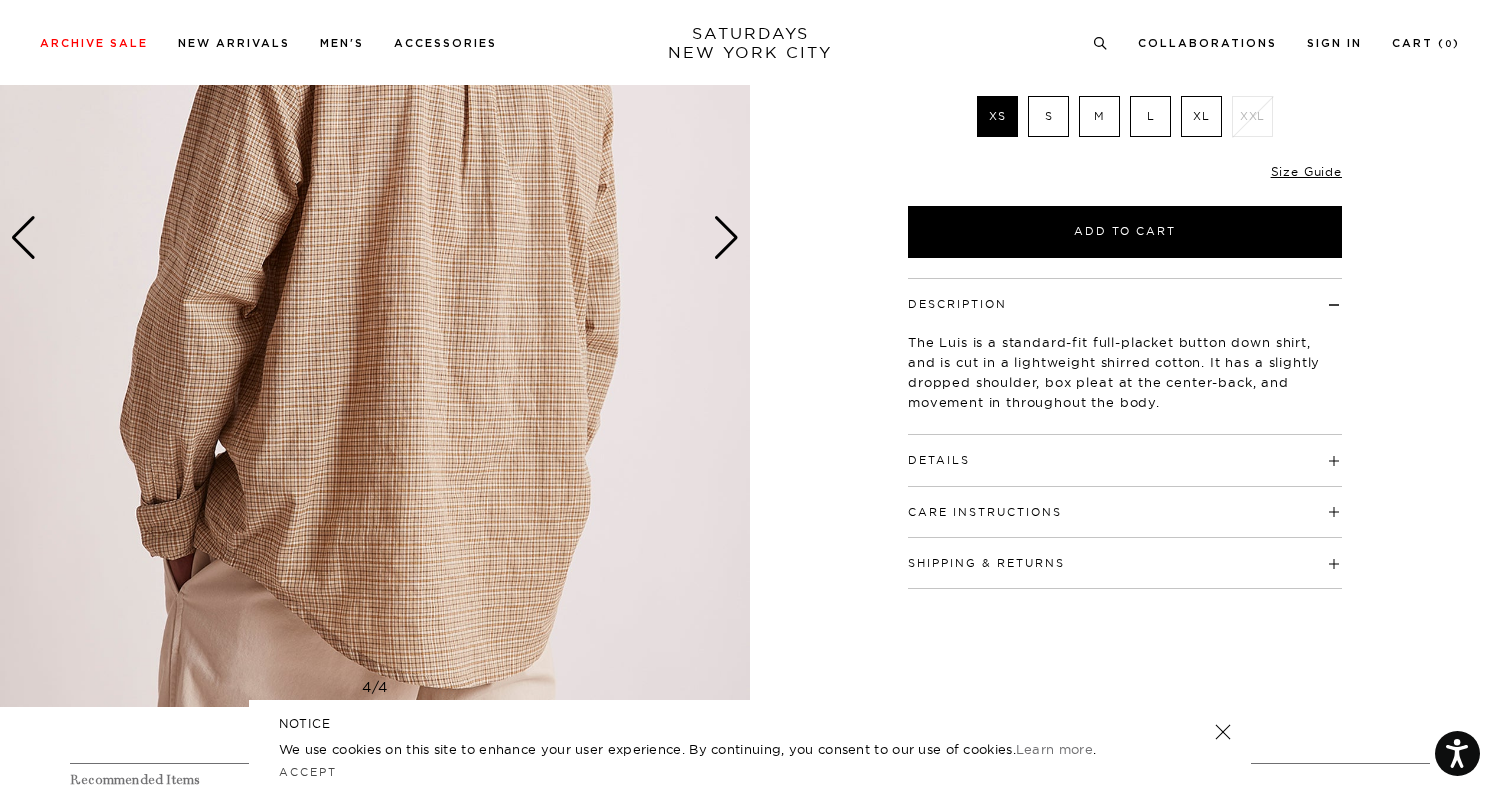 click at bounding box center [726, 238] 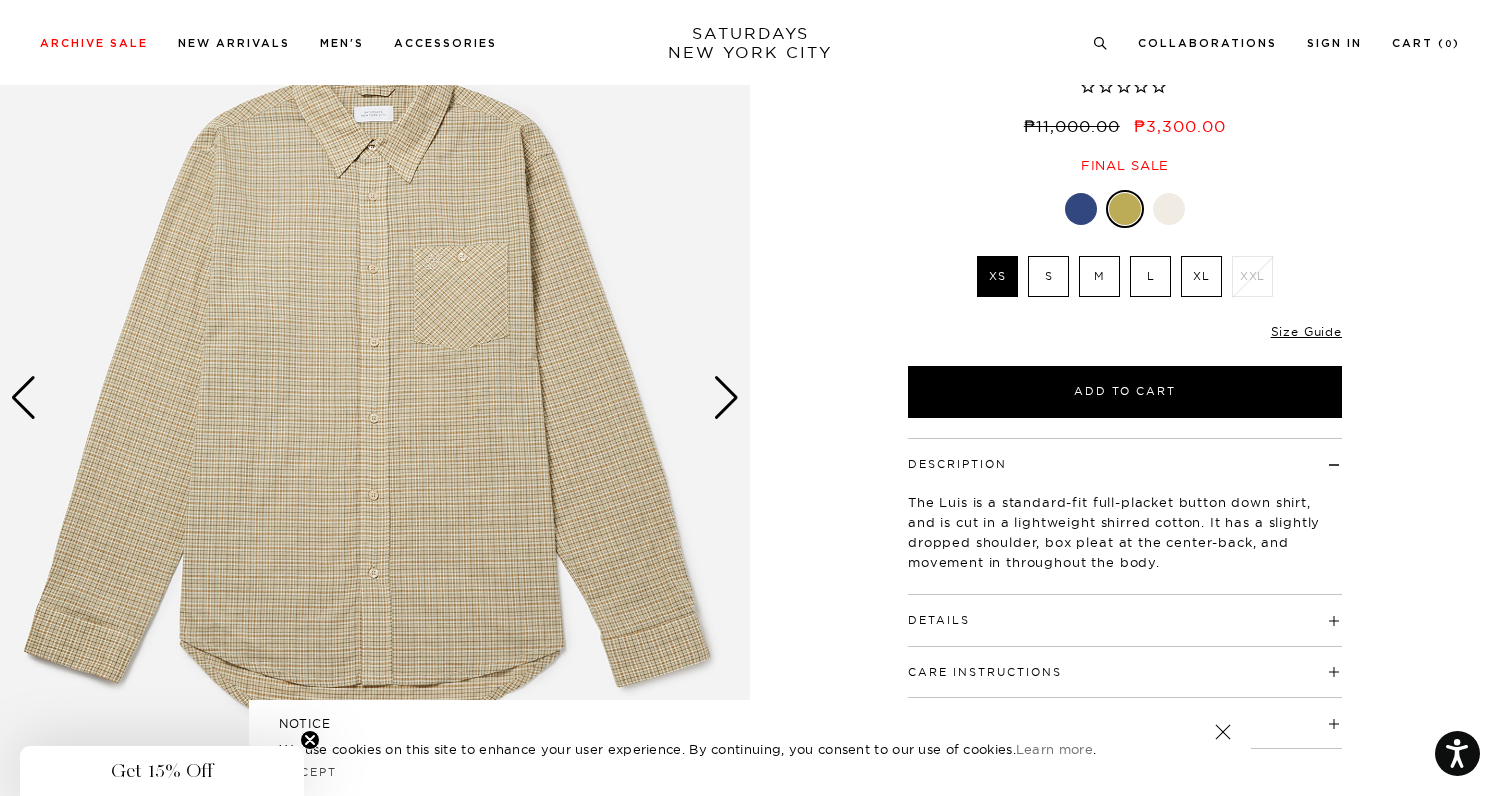 scroll, scrollTop: 171, scrollLeft: 0, axis: vertical 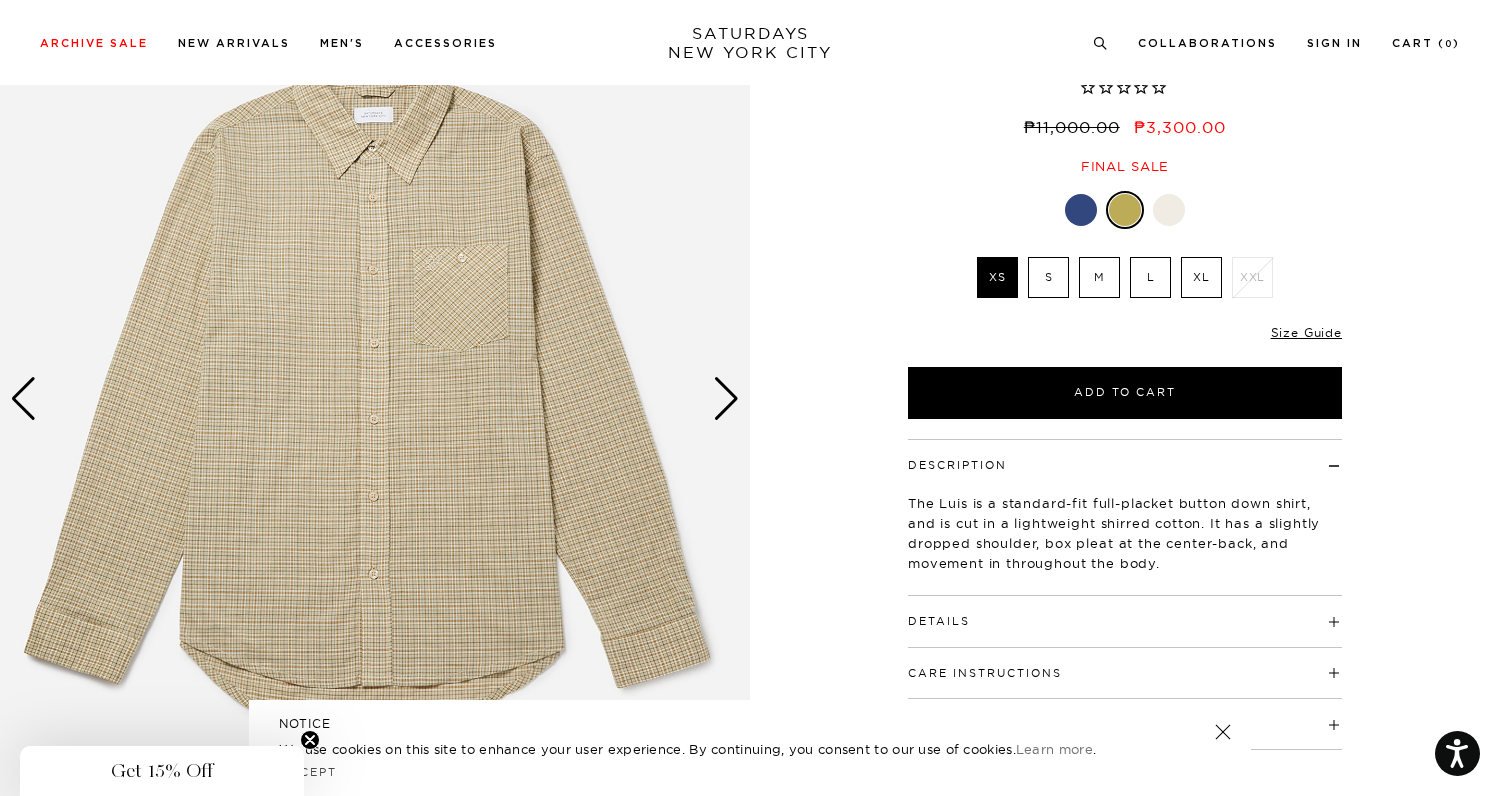 click at bounding box center (726, 399) 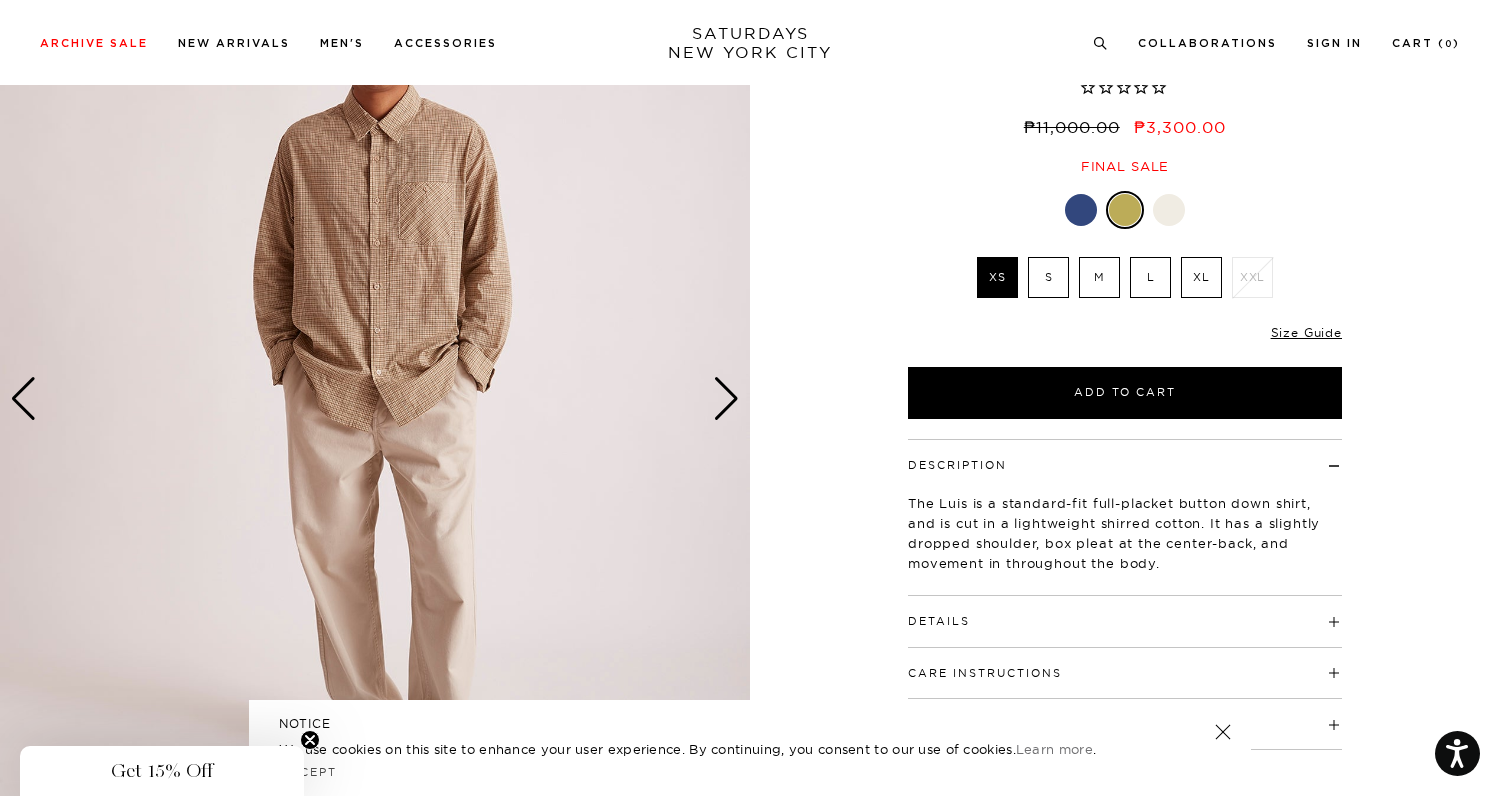 click at bounding box center [726, 399] 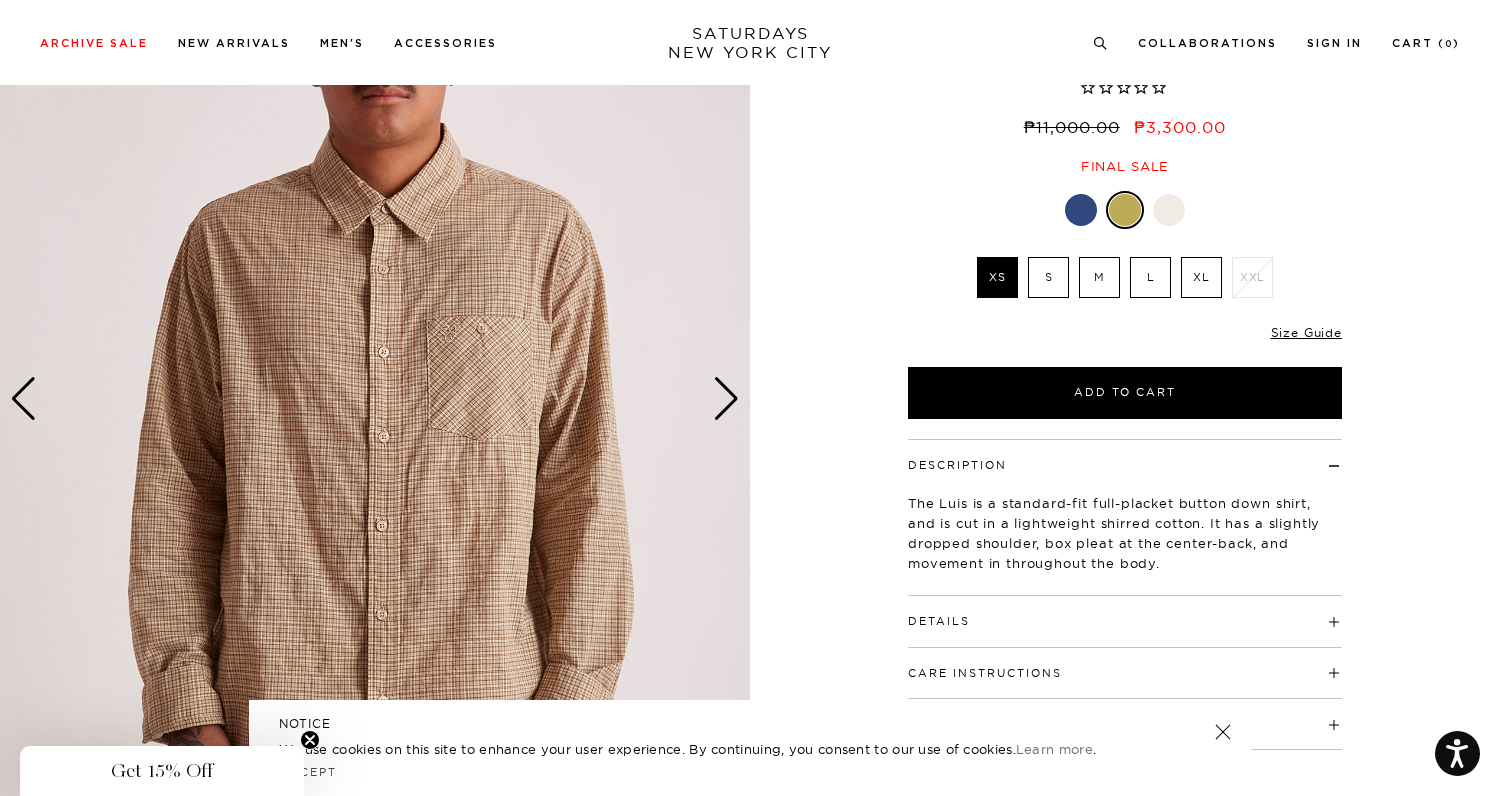 click at bounding box center [726, 399] 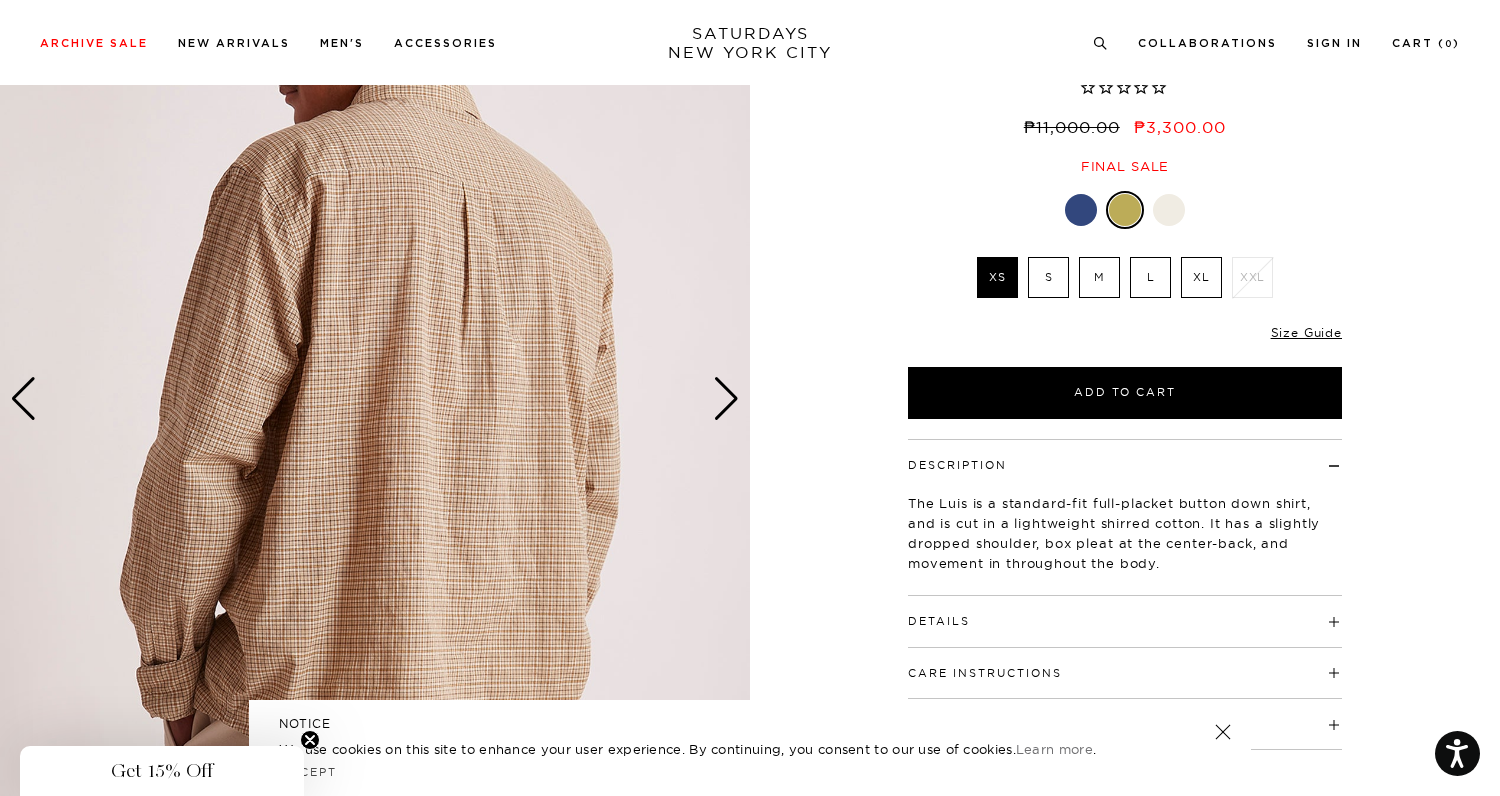 scroll, scrollTop: 0, scrollLeft: 0, axis: both 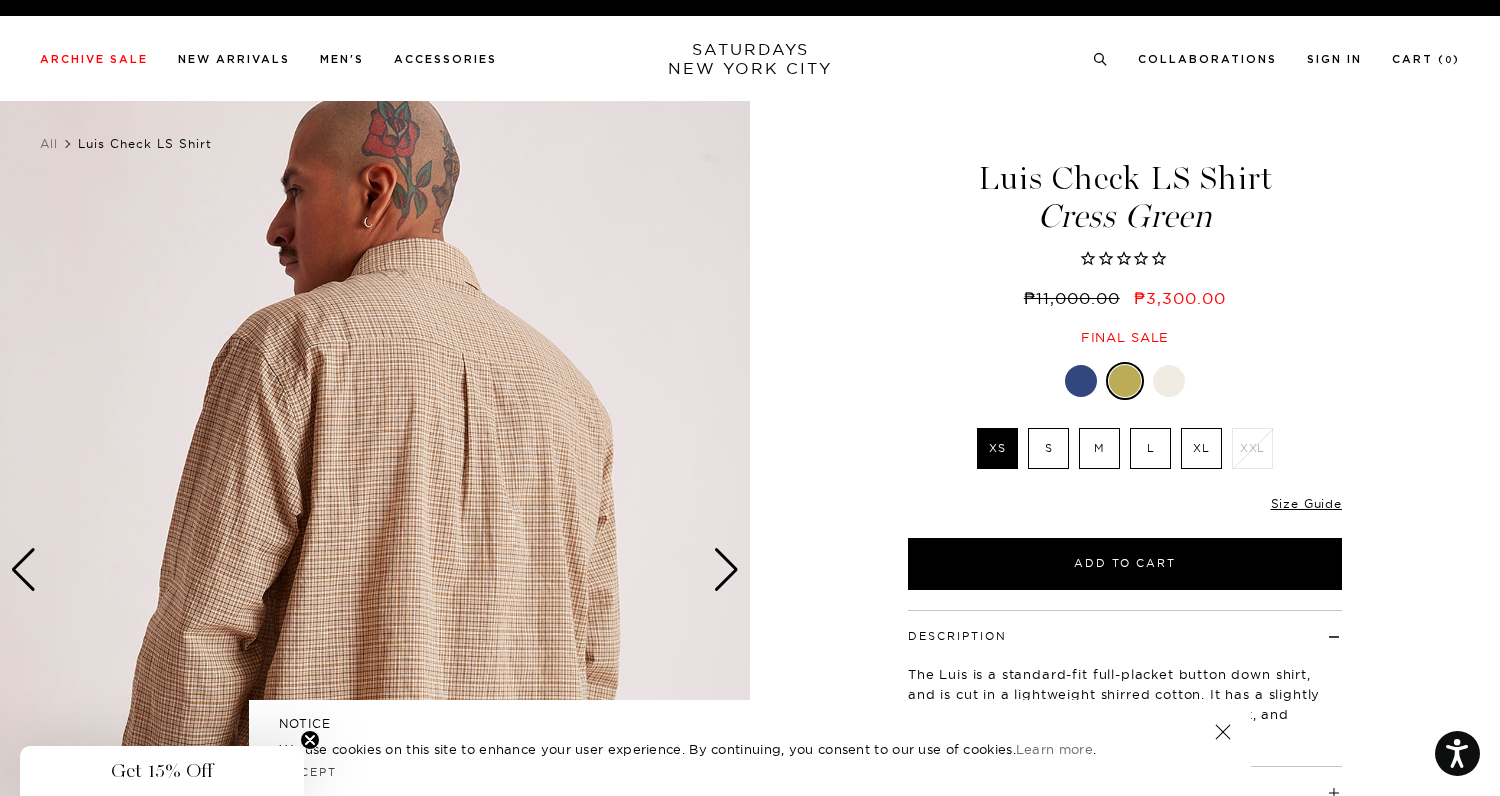 click at bounding box center [726, 570] 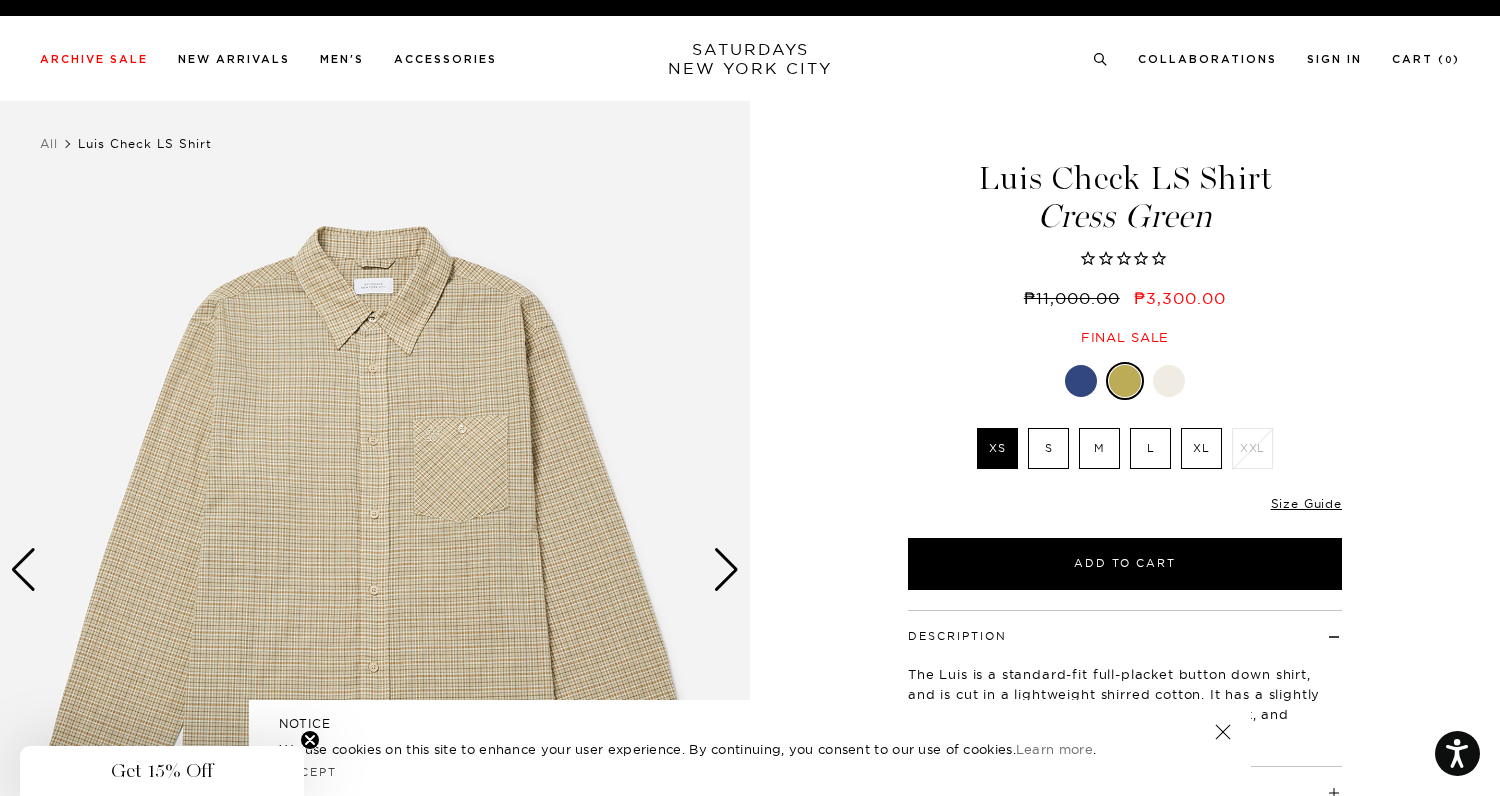 click at bounding box center [726, 570] 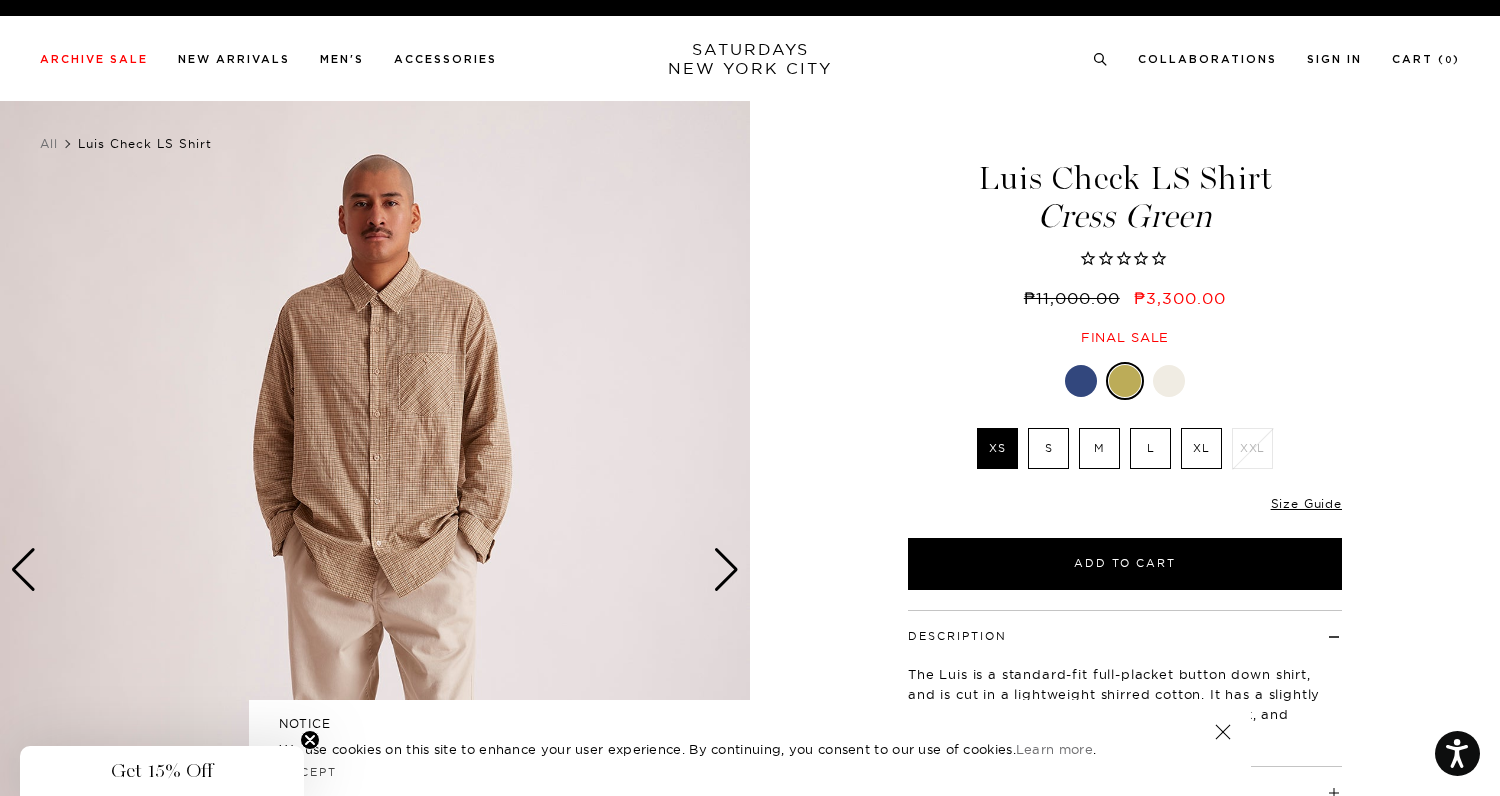 click at bounding box center (1081, 381) 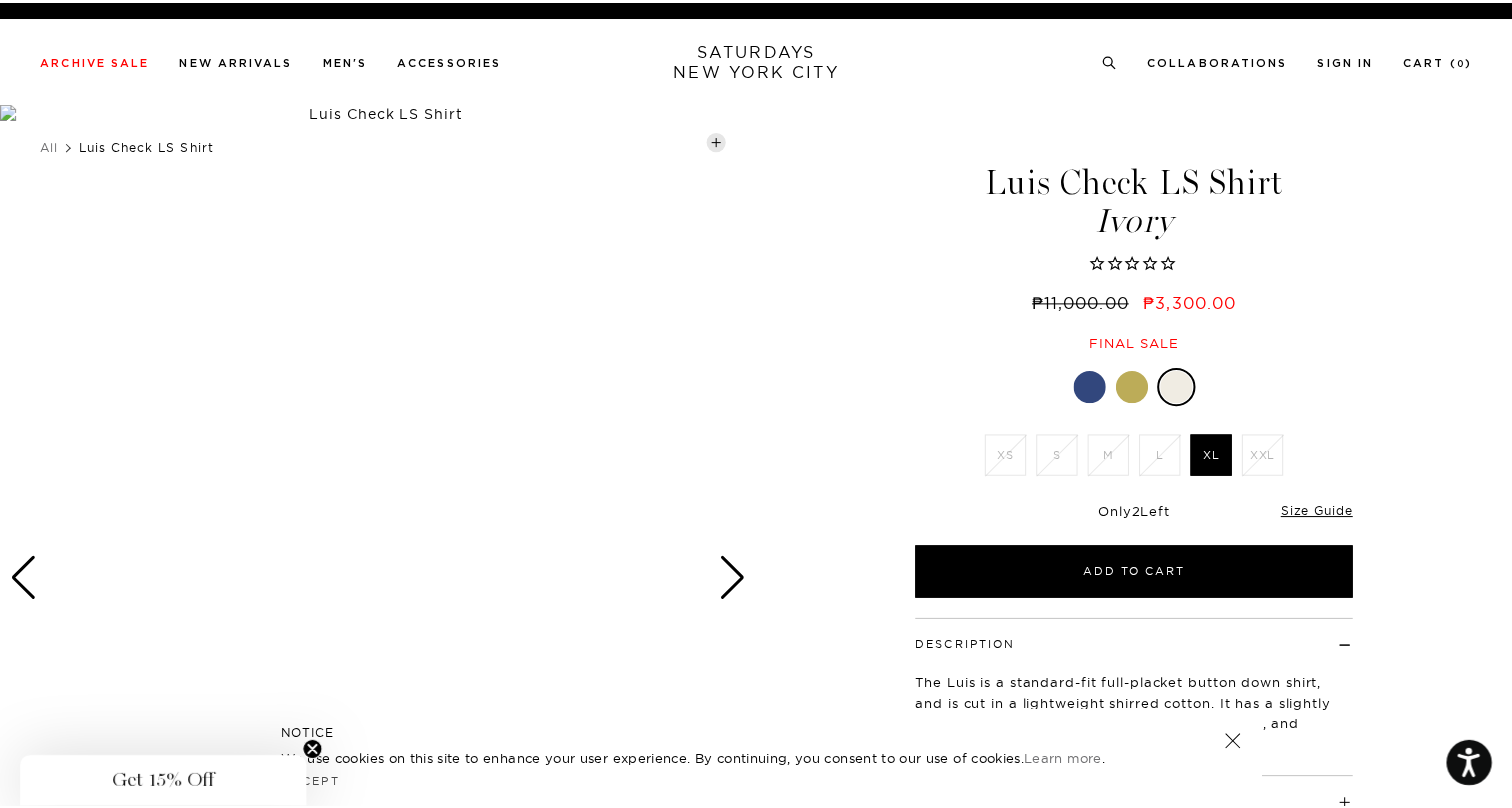 scroll, scrollTop: 0, scrollLeft: 0, axis: both 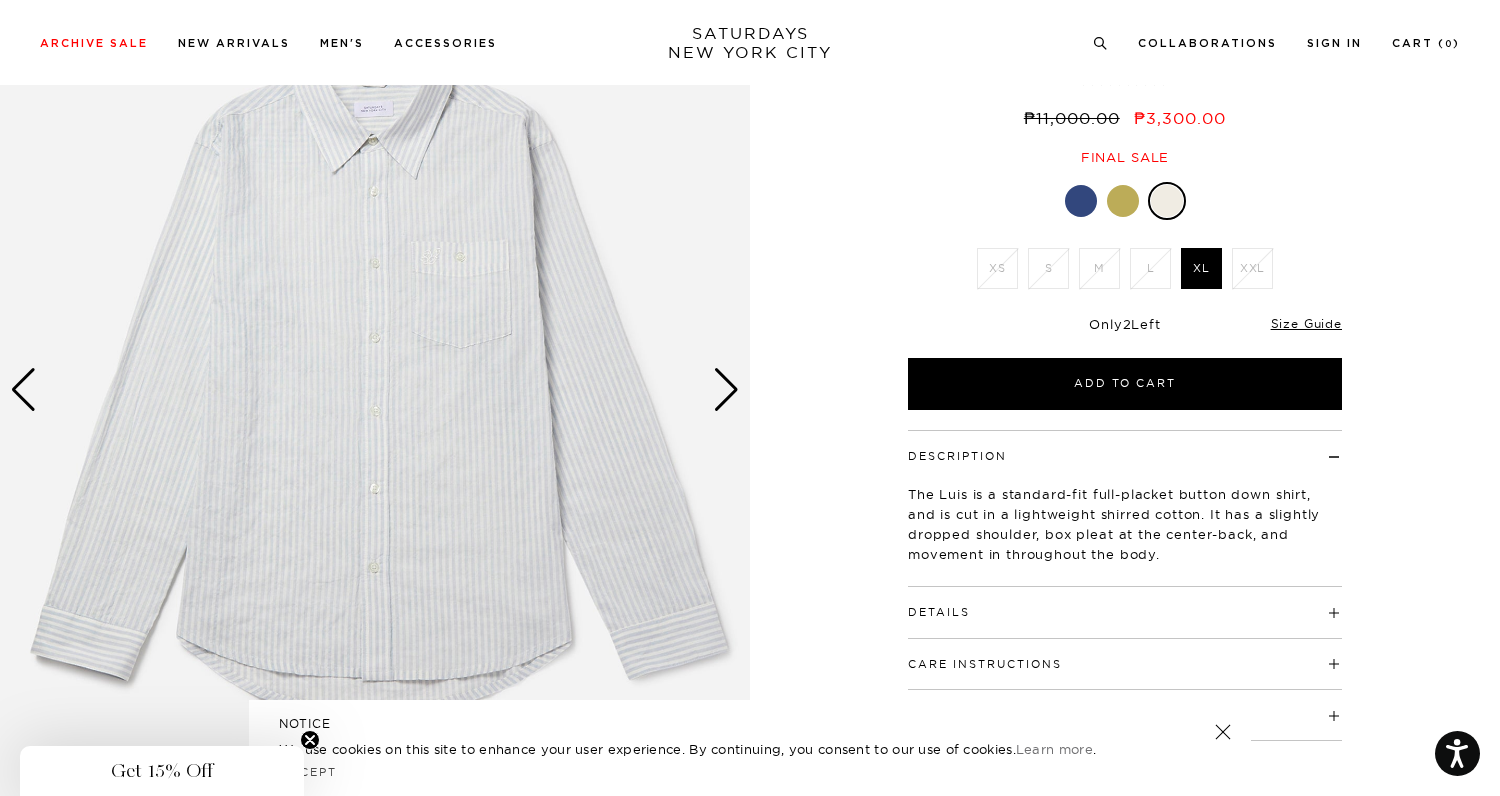 click at bounding box center [726, 390] 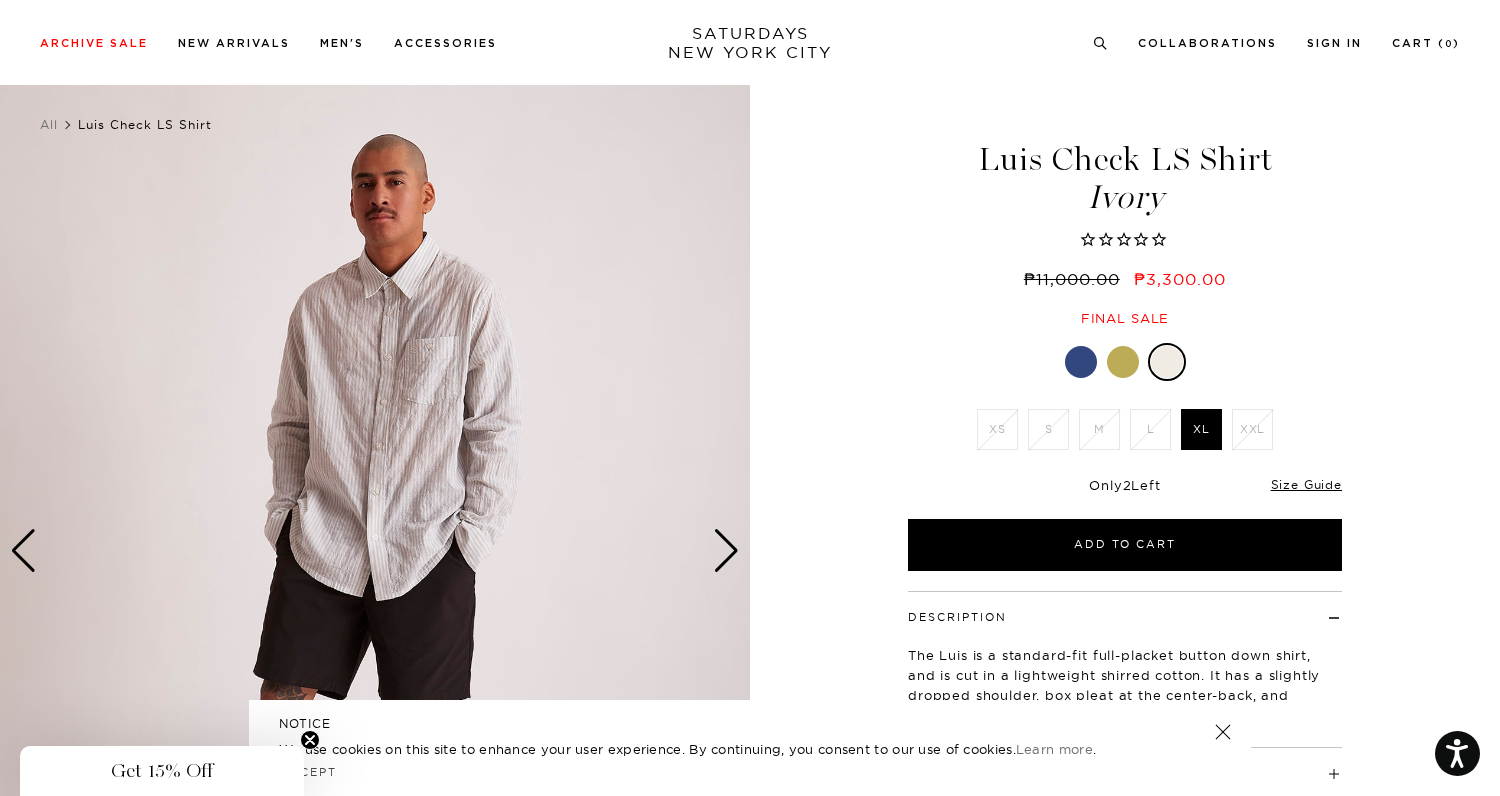 scroll, scrollTop: 25, scrollLeft: 8, axis: both 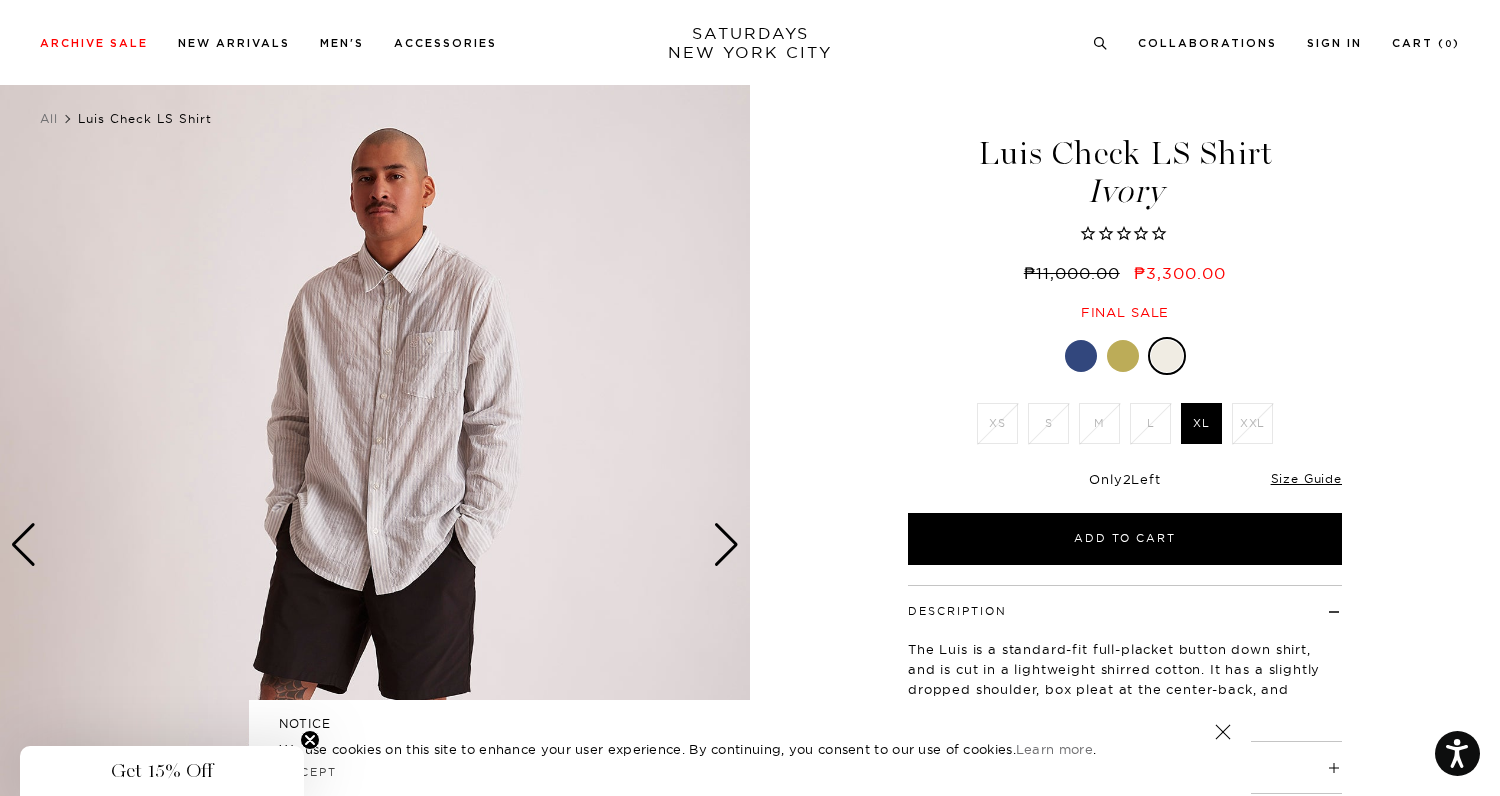 click at bounding box center [726, 545] 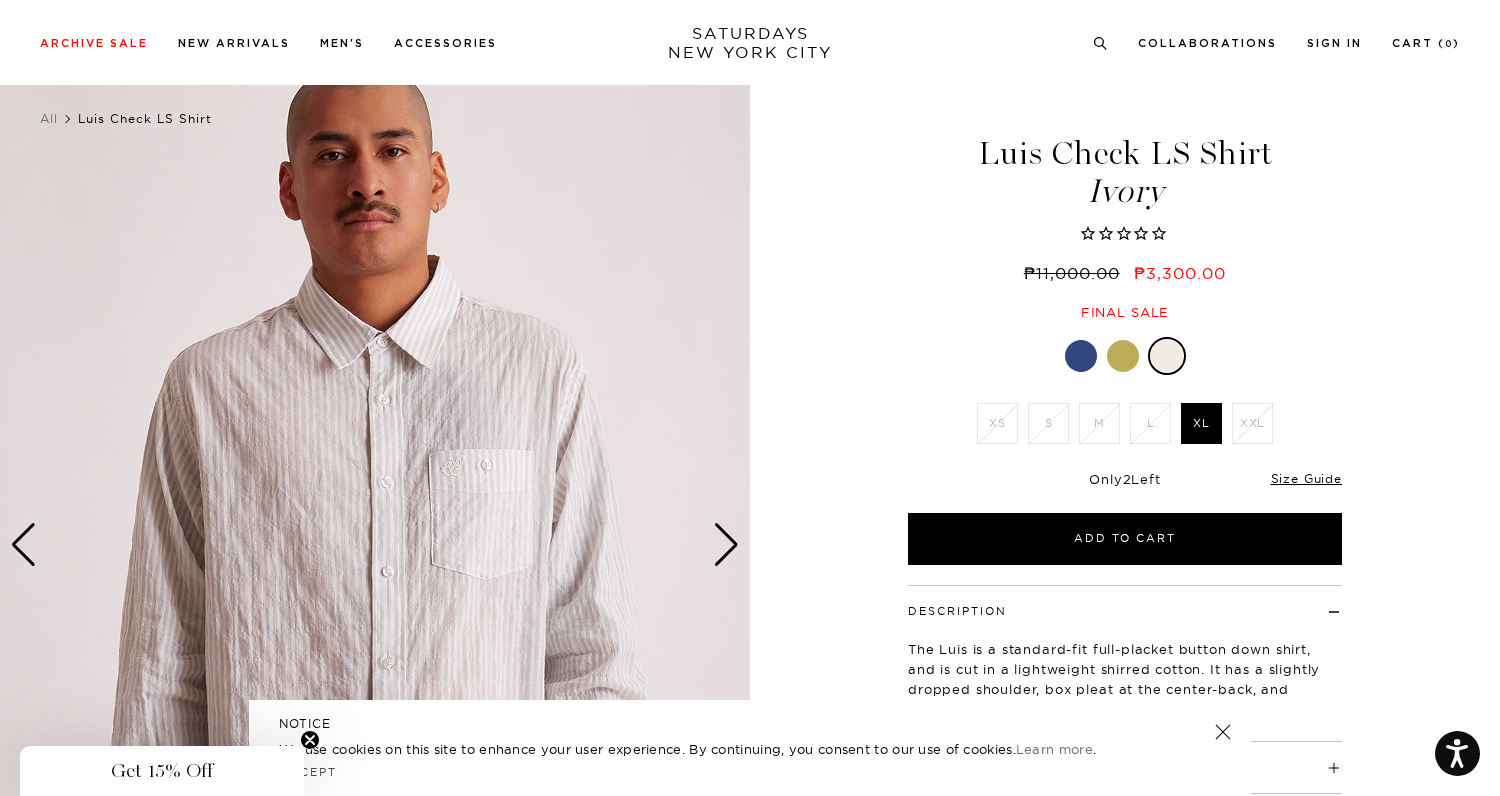 click at bounding box center [726, 545] 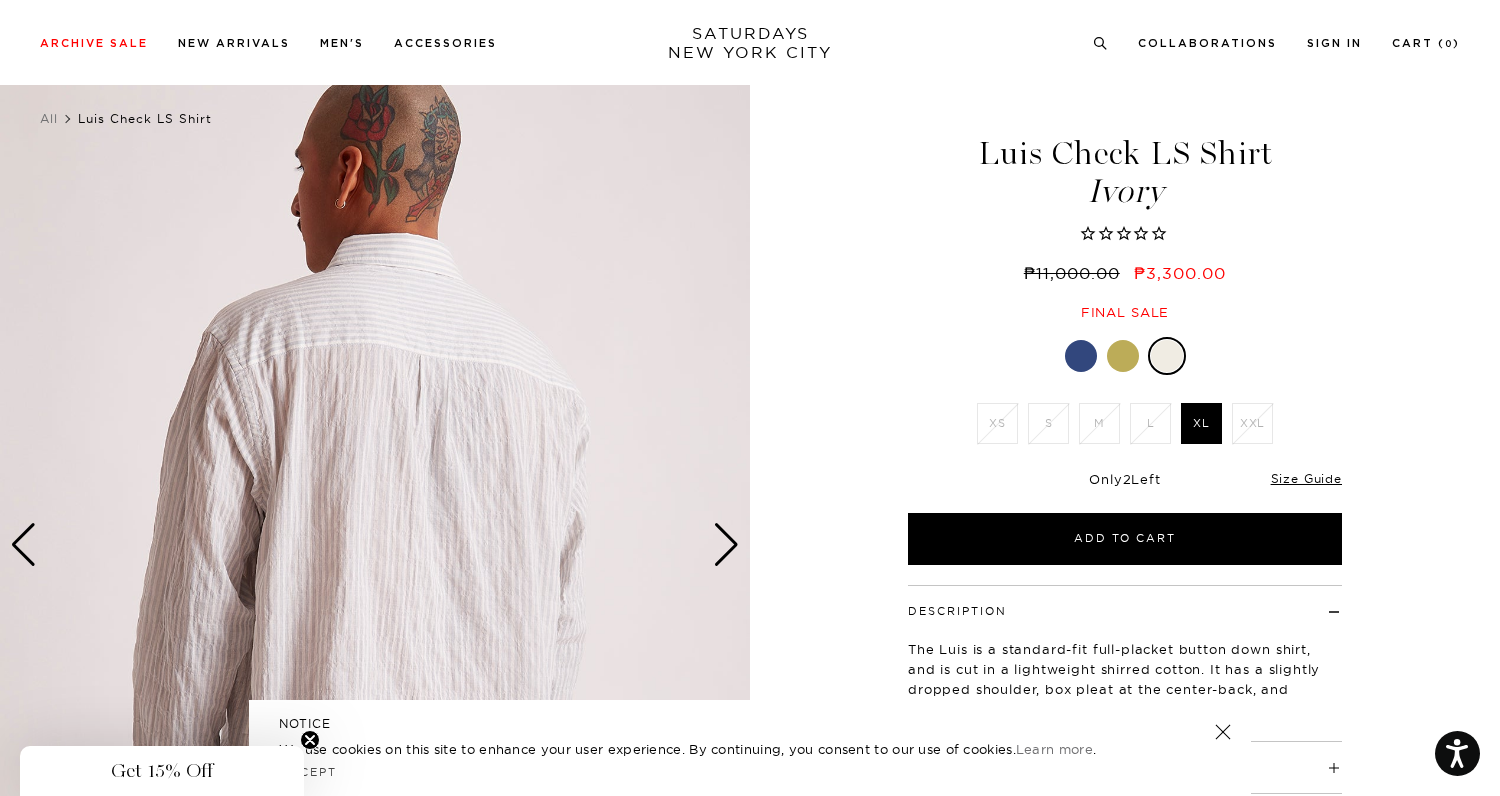 click at bounding box center (726, 545) 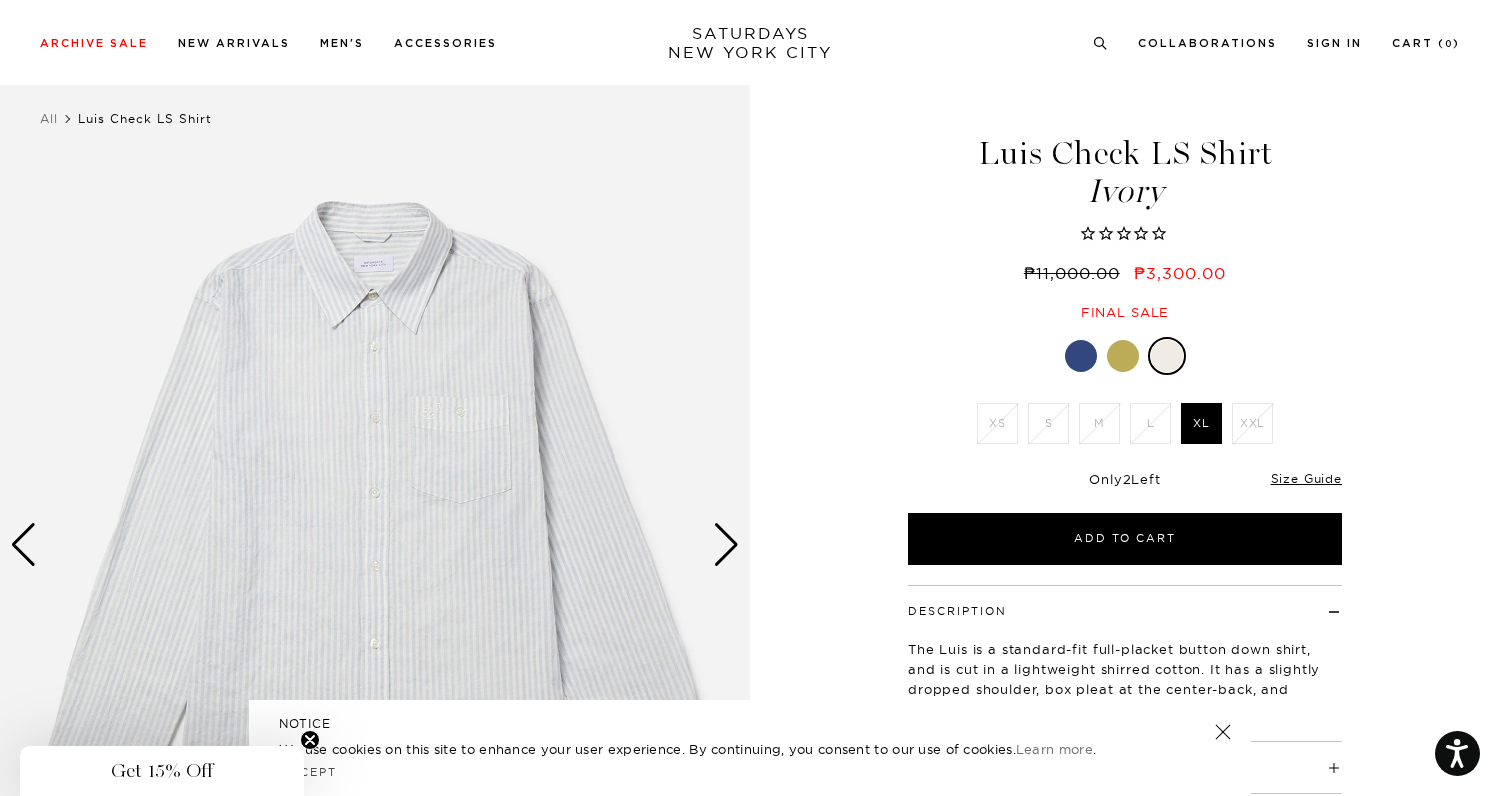 click at bounding box center [726, 545] 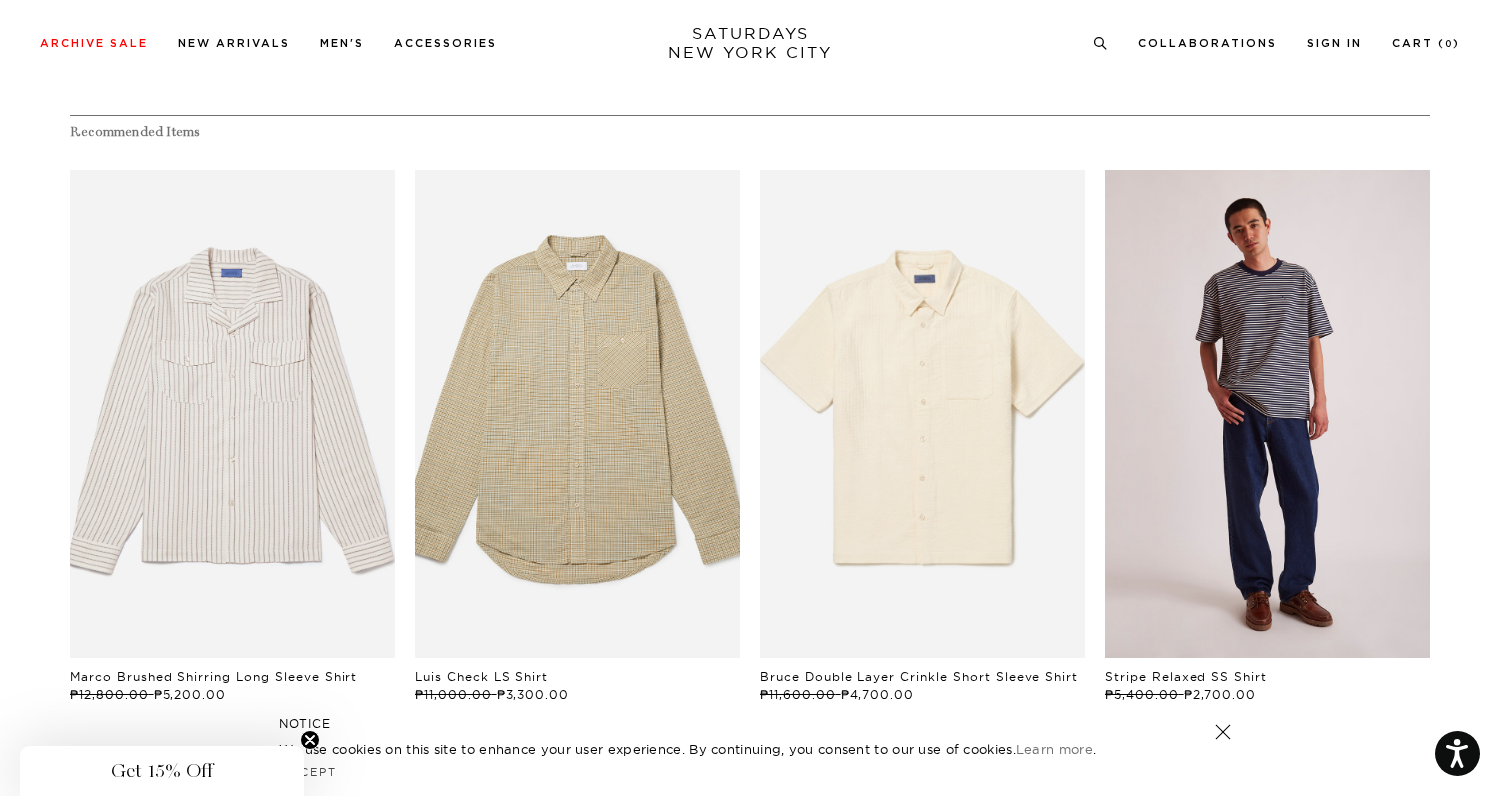 scroll, scrollTop: 980, scrollLeft: 12, axis: both 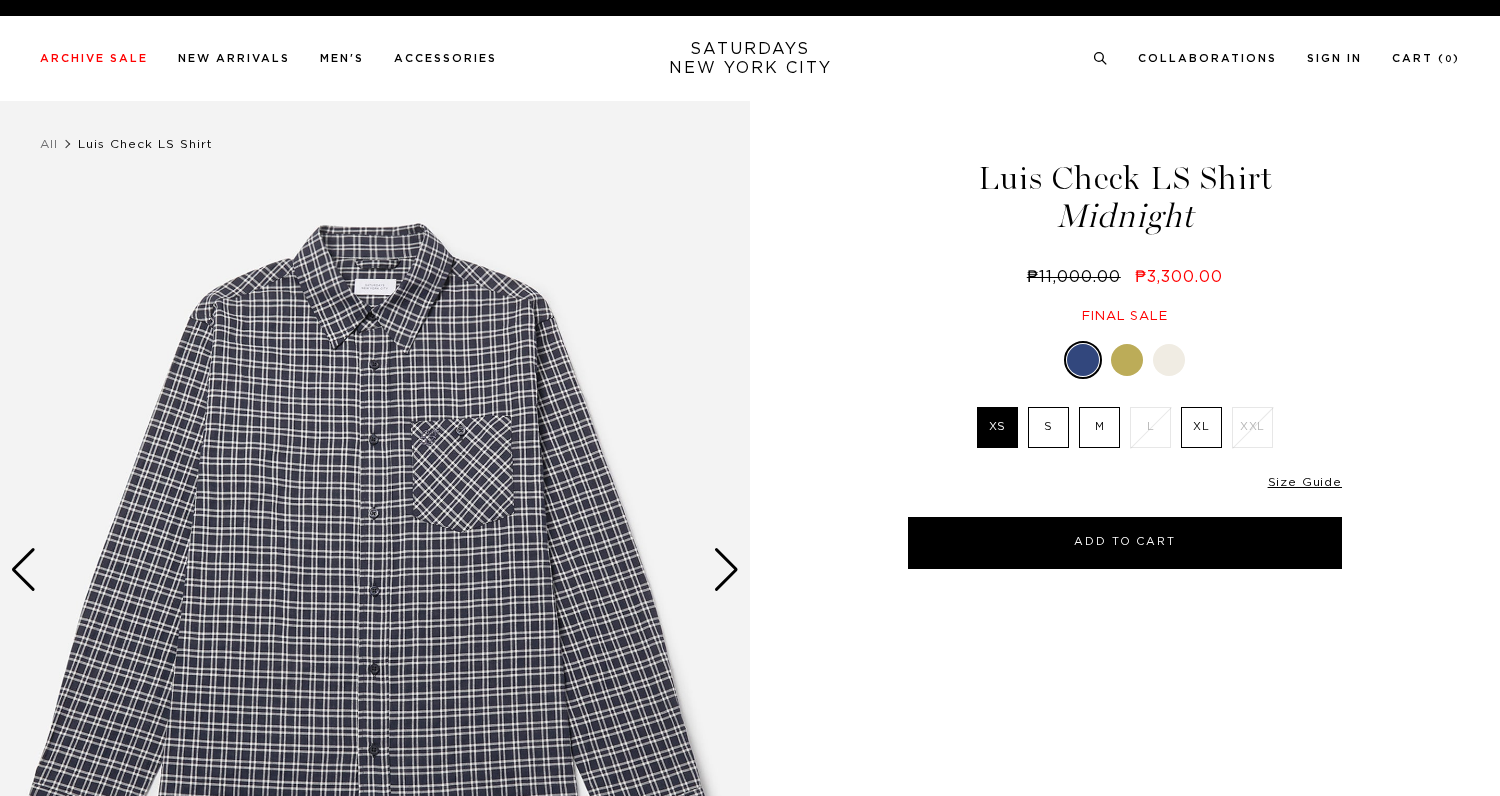 click at bounding box center [1125, 360] 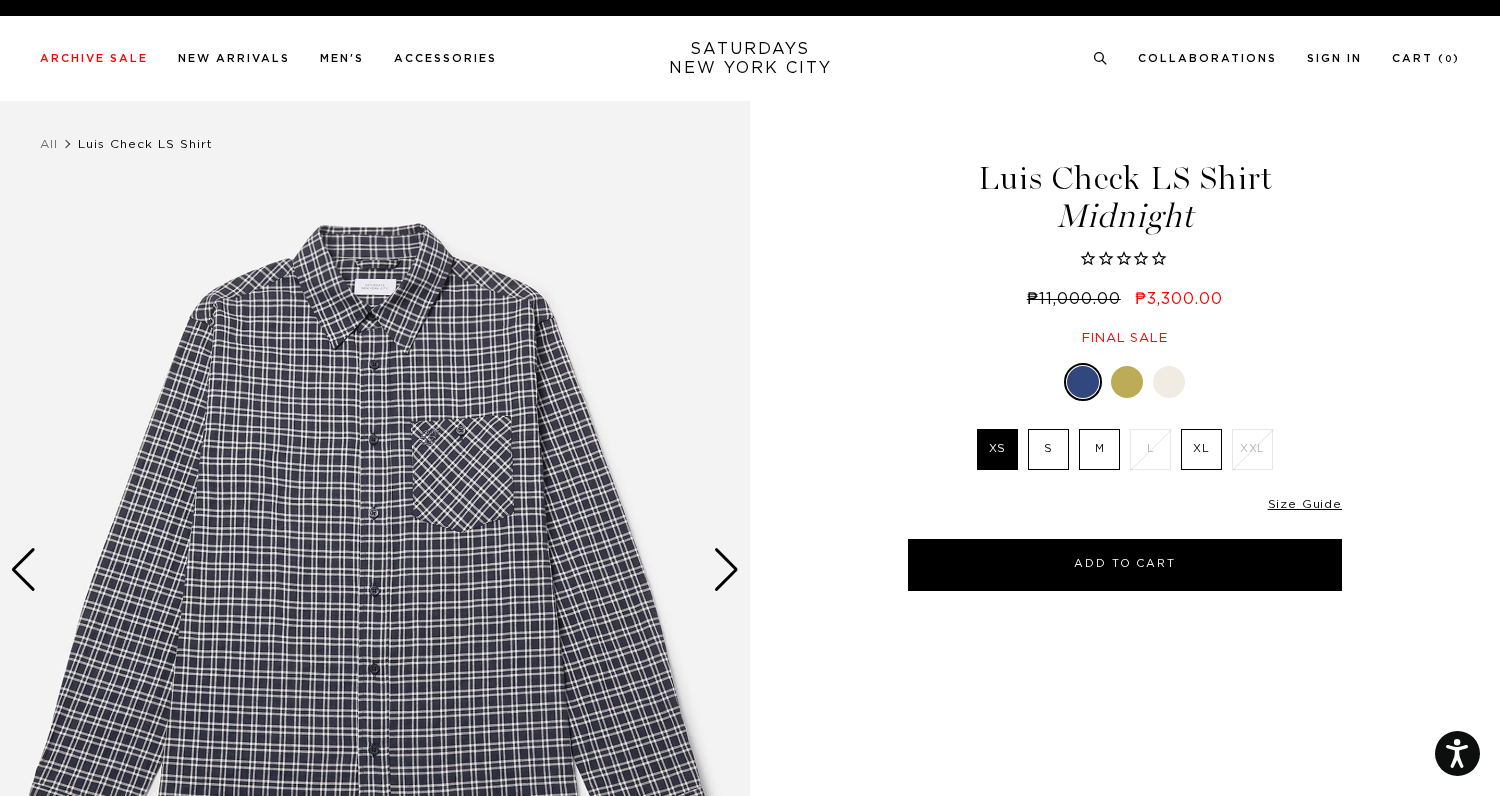 click at bounding box center [1169, 382] 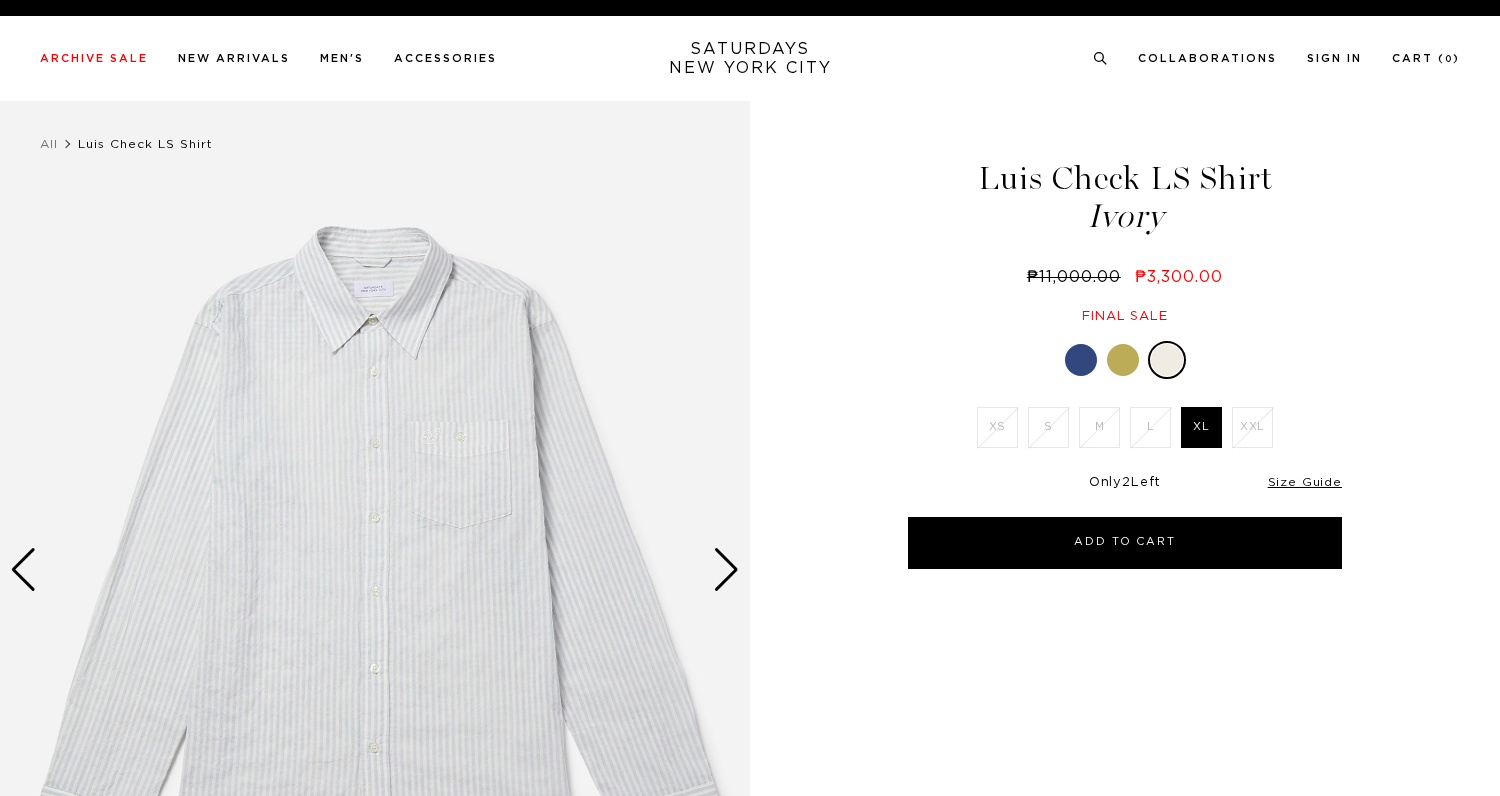 scroll, scrollTop: 0, scrollLeft: 0, axis: both 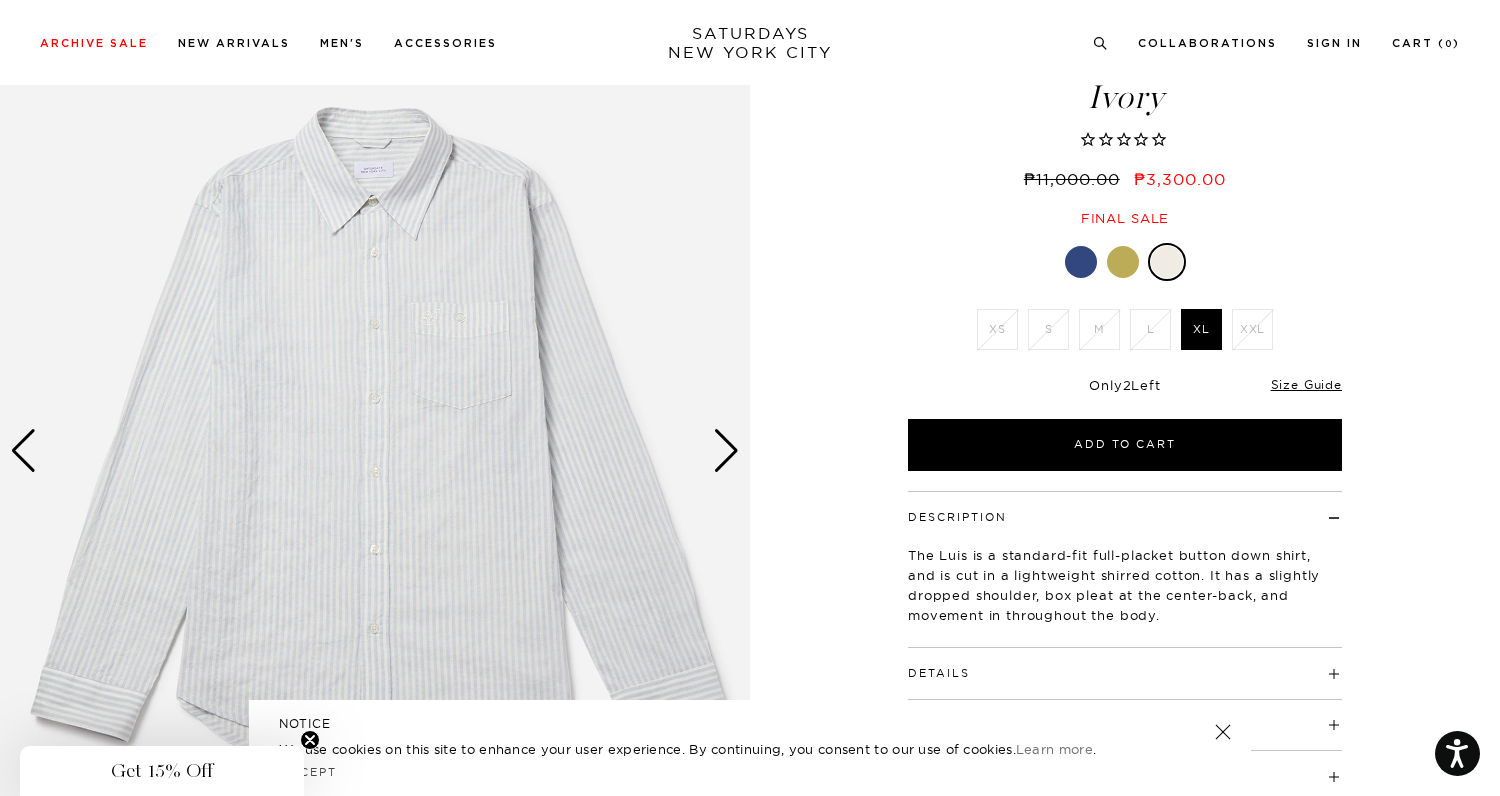 click at bounding box center (726, 451) 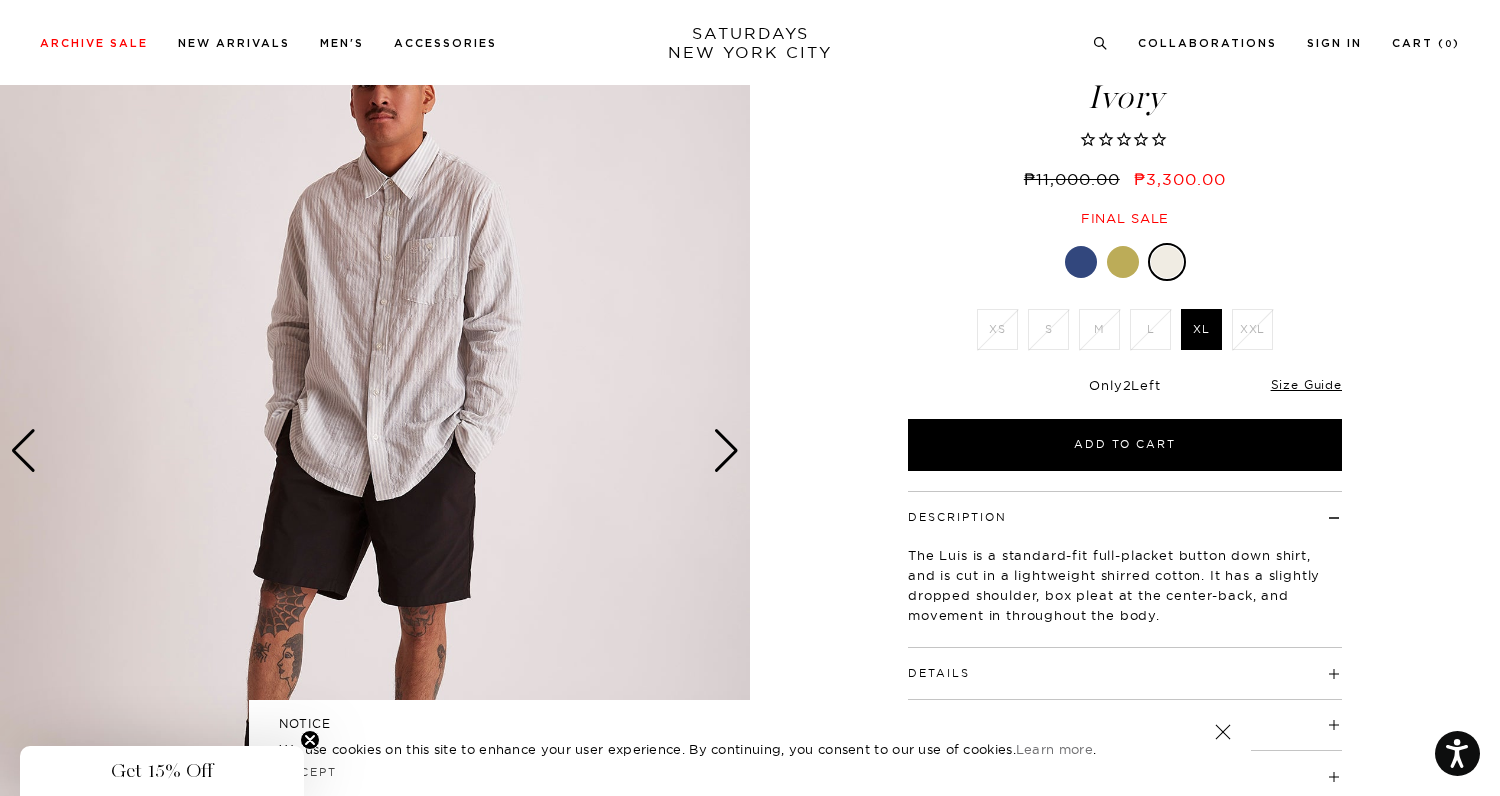 click at bounding box center (726, 451) 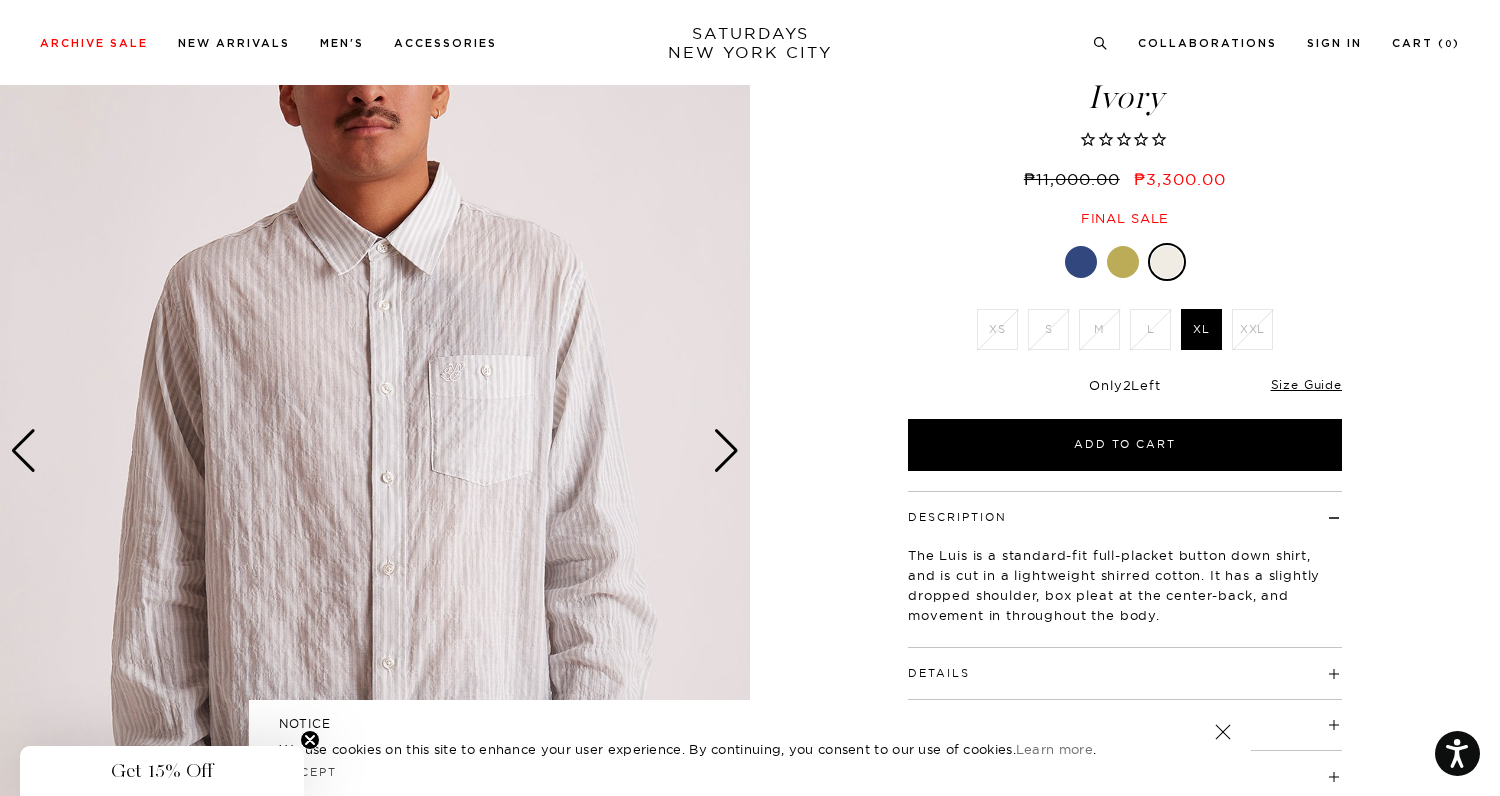 click at bounding box center (726, 451) 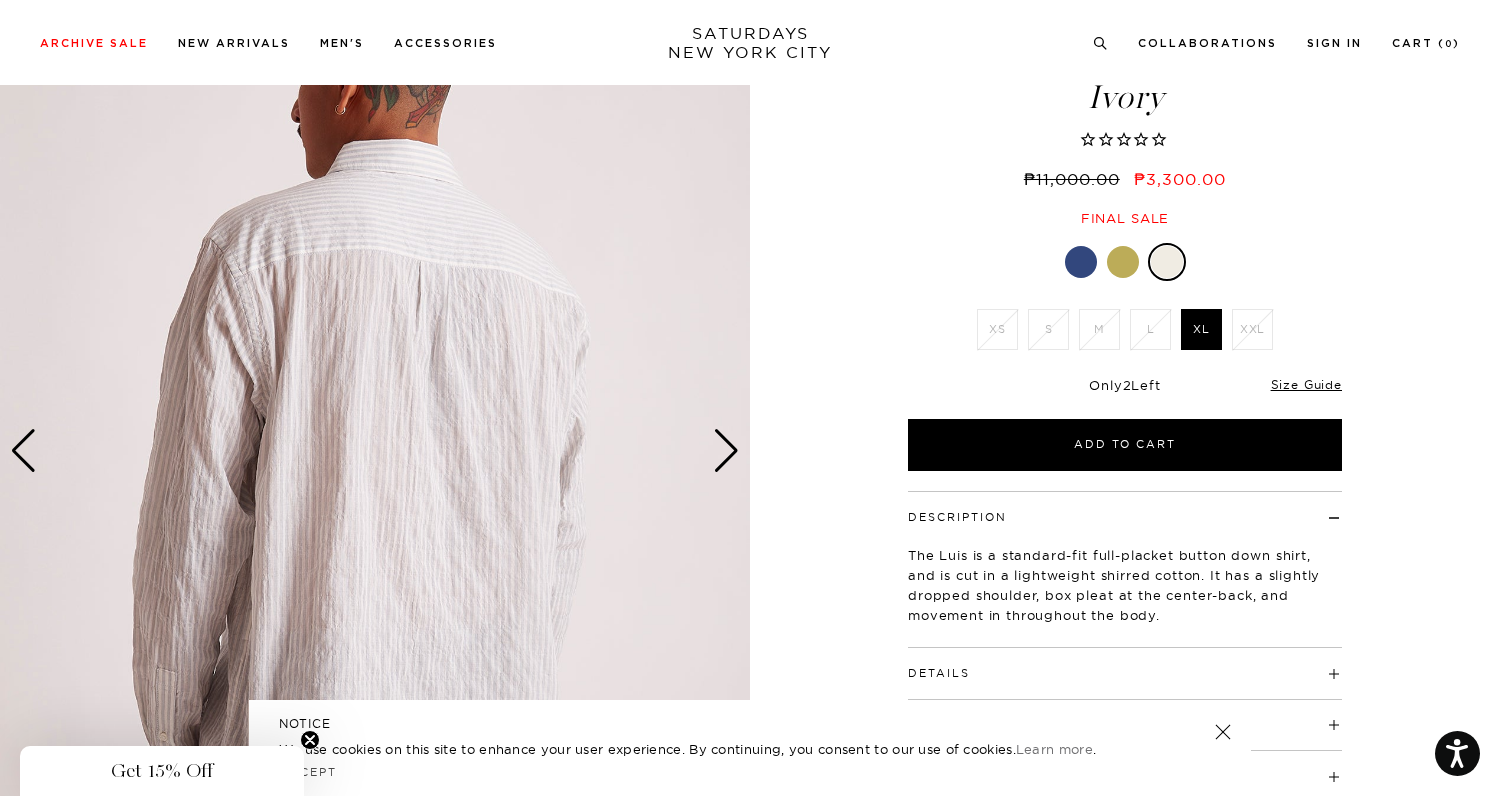 click at bounding box center (726, 451) 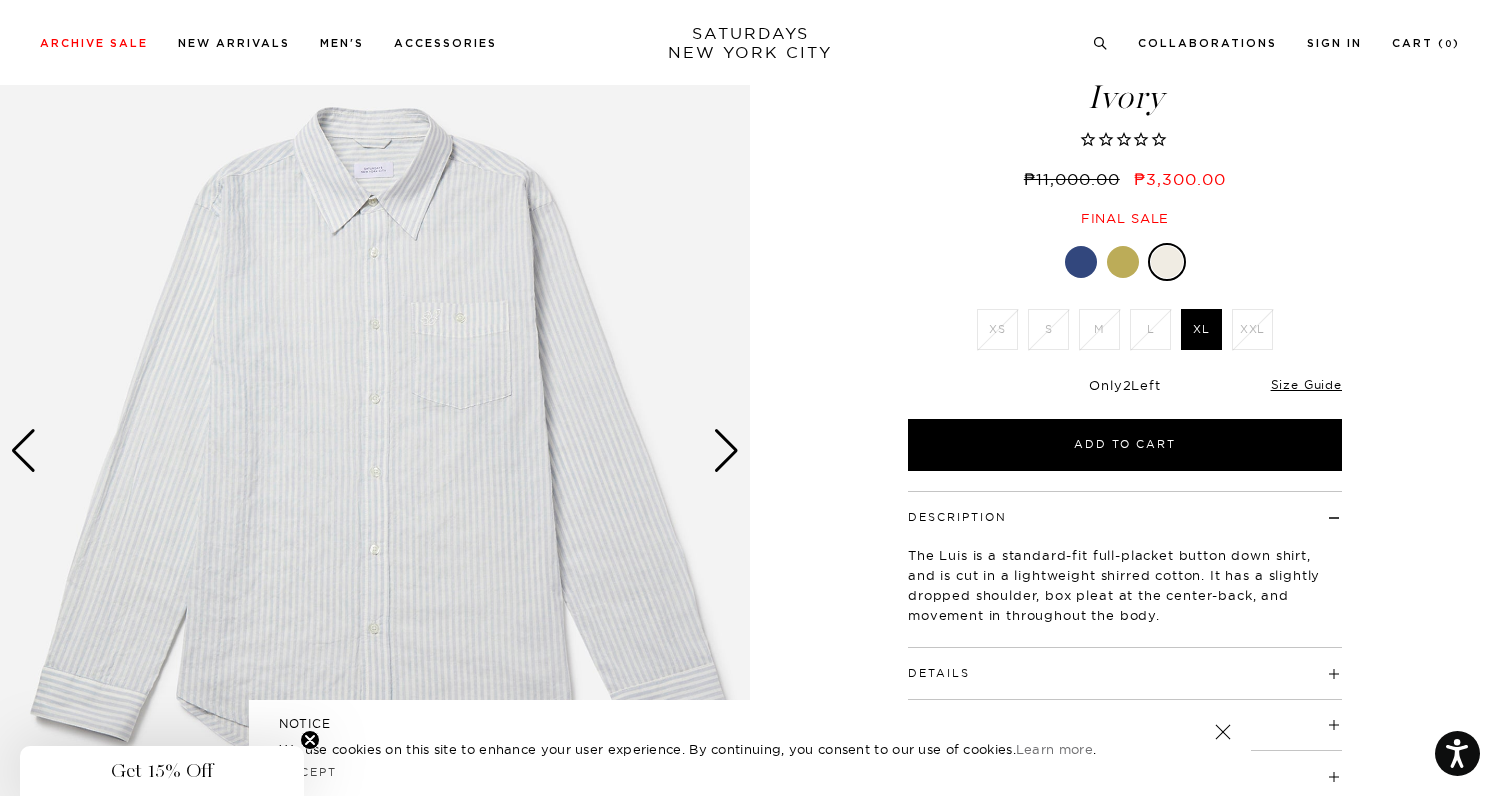 click at bounding box center [726, 451] 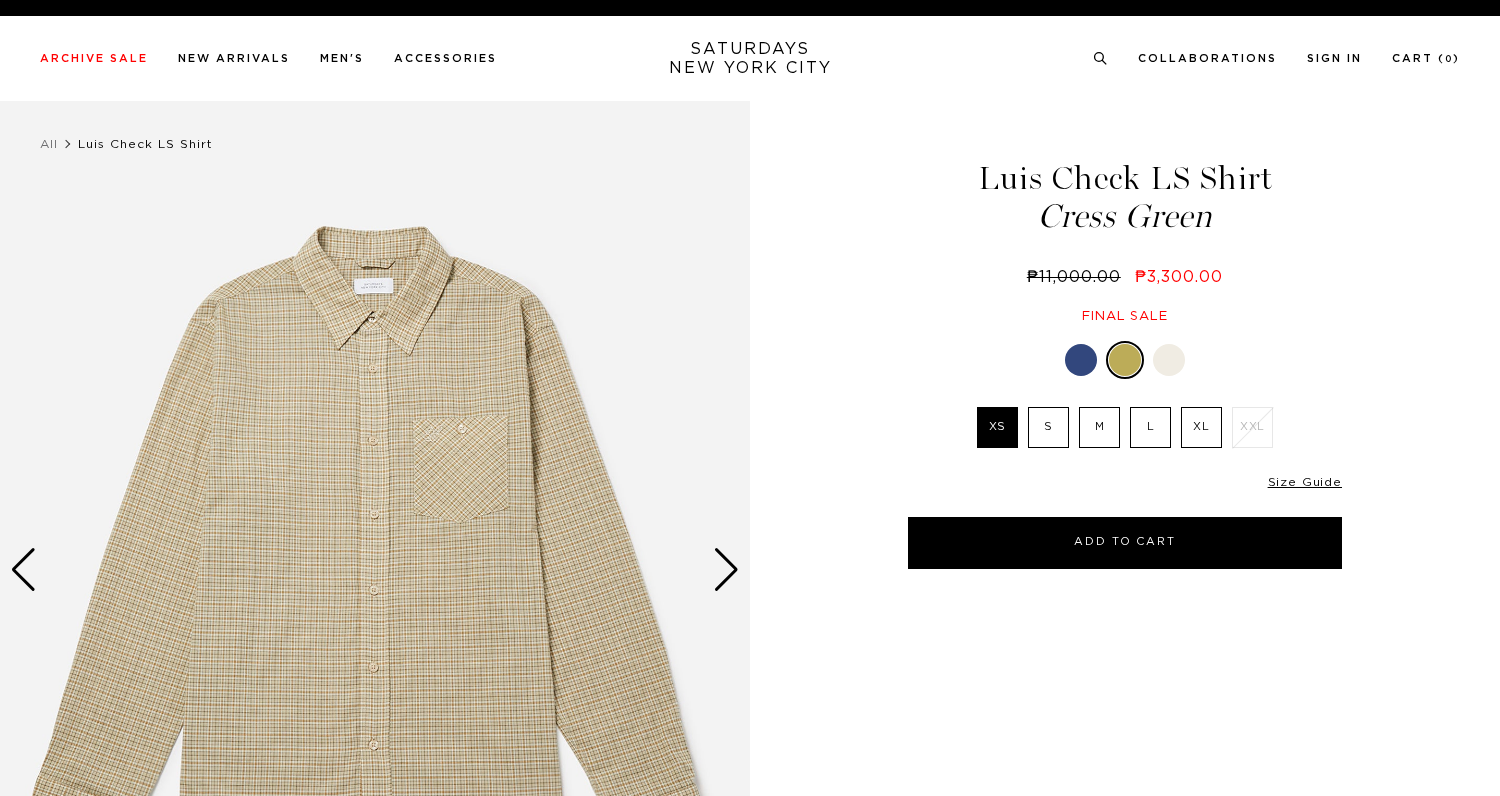 scroll, scrollTop: 0, scrollLeft: 0, axis: both 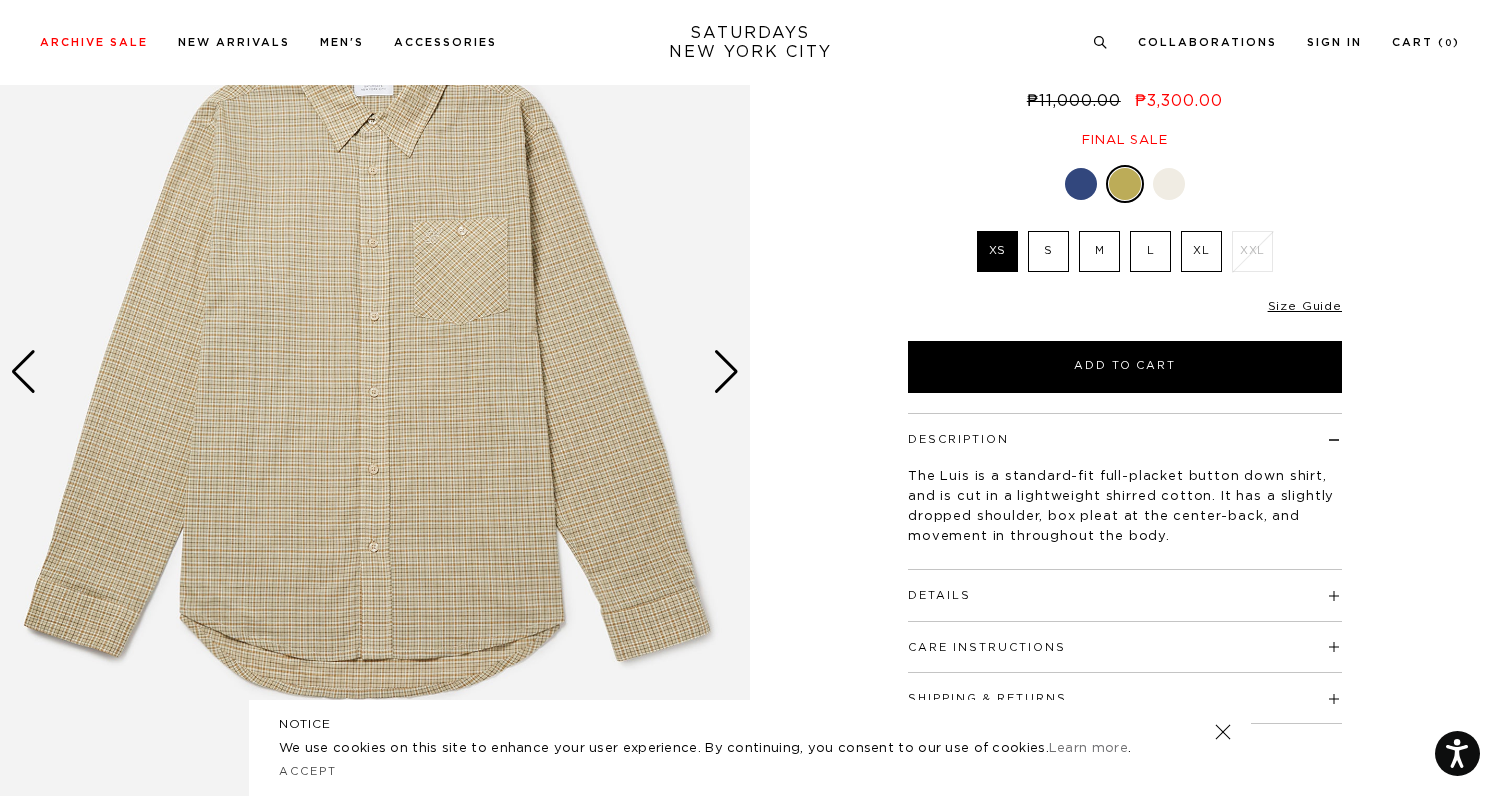 click at bounding box center (375, 372) 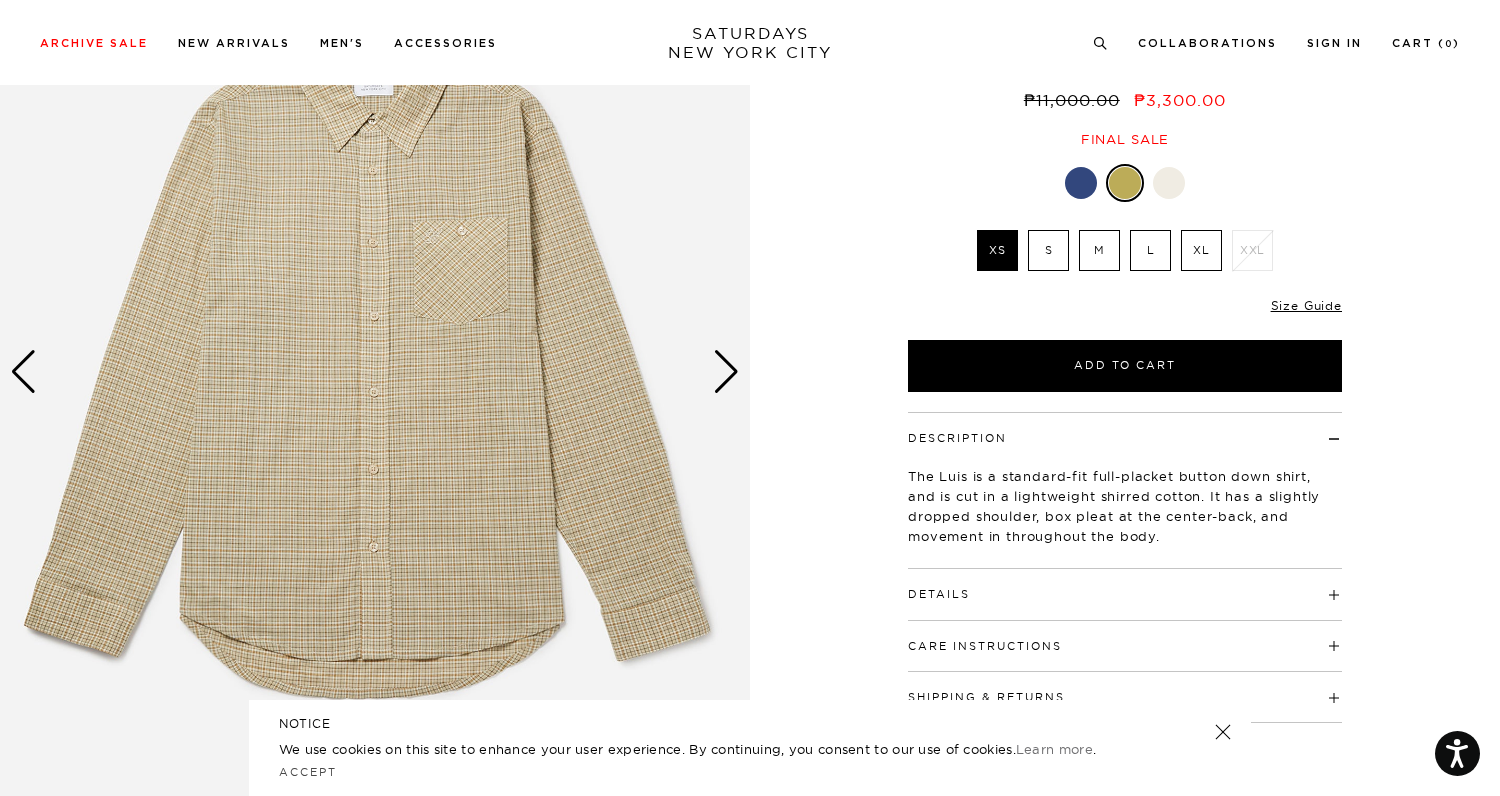 click at bounding box center (726, 372) 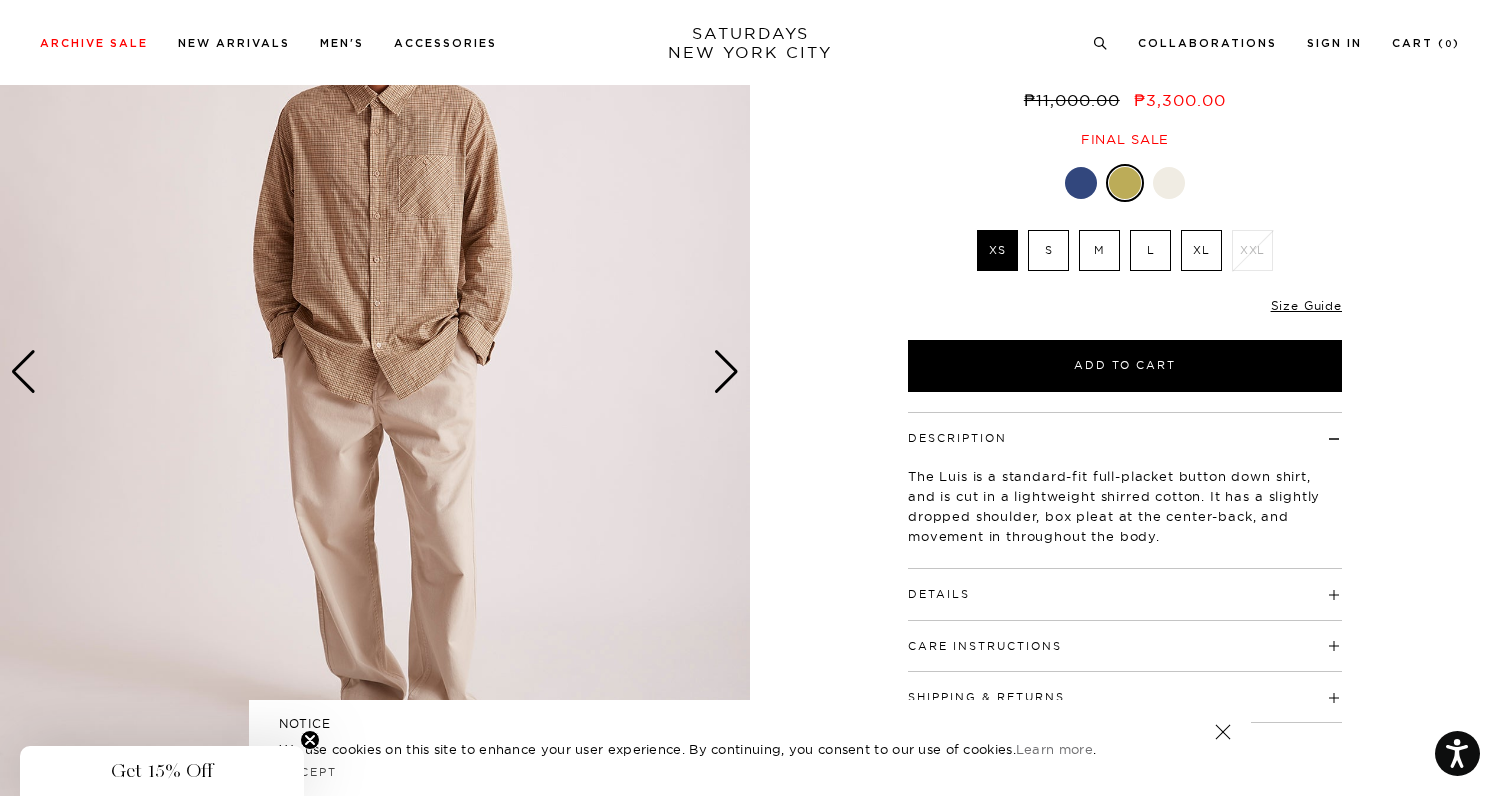 click at bounding box center (726, 372) 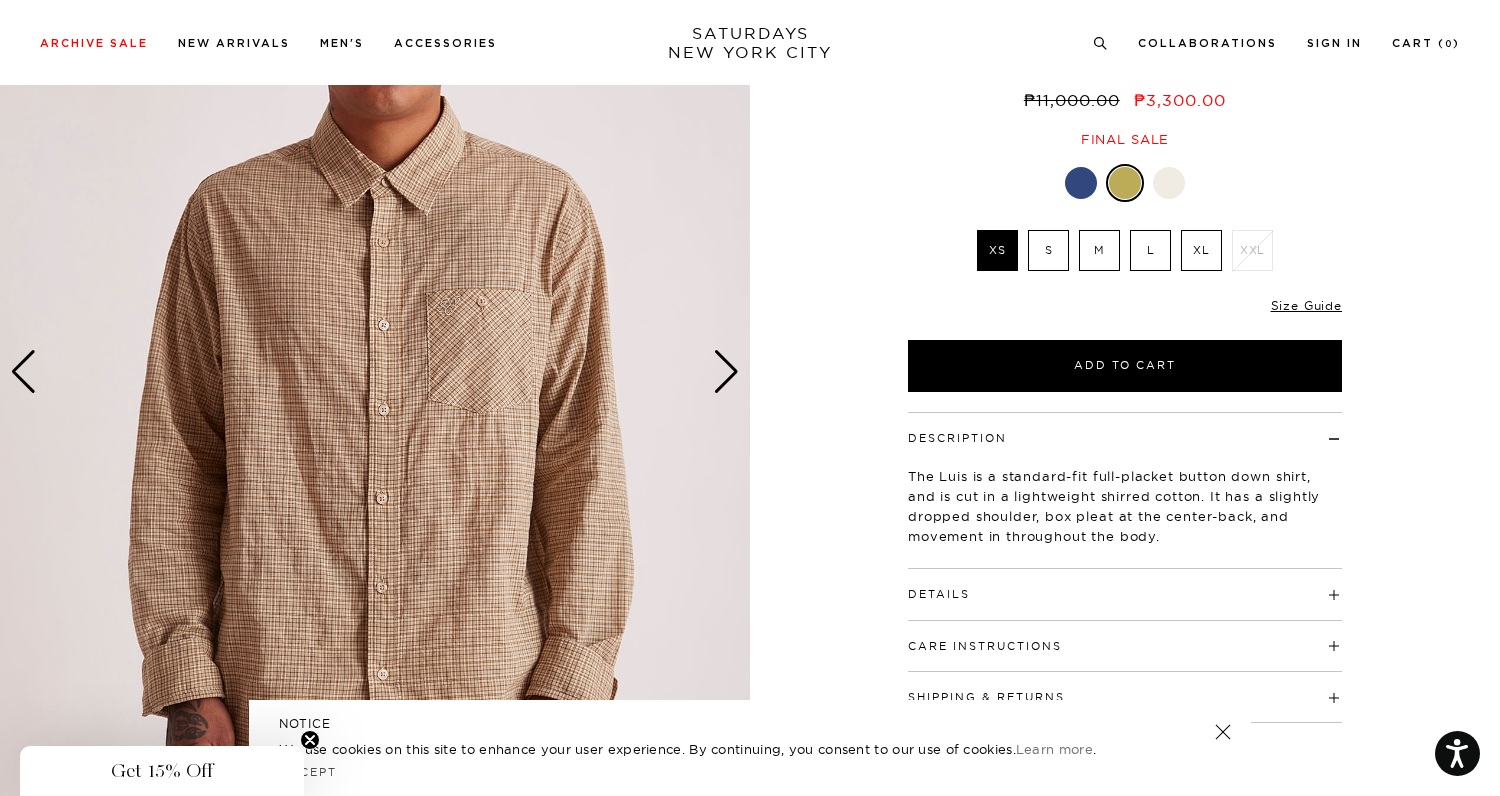 click at bounding box center [726, 372] 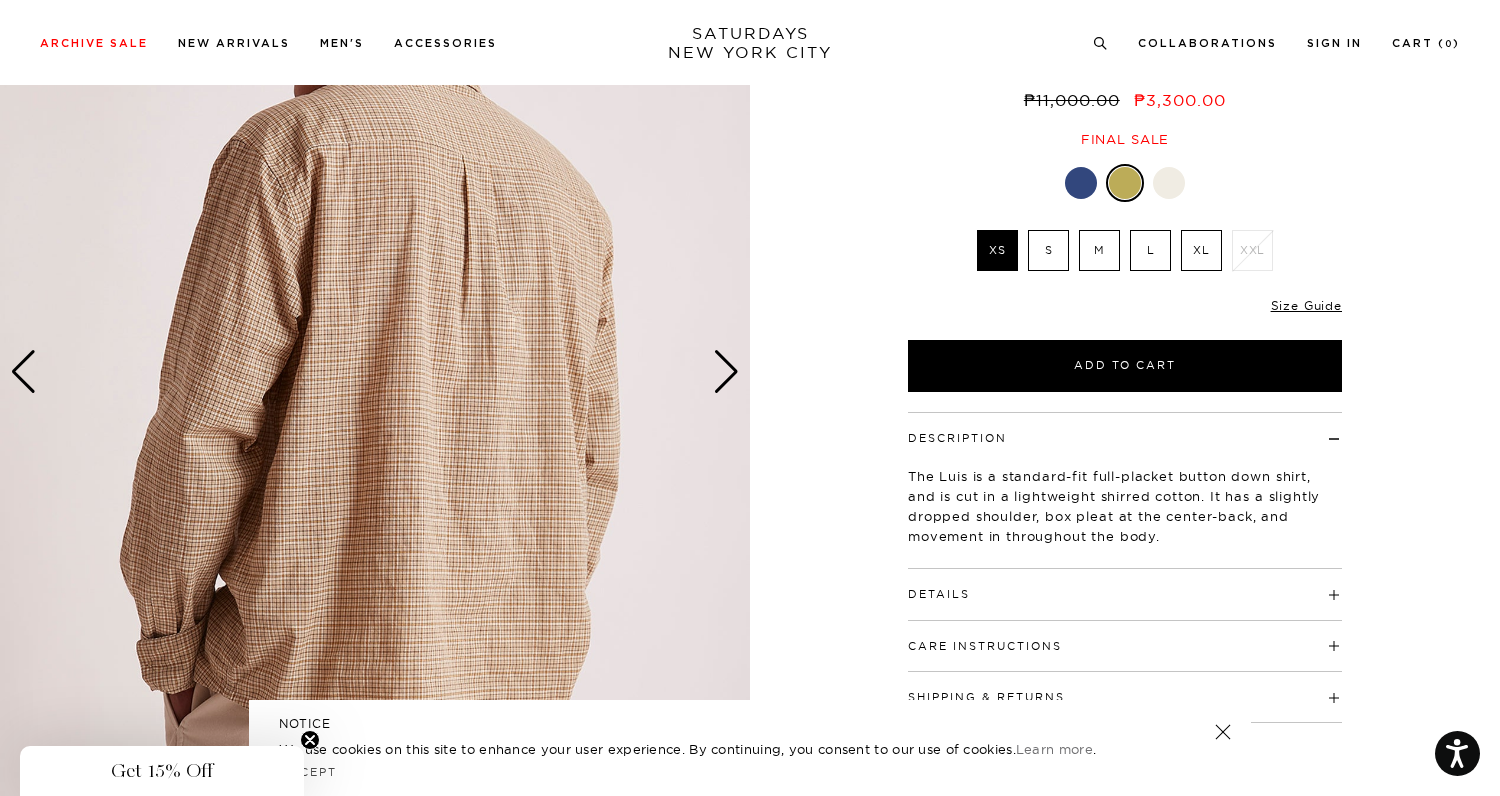 click at bounding box center (726, 372) 